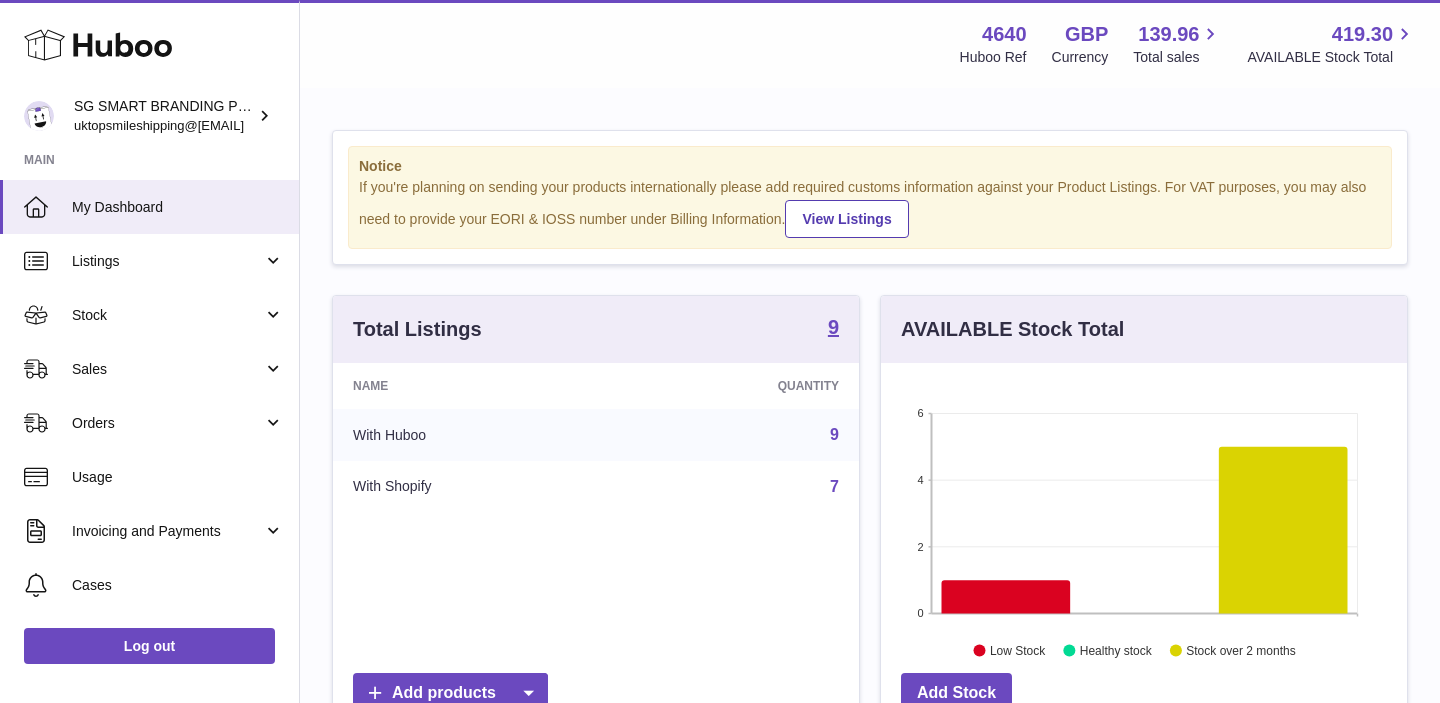 scroll, scrollTop: 0, scrollLeft: 0, axis: both 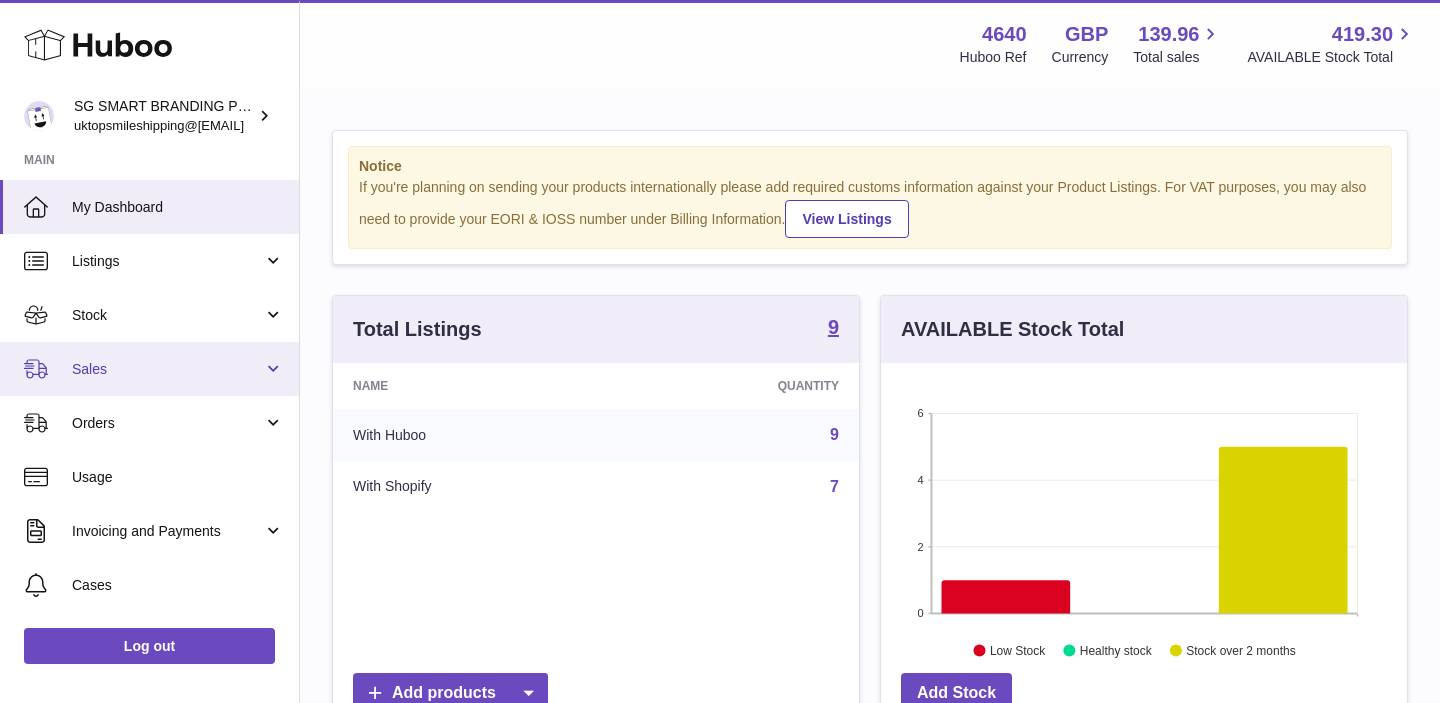 click on "Sales" at bounding box center [167, 369] 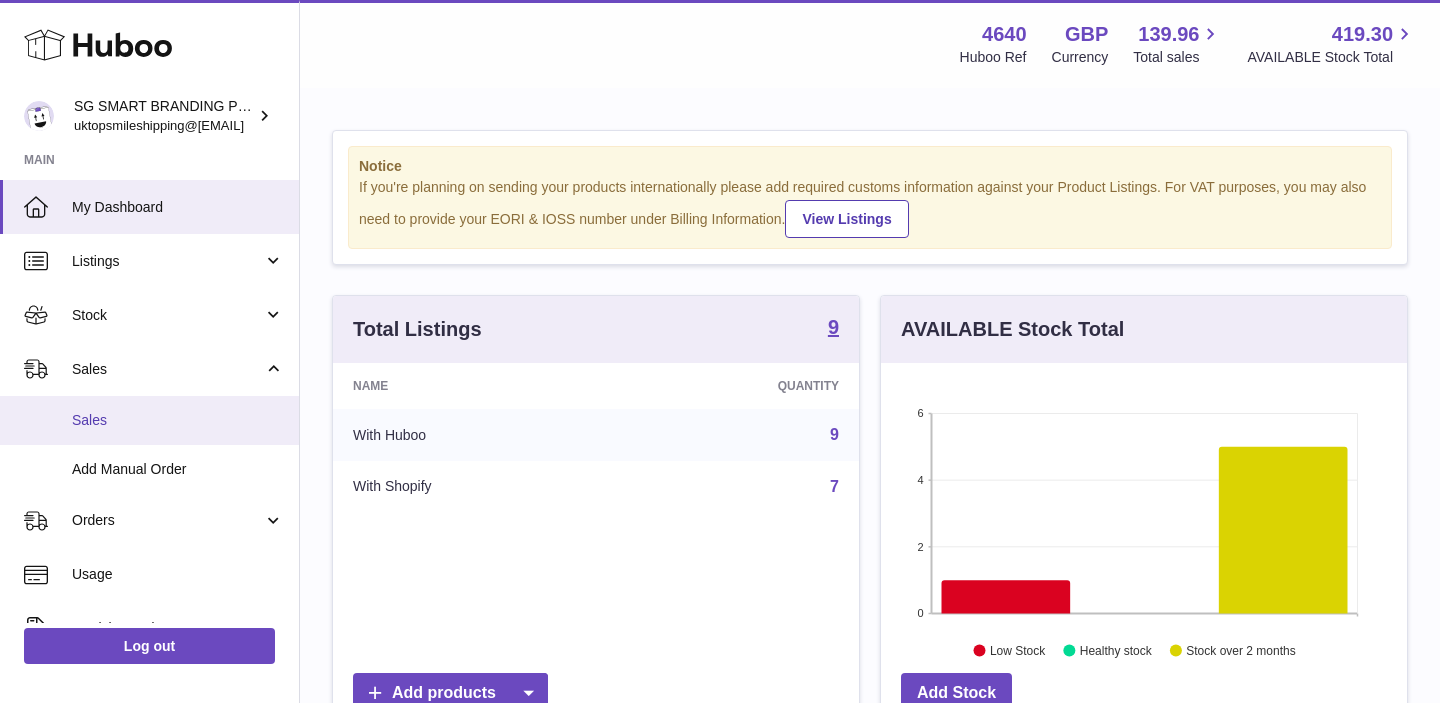 click on "Sales" at bounding box center [149, 420] 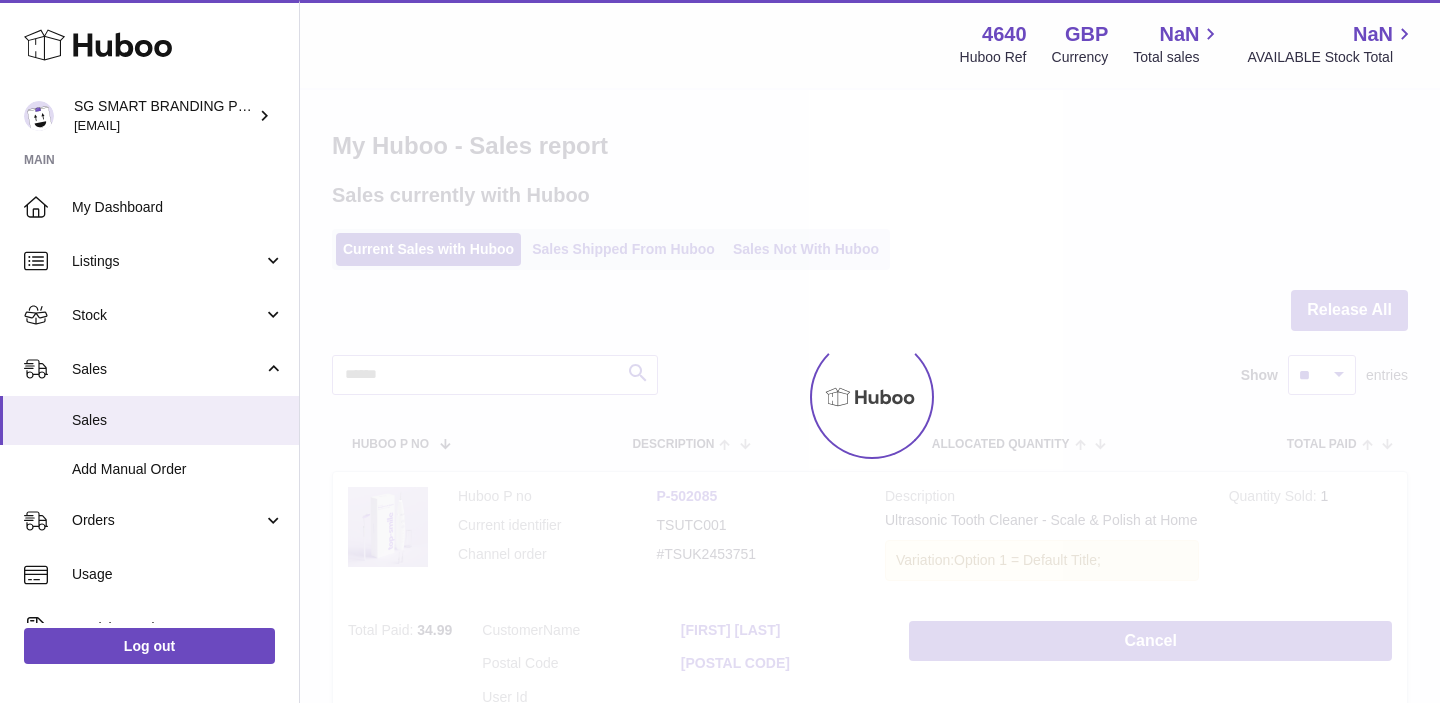scroll, scrollTop: 0, scrollLeft: 0, axis: both 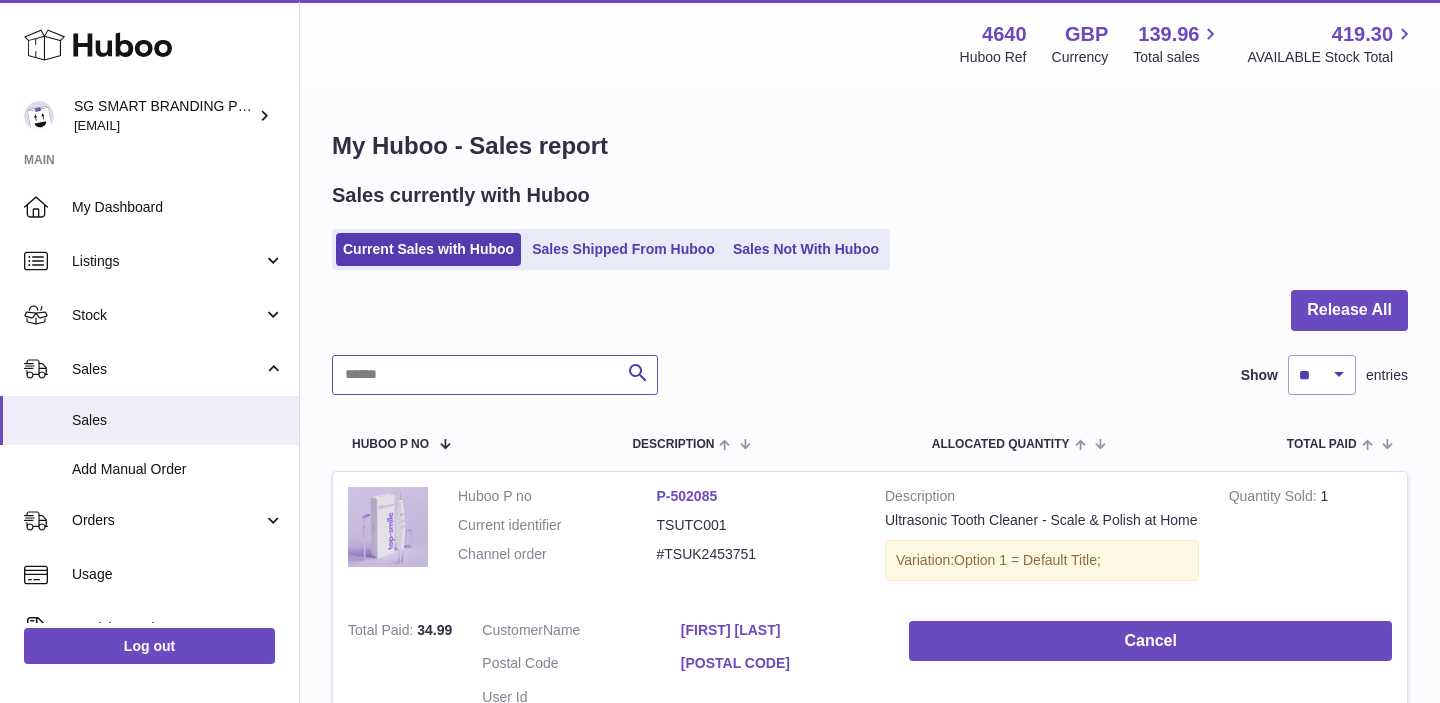 click at bounding box center (495, 375) 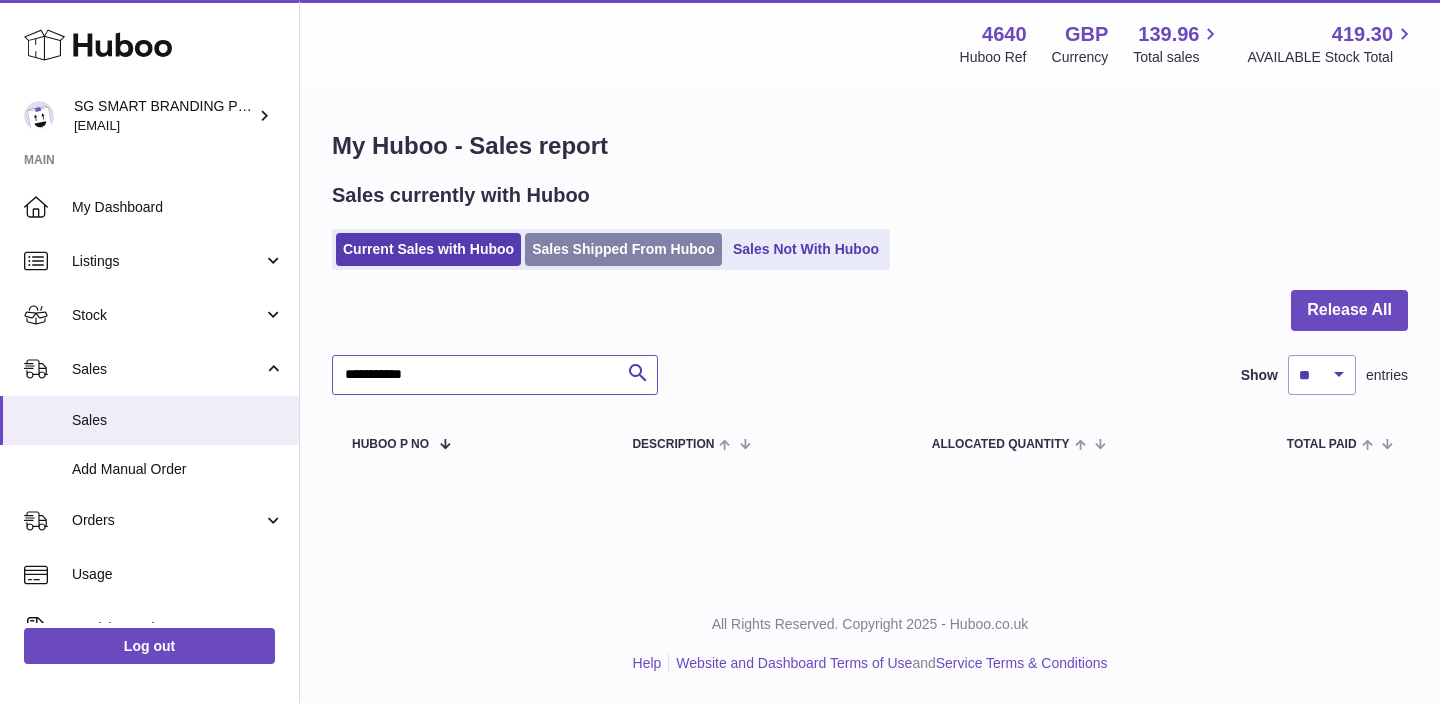 type on "**********" 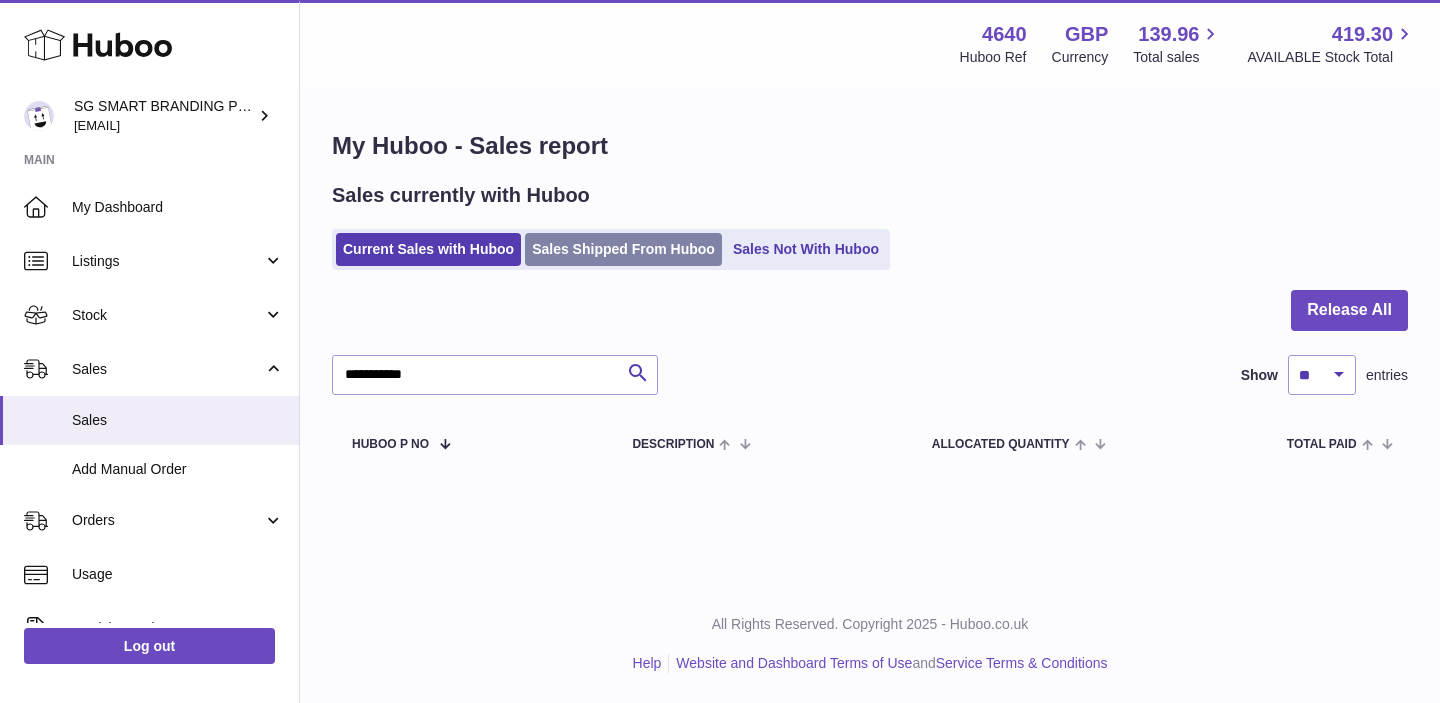 click on "Sales Shipped From Huboo" at bounding box center [623, 249] 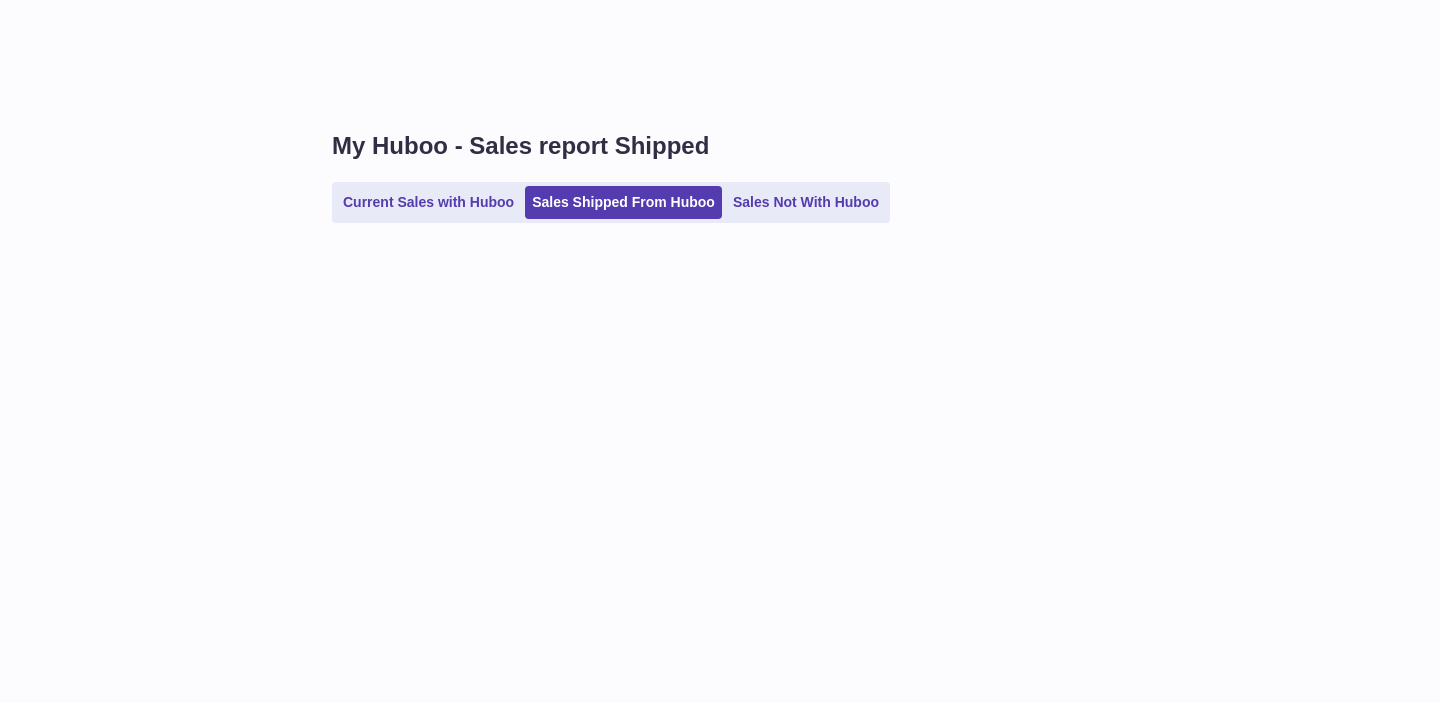 scroll, scrollTop: 0, scrollLeft: 0, axis: both 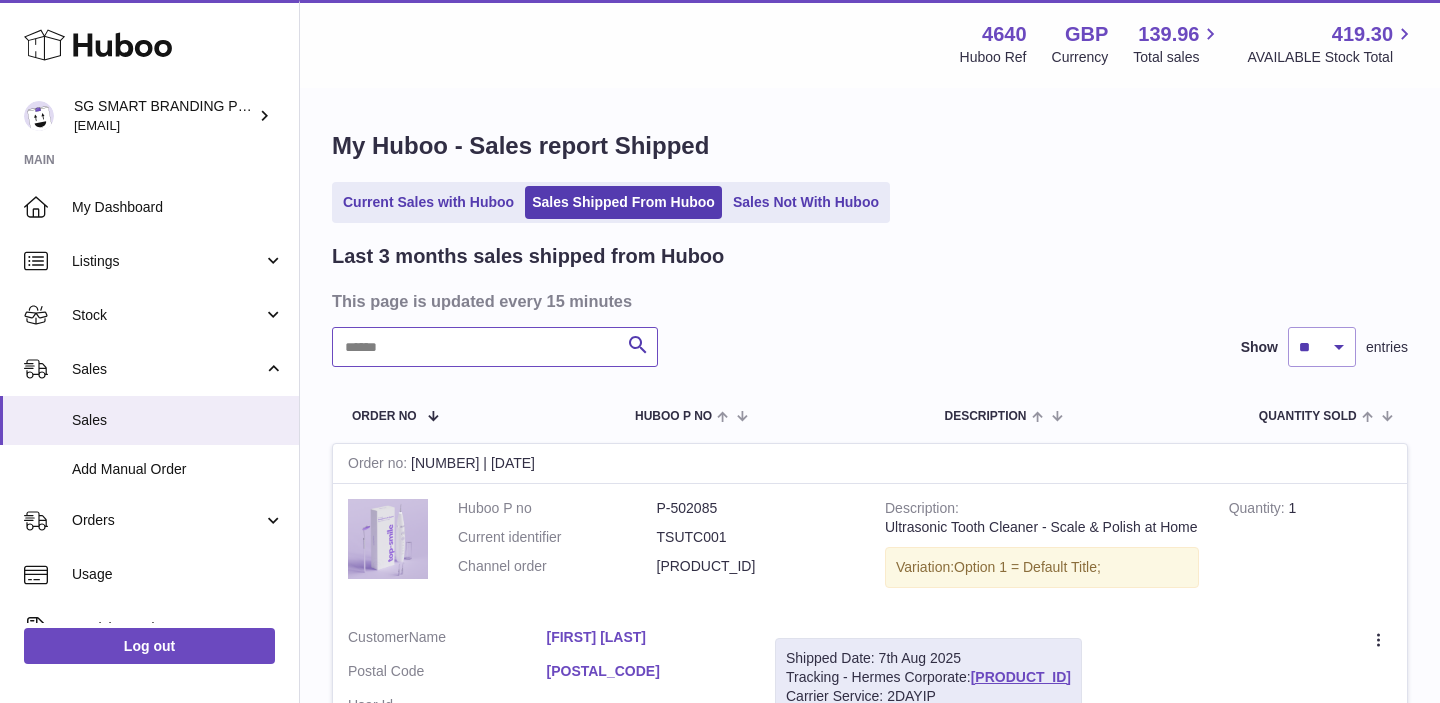click at bounding box center [495, 347] 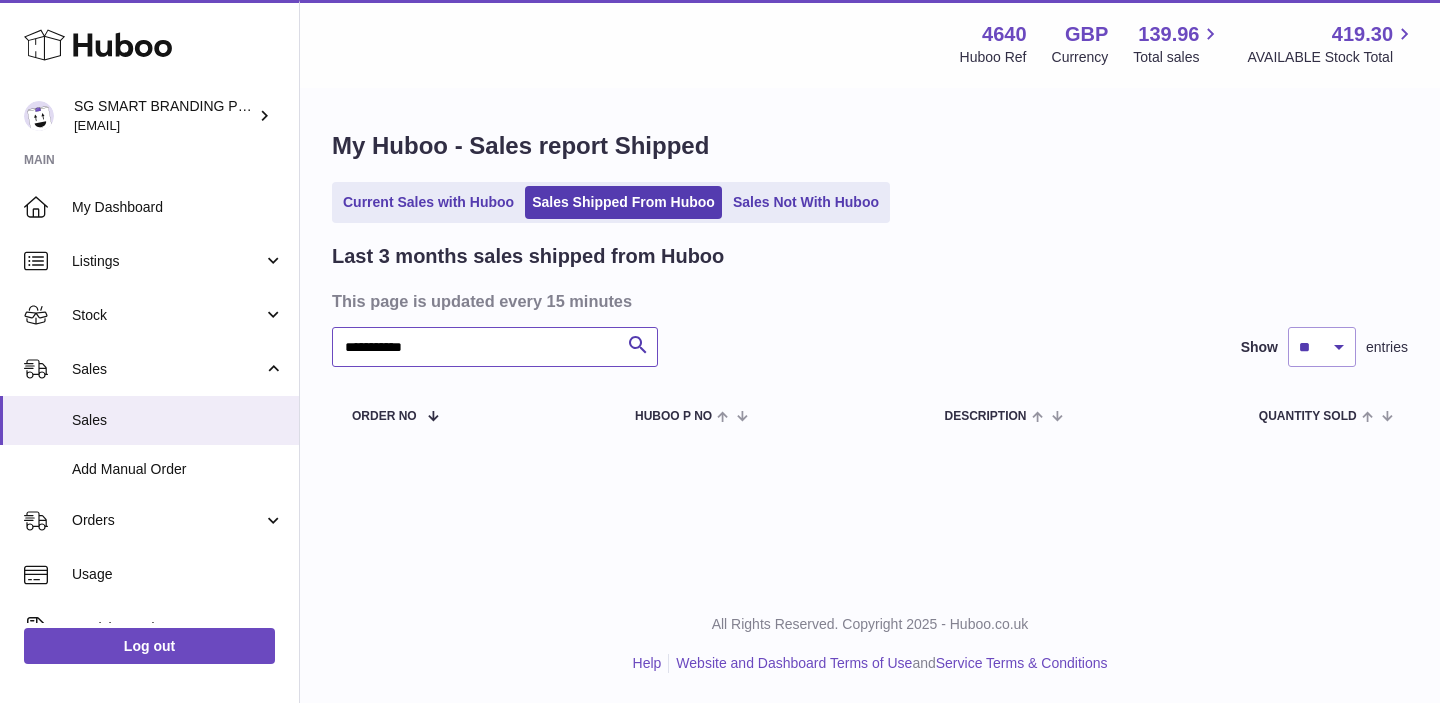 type on "**********" 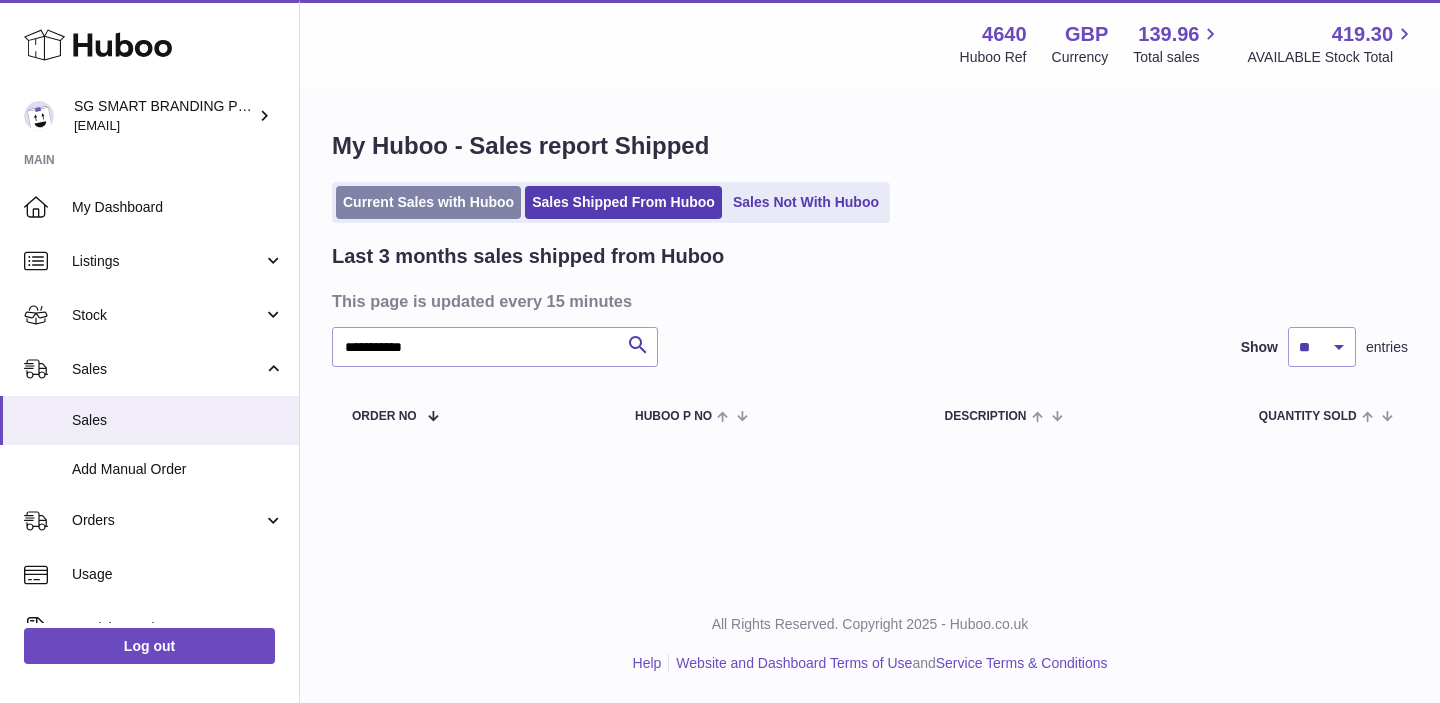 click on "Current Sales with Huboo" at bounding box center [428, 202] 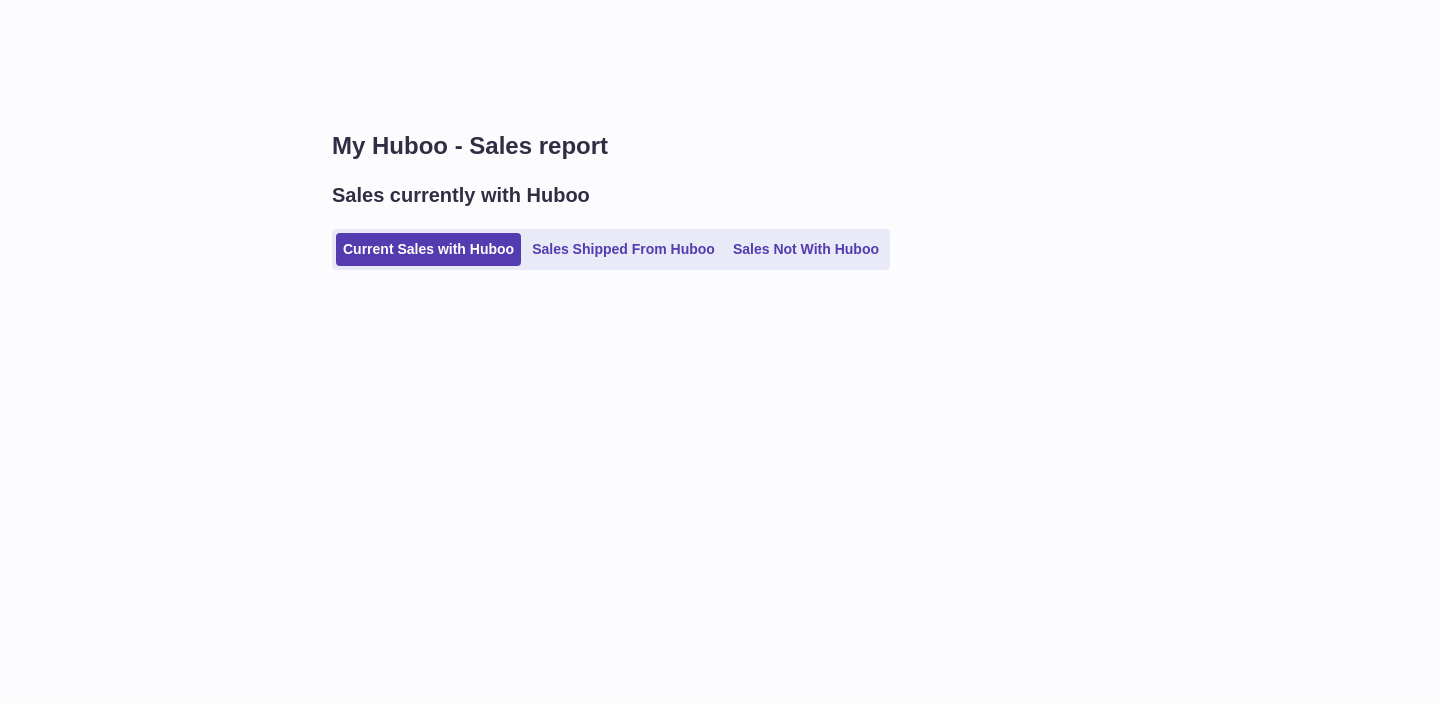 scroll, scrollTop: 0, scrollLeft: 0, axis: both 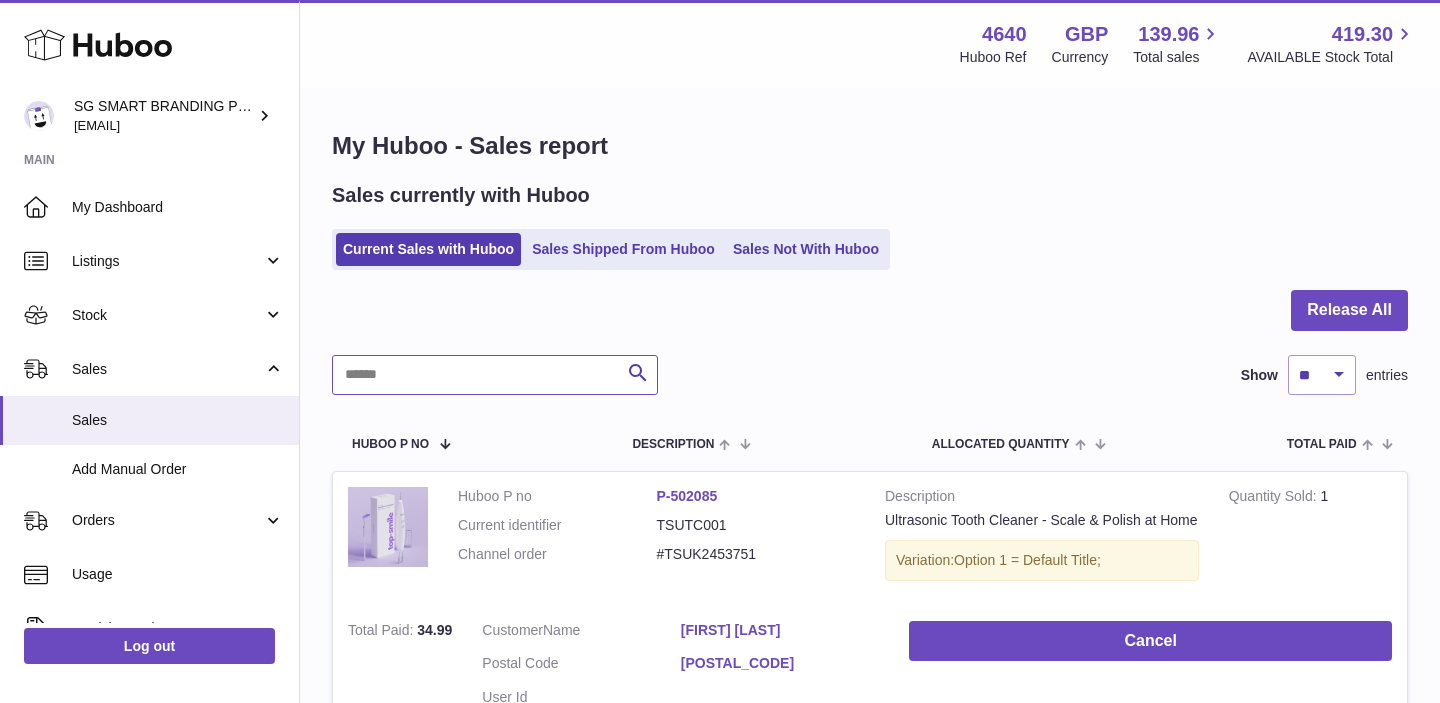 click at bounding box center [495, 375] 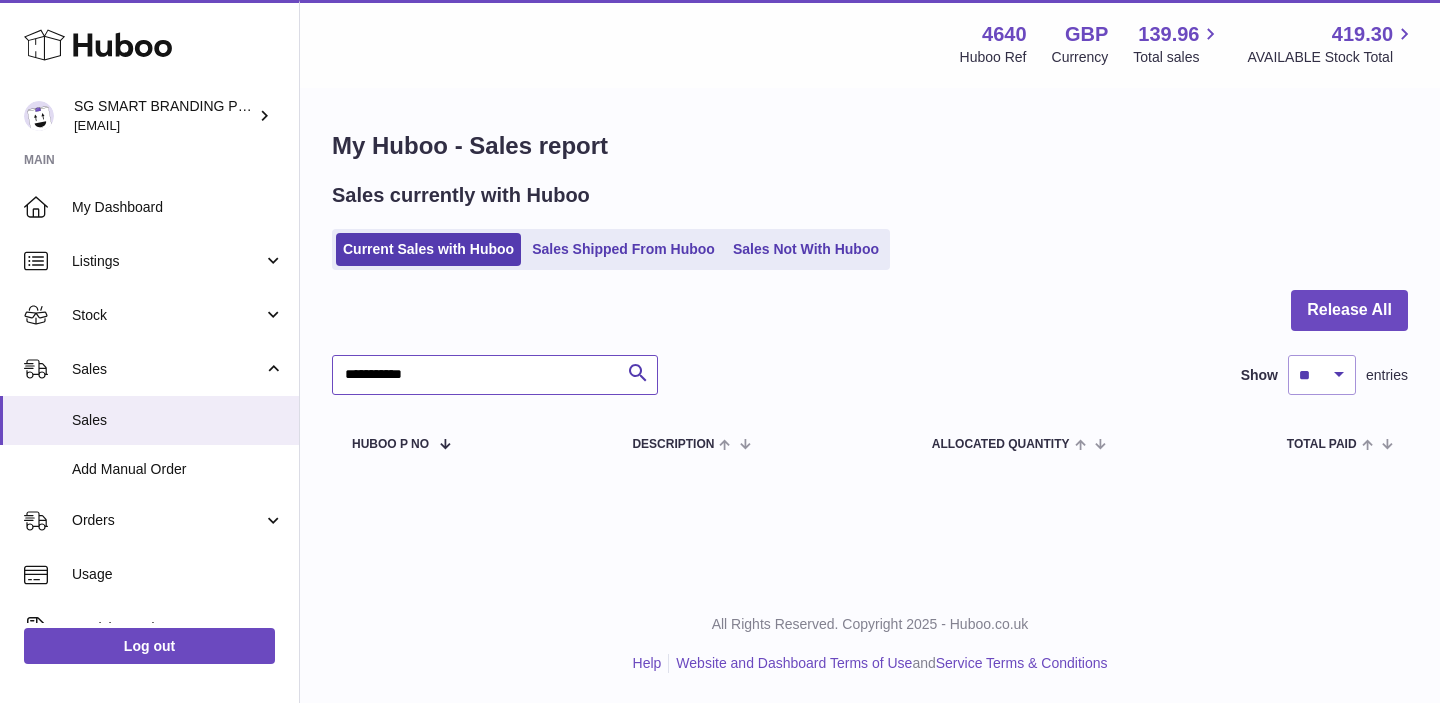 type on "**********" 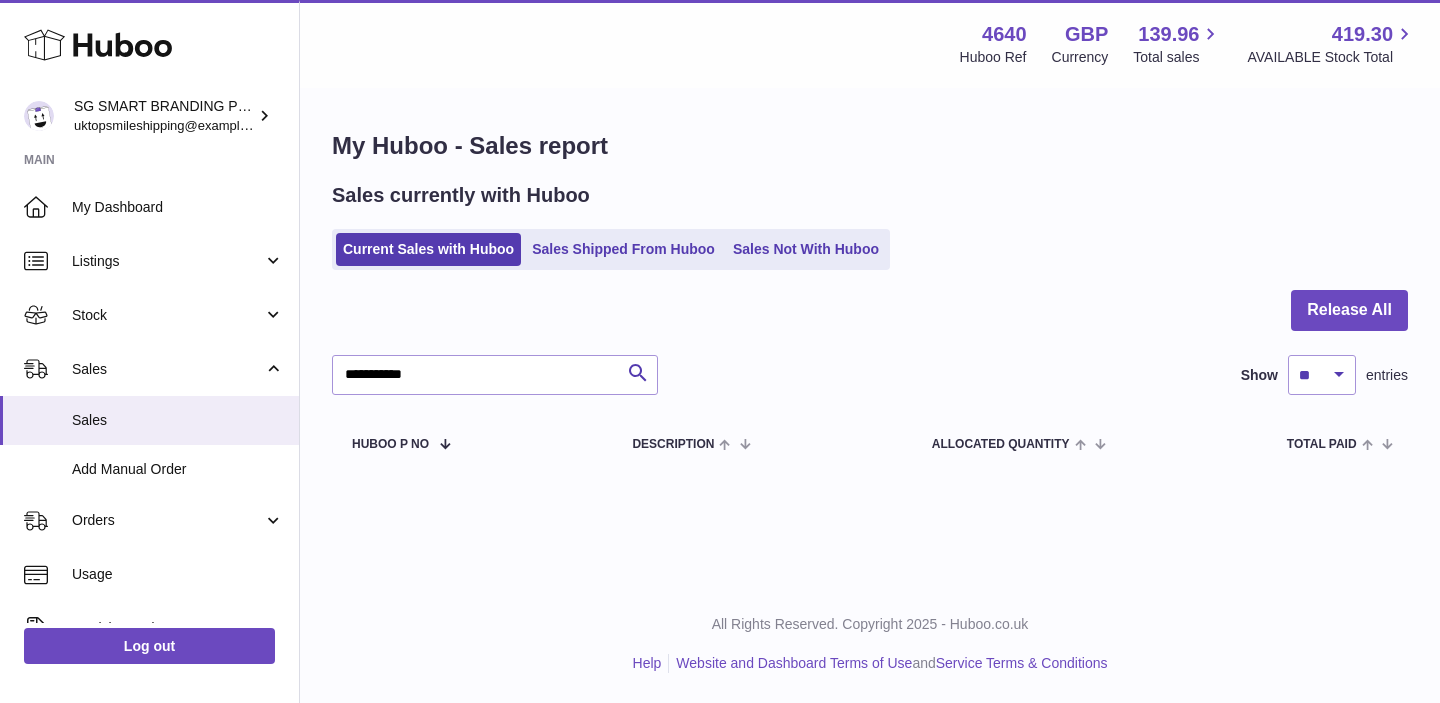 scroll, scrollTop: 0, scrollLeft: 0, axis: both 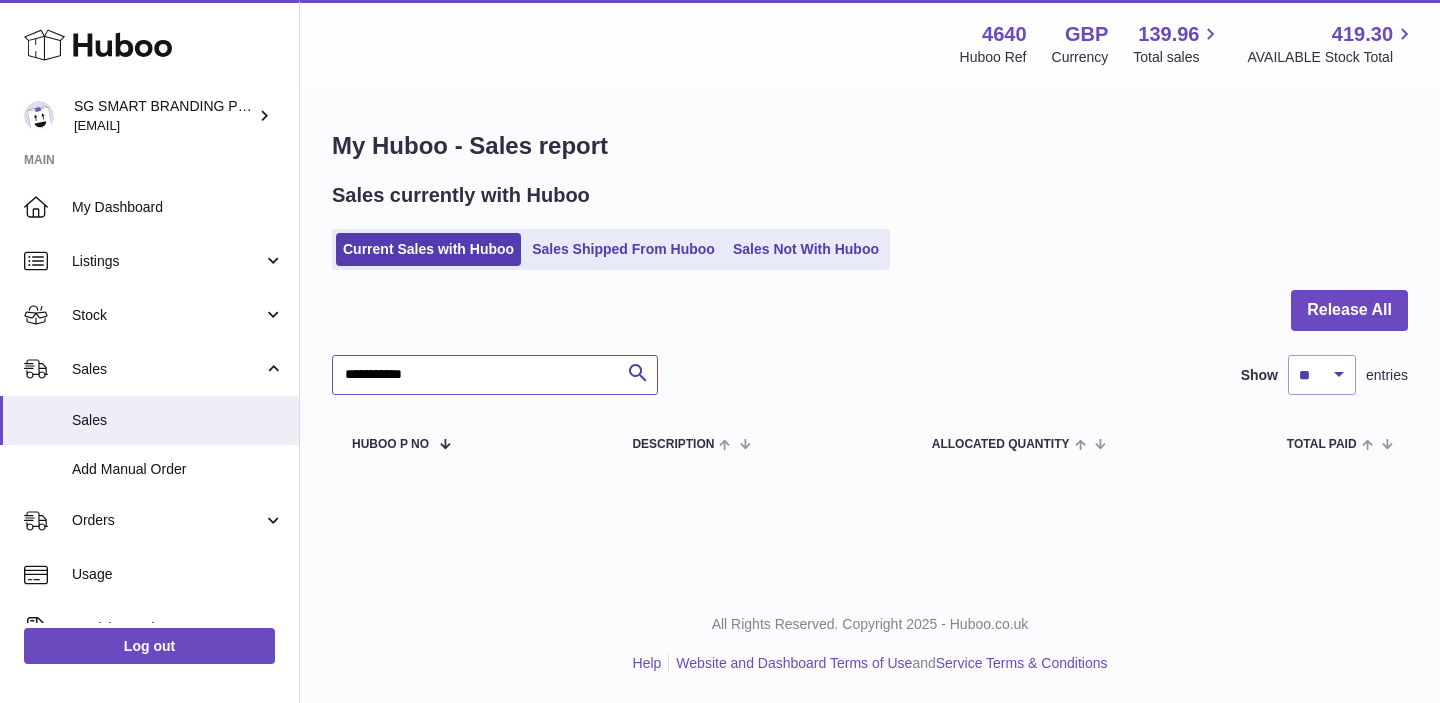 click on "**********" at bounding box center (495, 375) 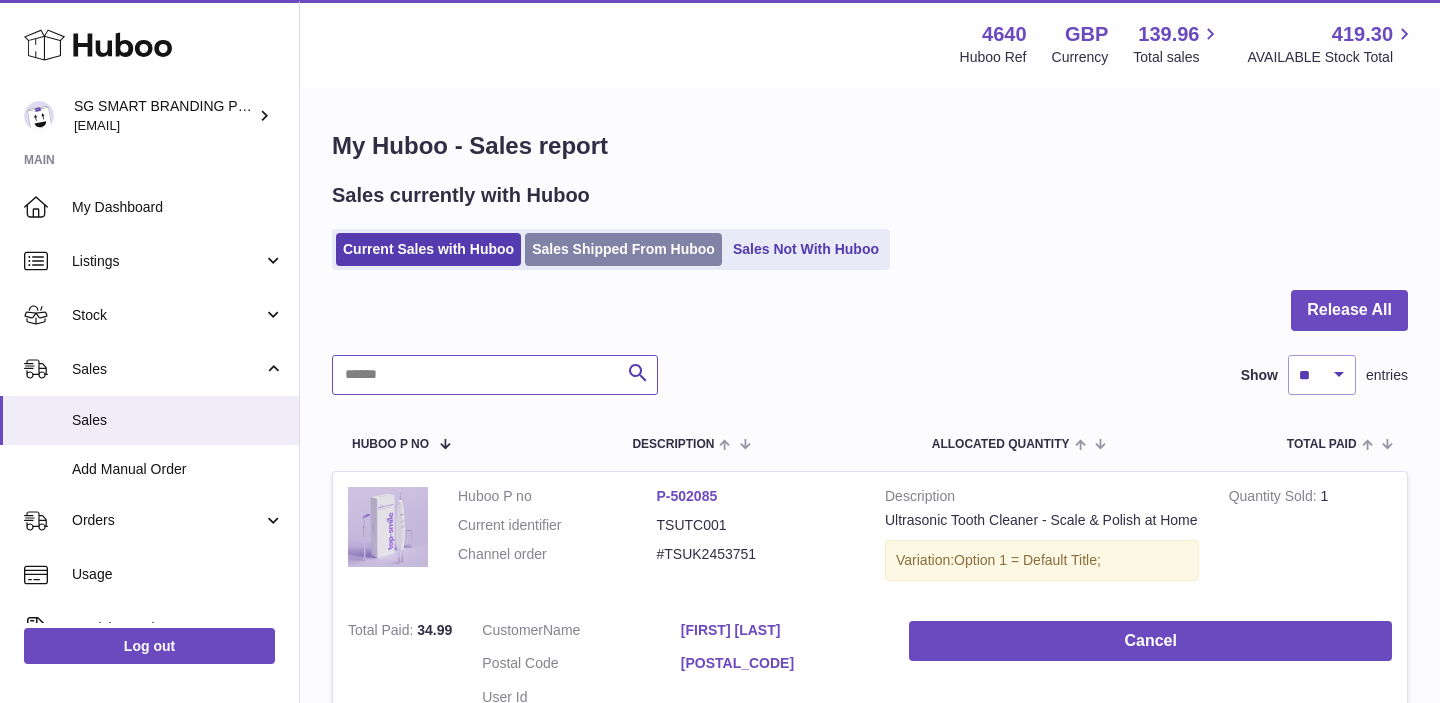 type 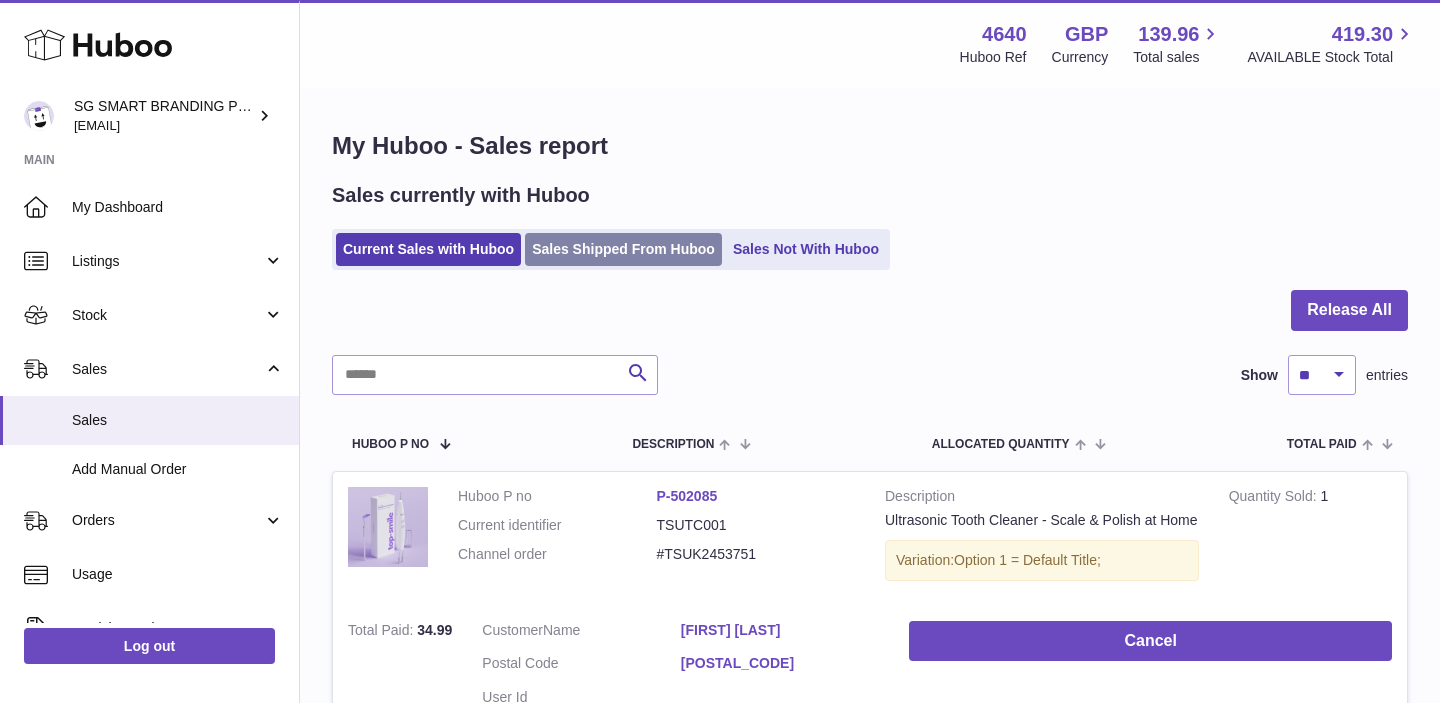 click on "Sales Shipped From Huboo" at bounding box center [623, 249] 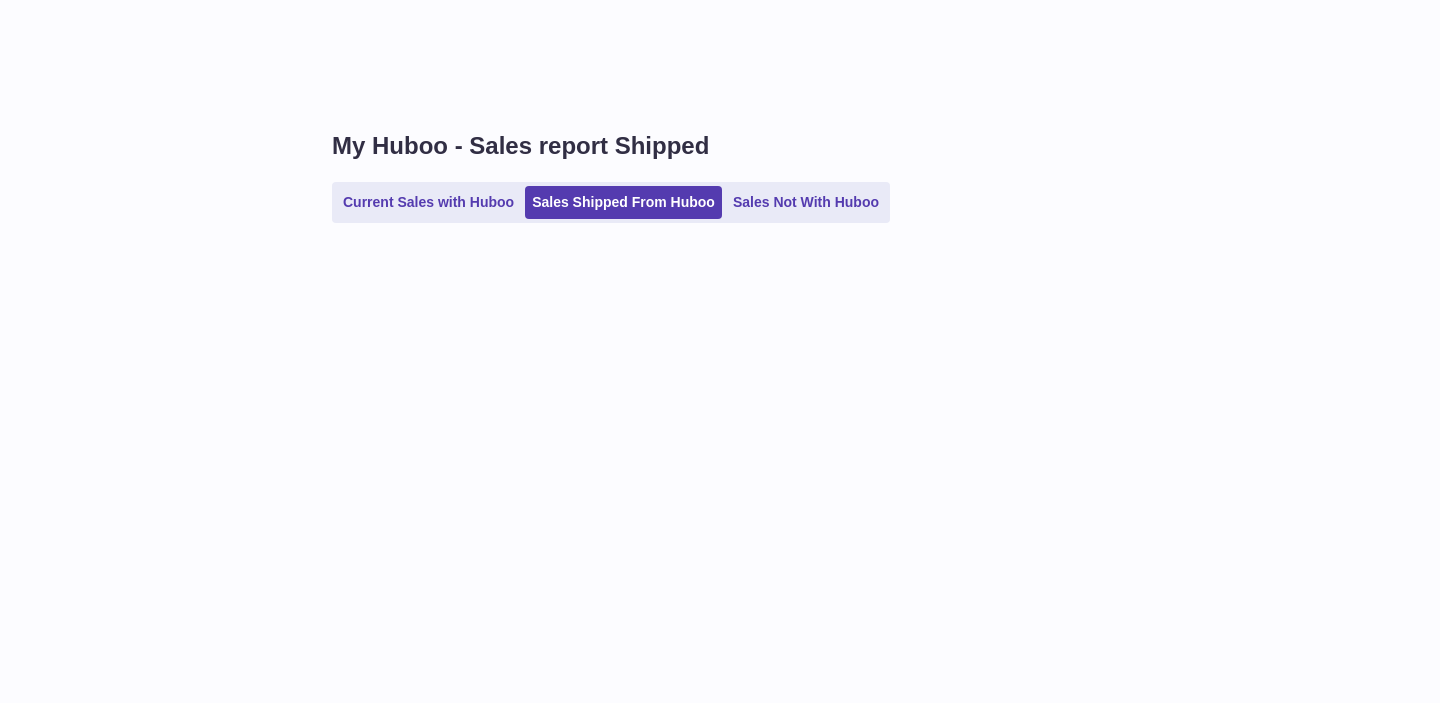scroll, scrollTop: 0, scrollLeft: 0, axis: both 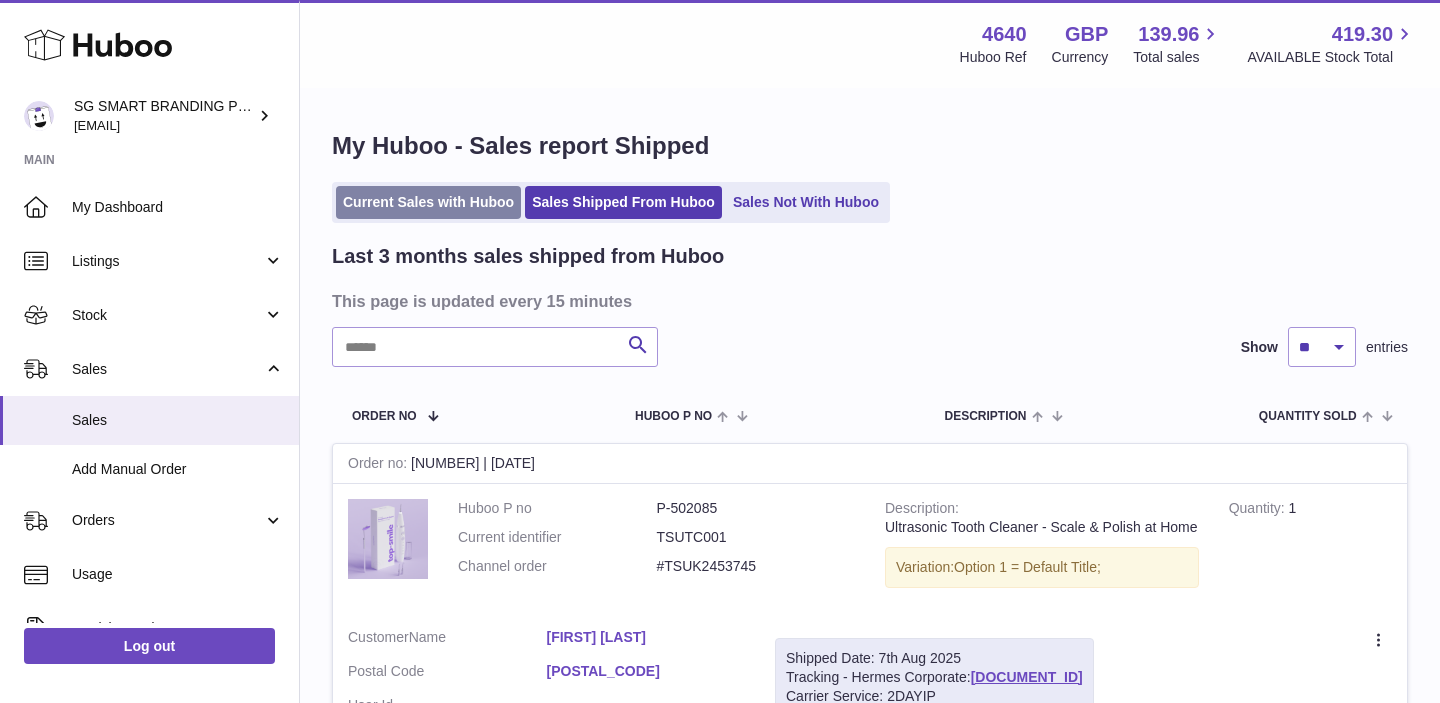 click on "Current Sales with Huboo" at bounding box center [428, 202] 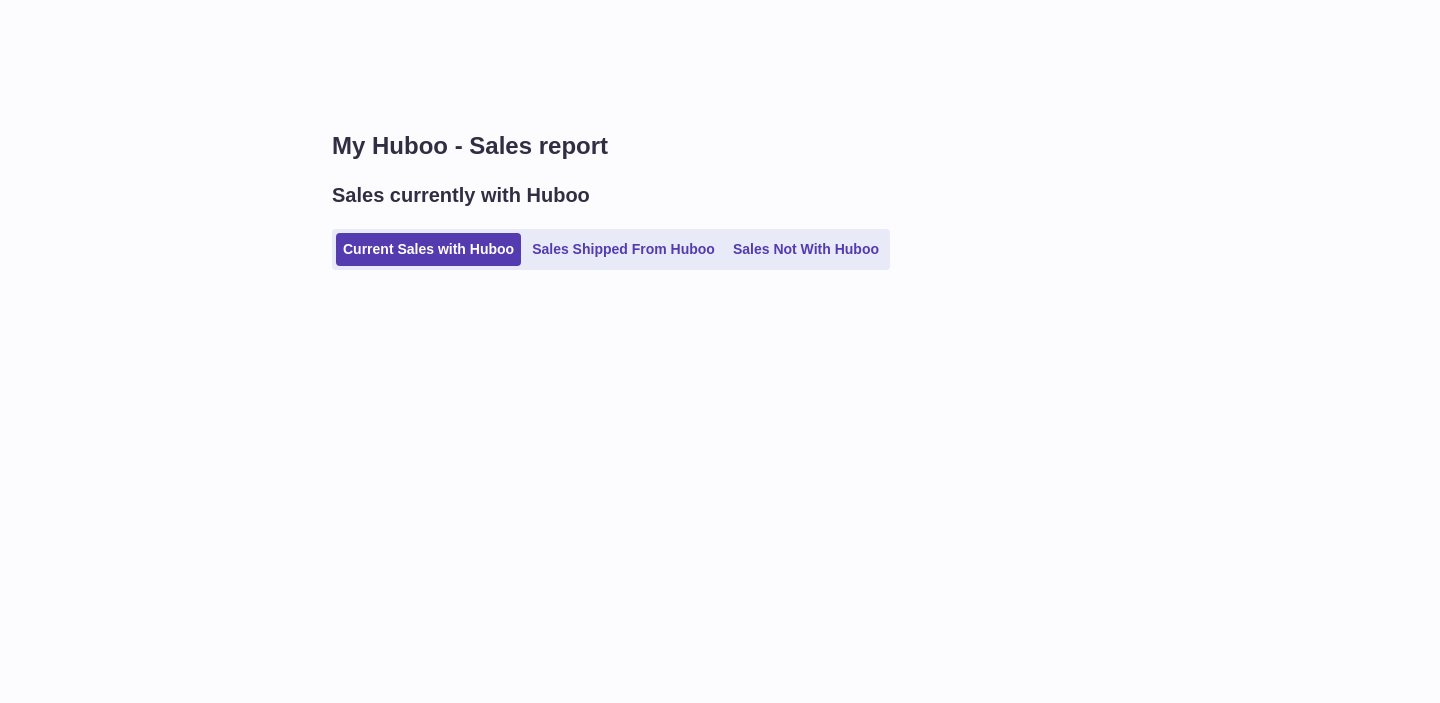 scroll, scrollTop: 0, scrollLeft: 0, axis: both 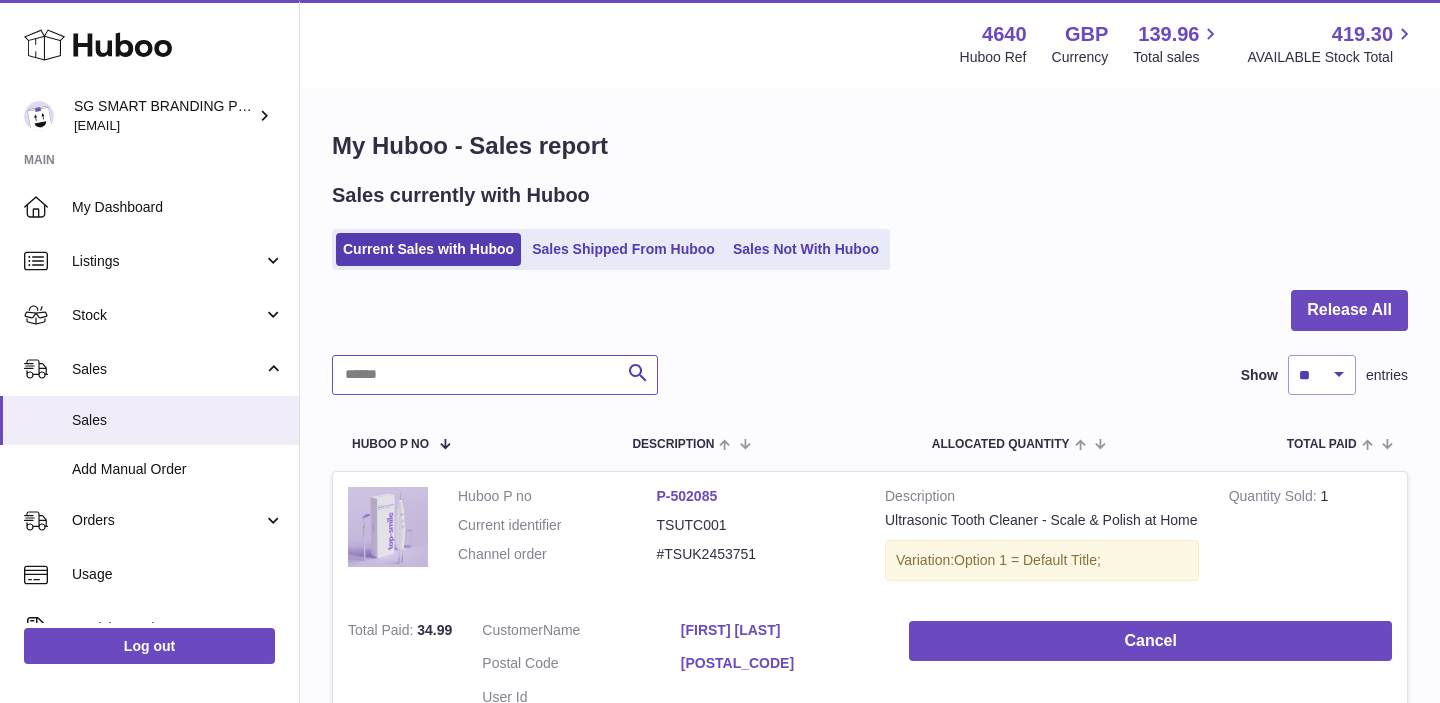 click at bounding box center [495, 375] 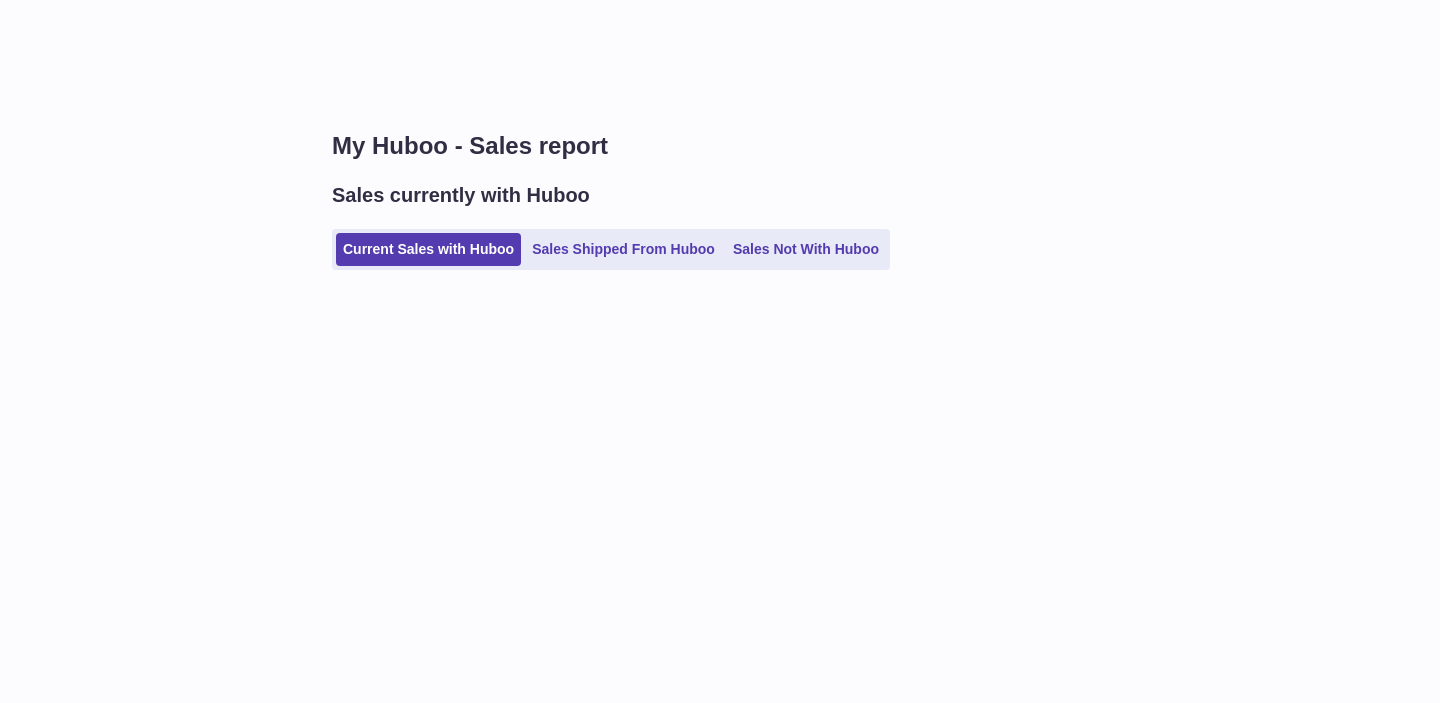 scroll, scrollTop: 0, scrollLeft: 0, axis: both 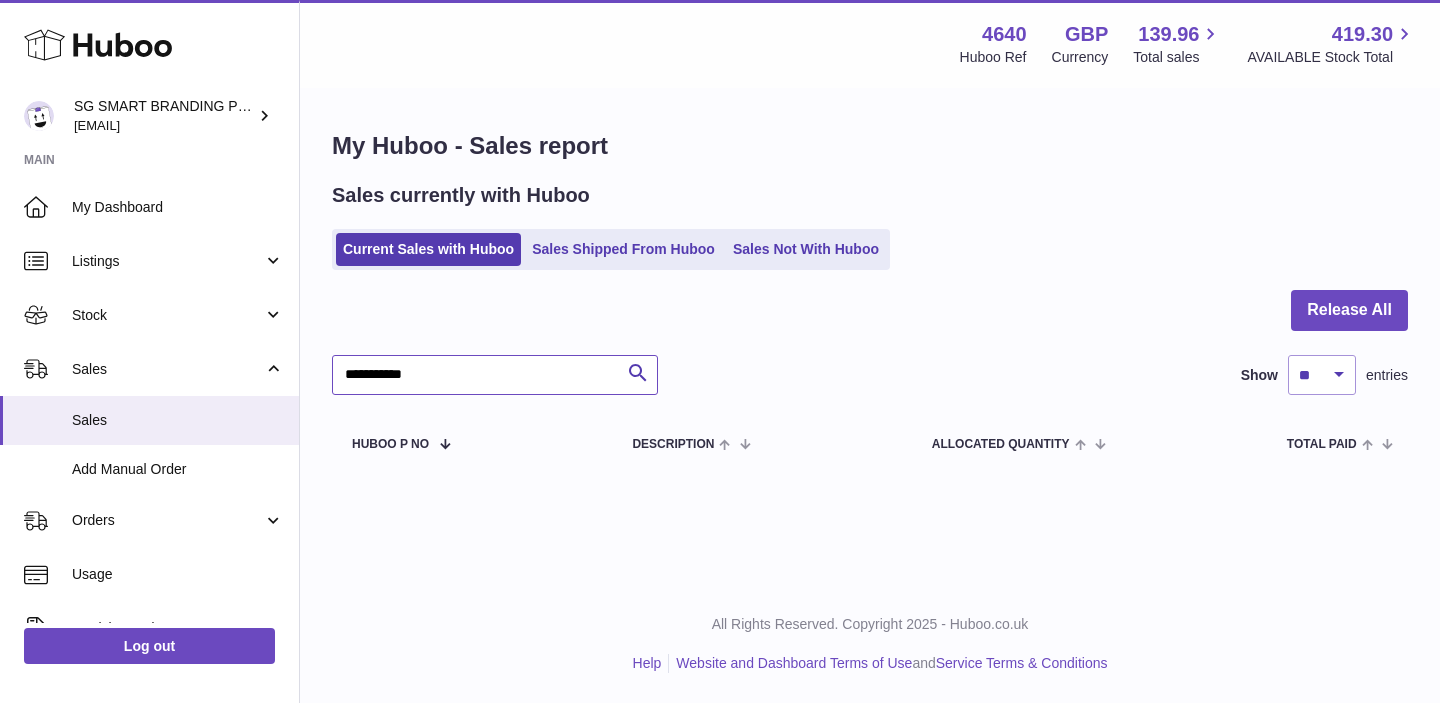 click on "**********" at bounding box center [495, 375] 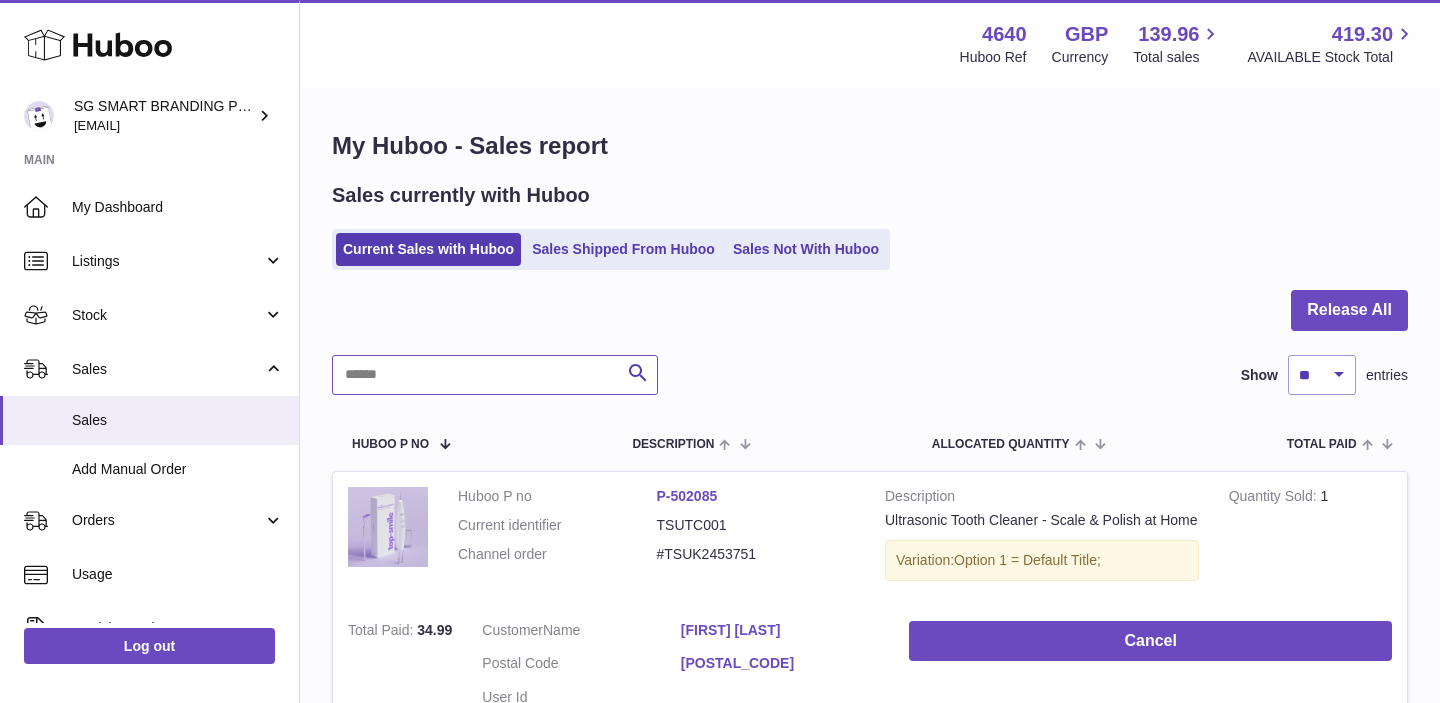 click at bounding box center [495, 375] 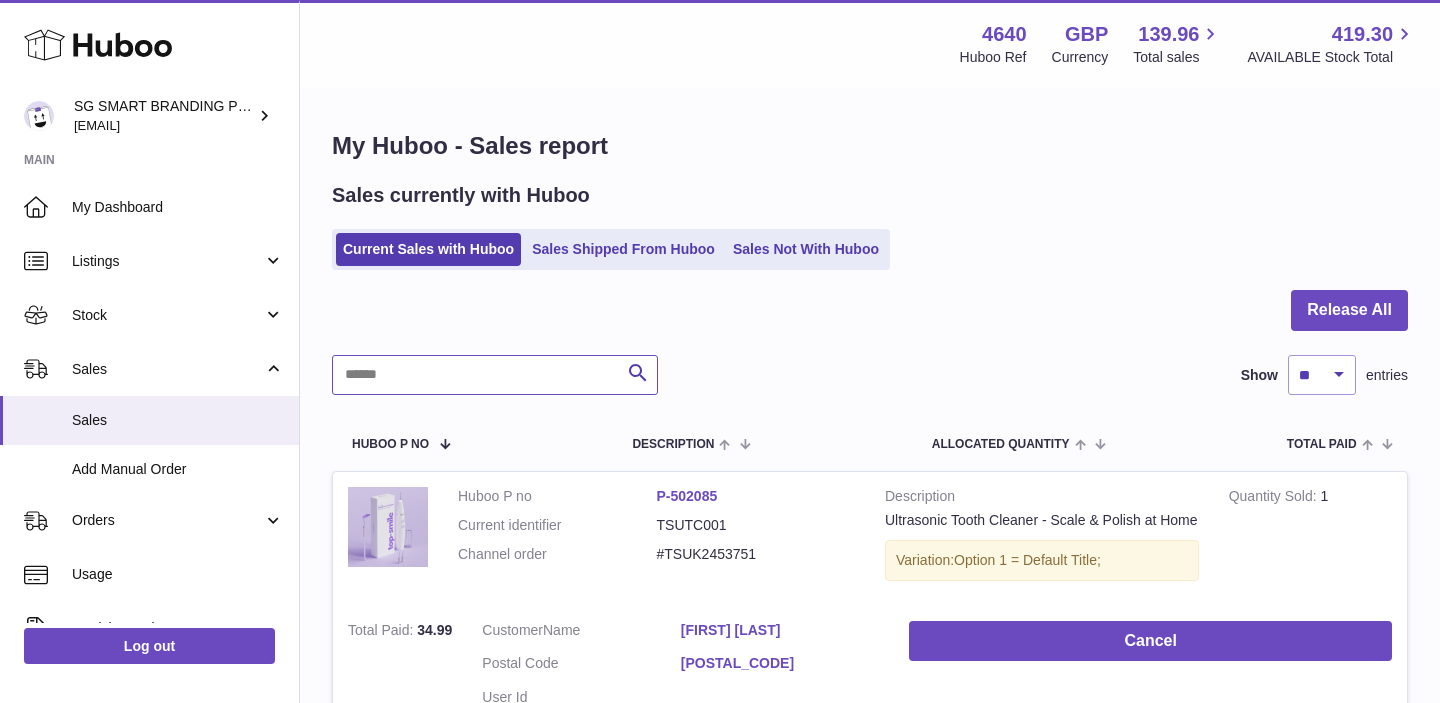 paste on "**********" 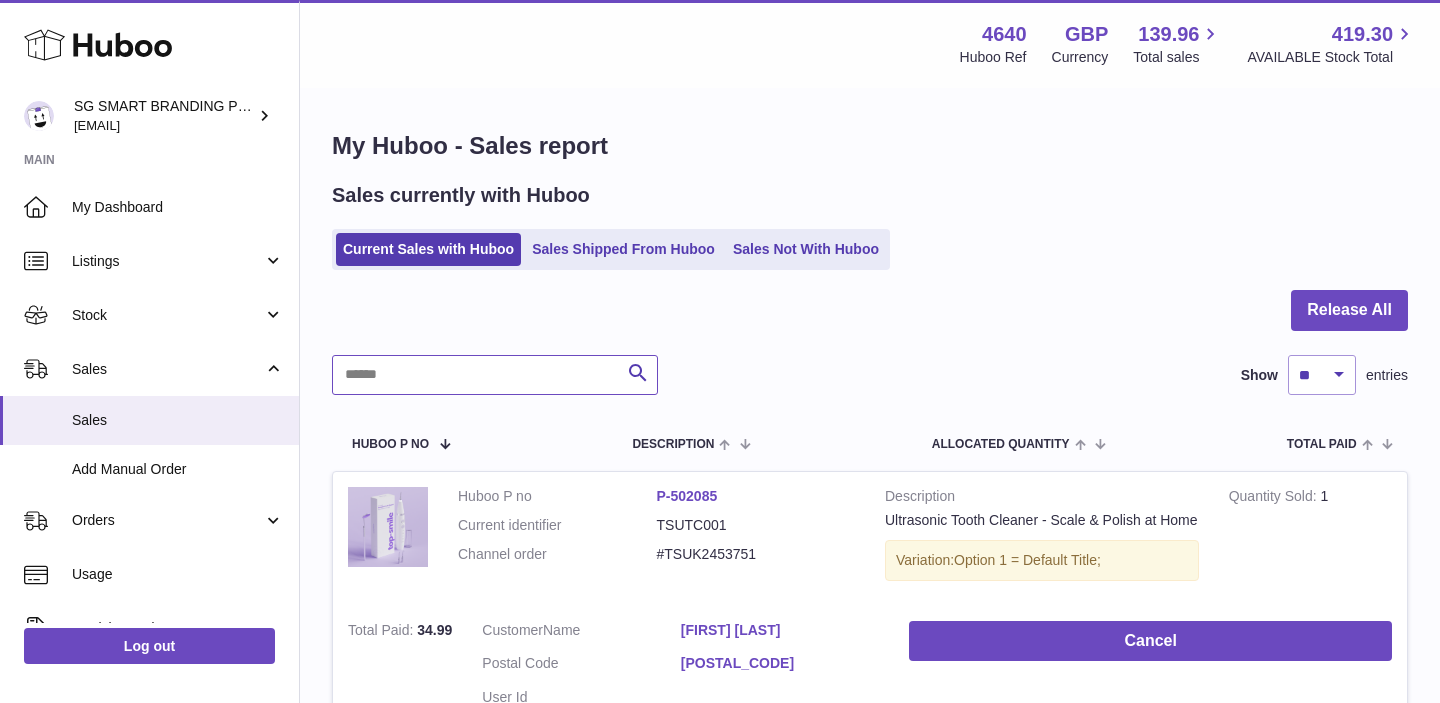 type on "**********" 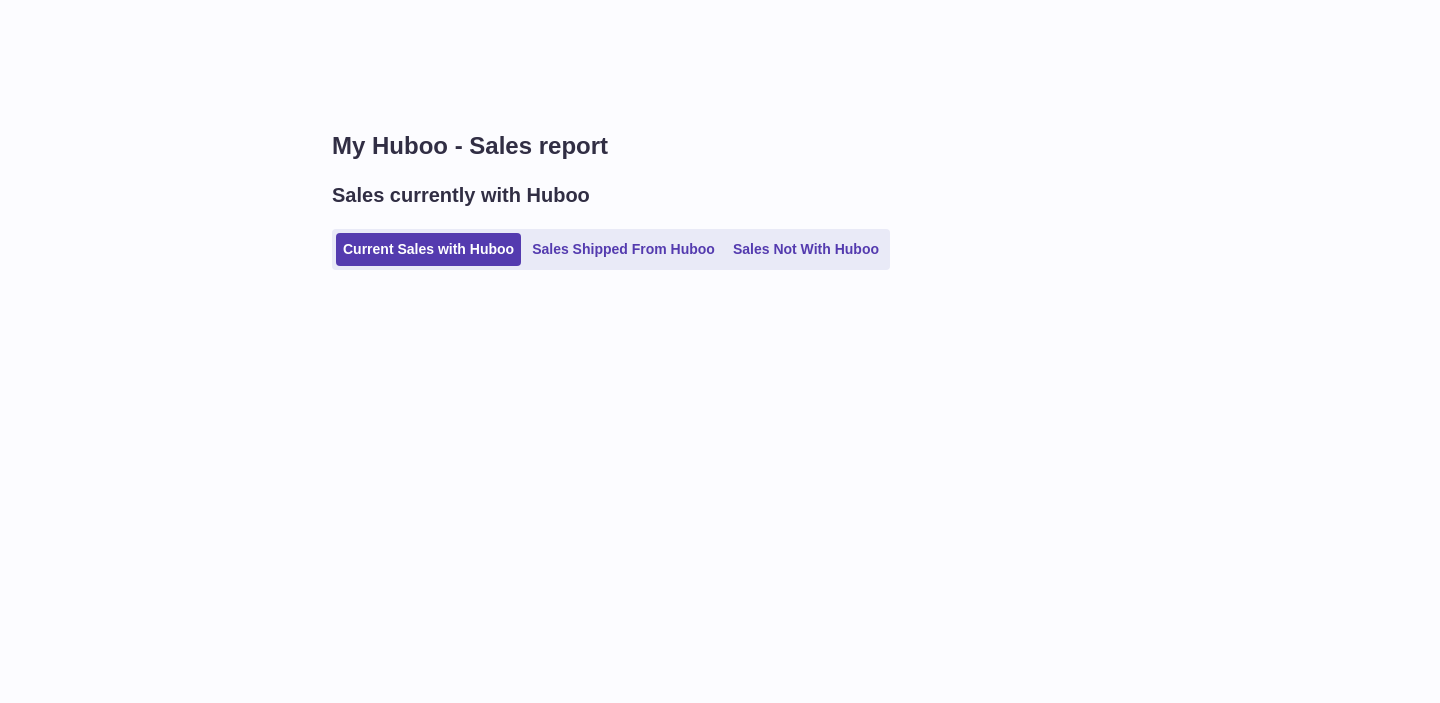 scroll, scrollTop: 0, scrollLeft: 0, axis: both 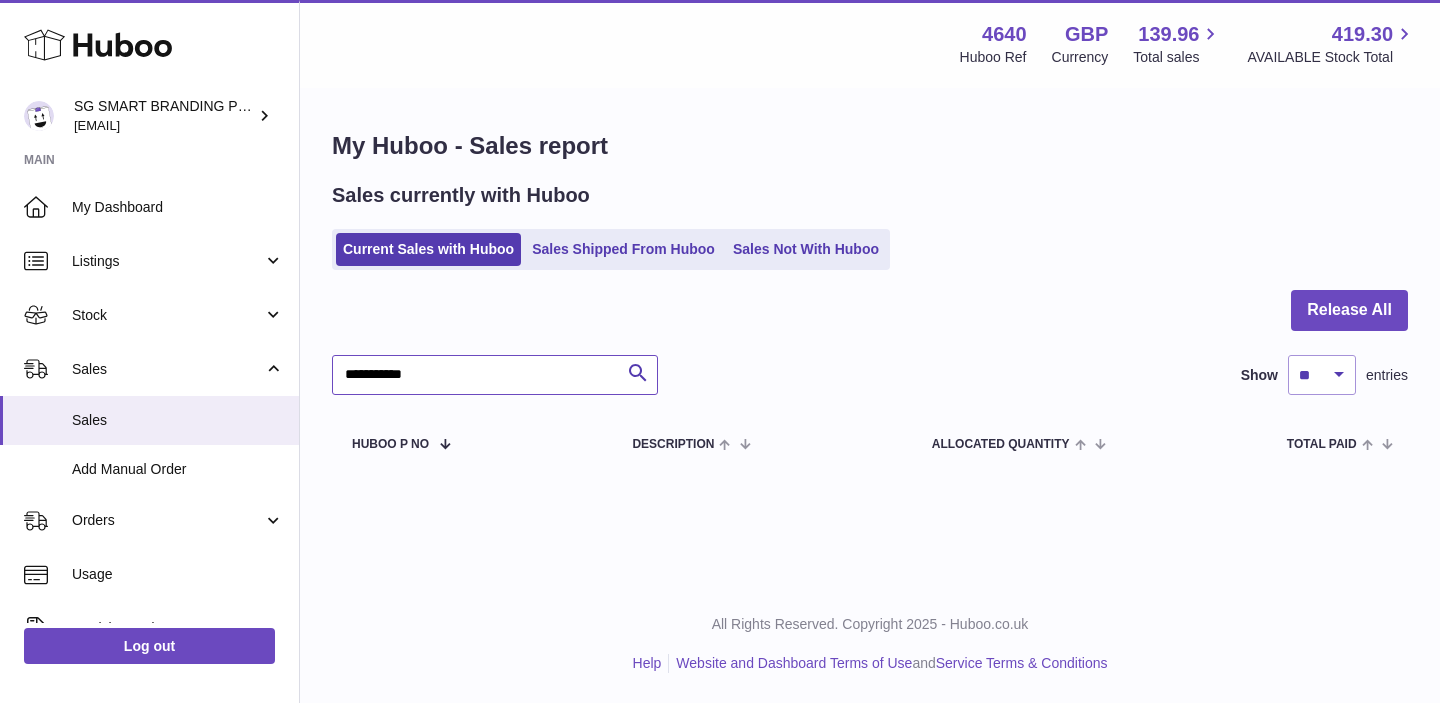 click on "**********" at bounding box center (495, 375) 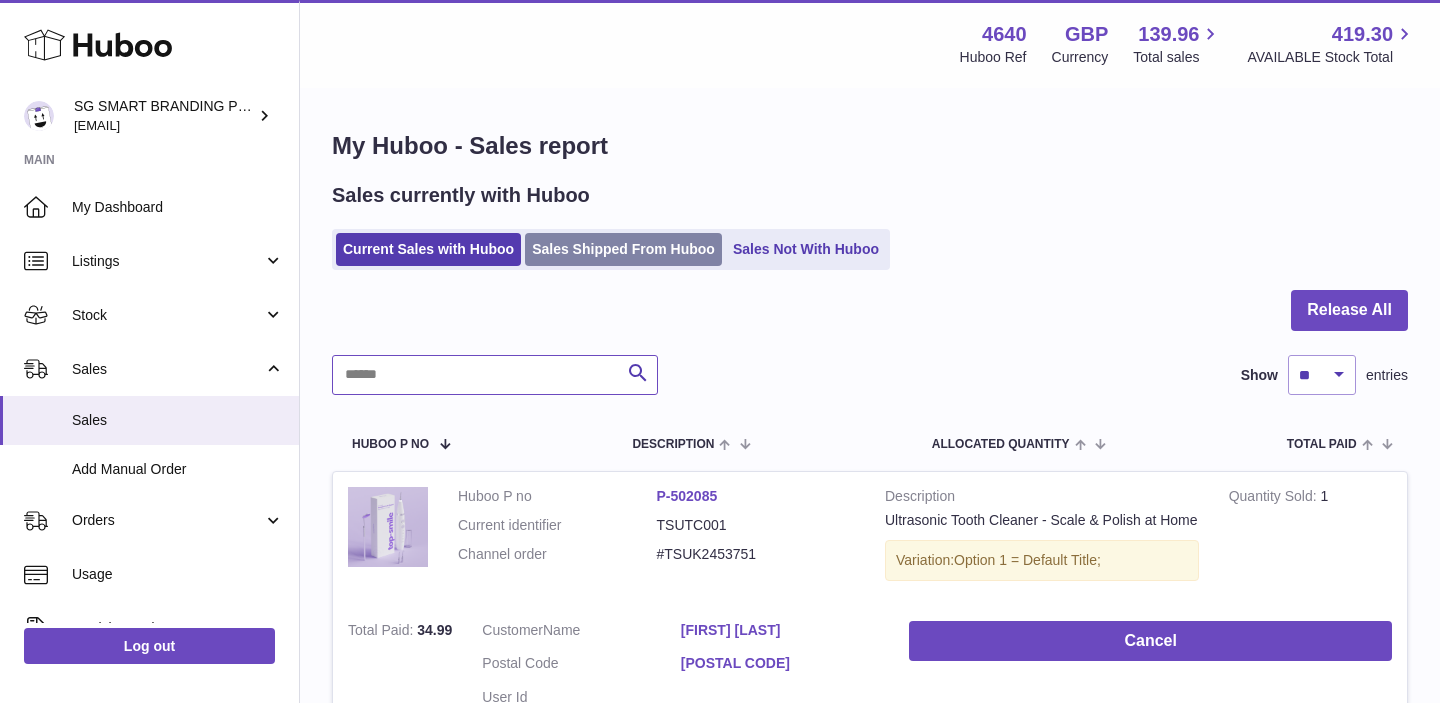 type 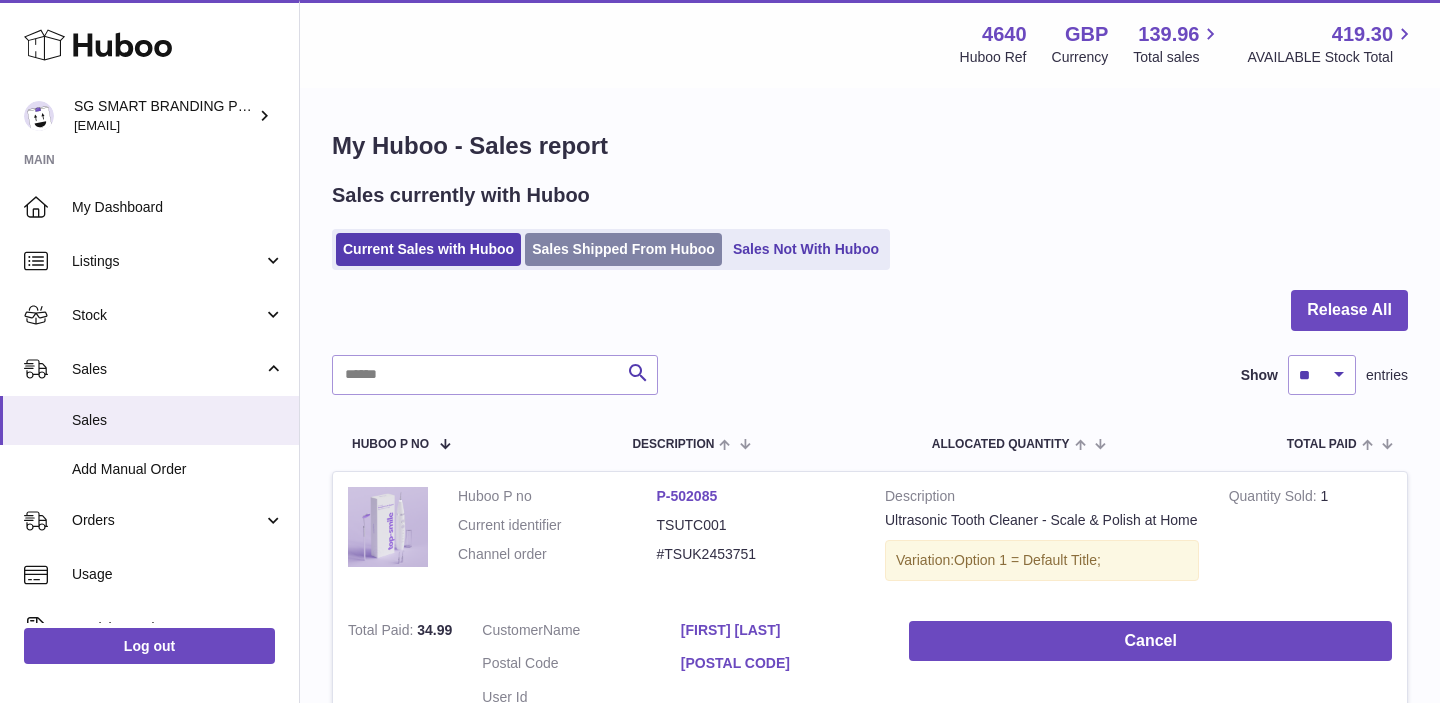 click on "Sales Shipped From Huboo" at bounding box center [623, 249] 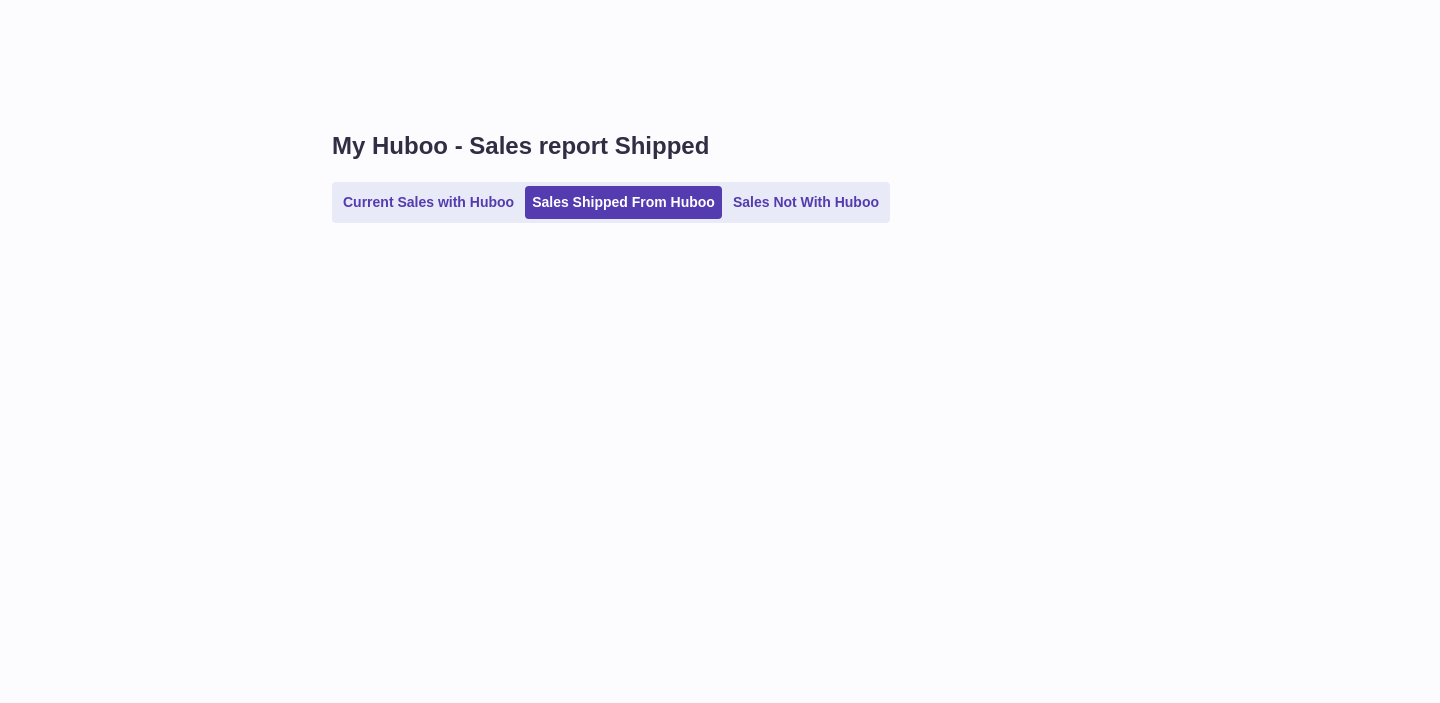 scroll, scrollTop: 0, scrollLeft: 0, axis: both 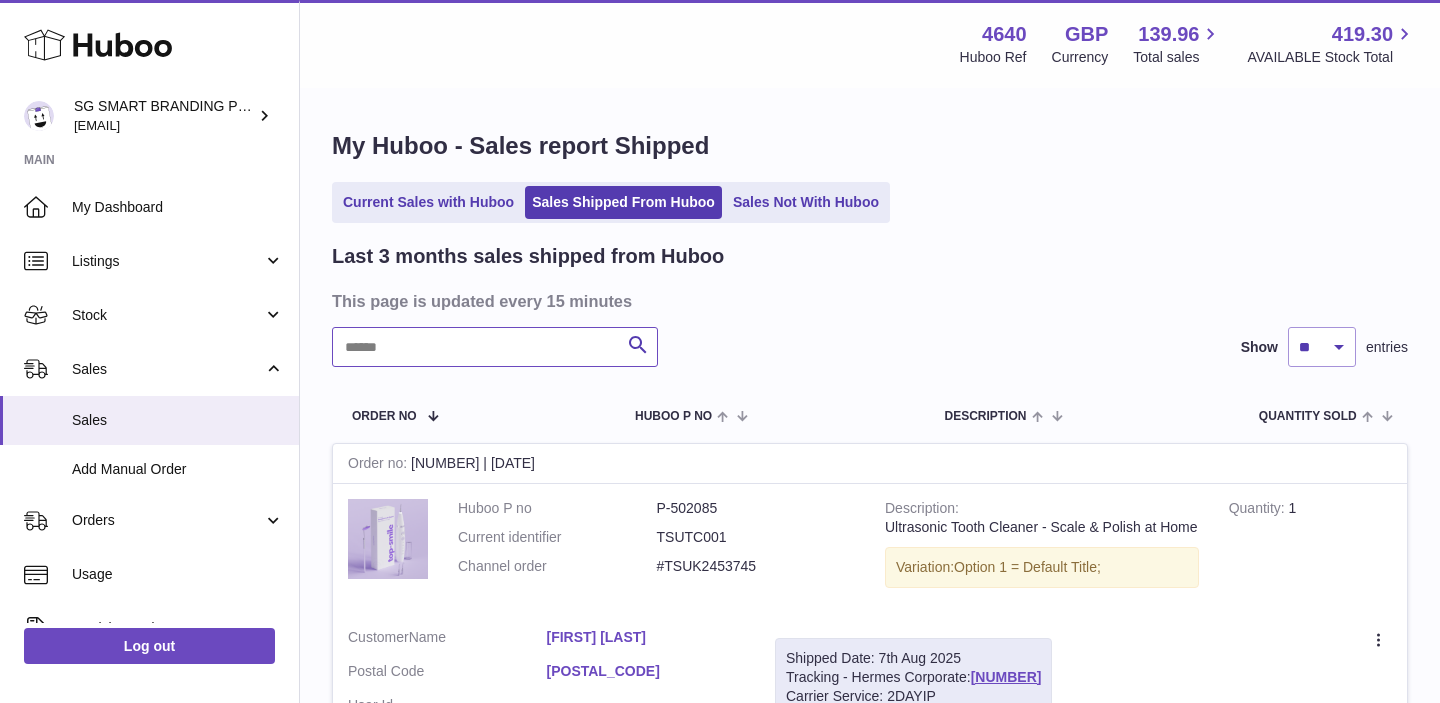 click at bounding box center (495, 347) 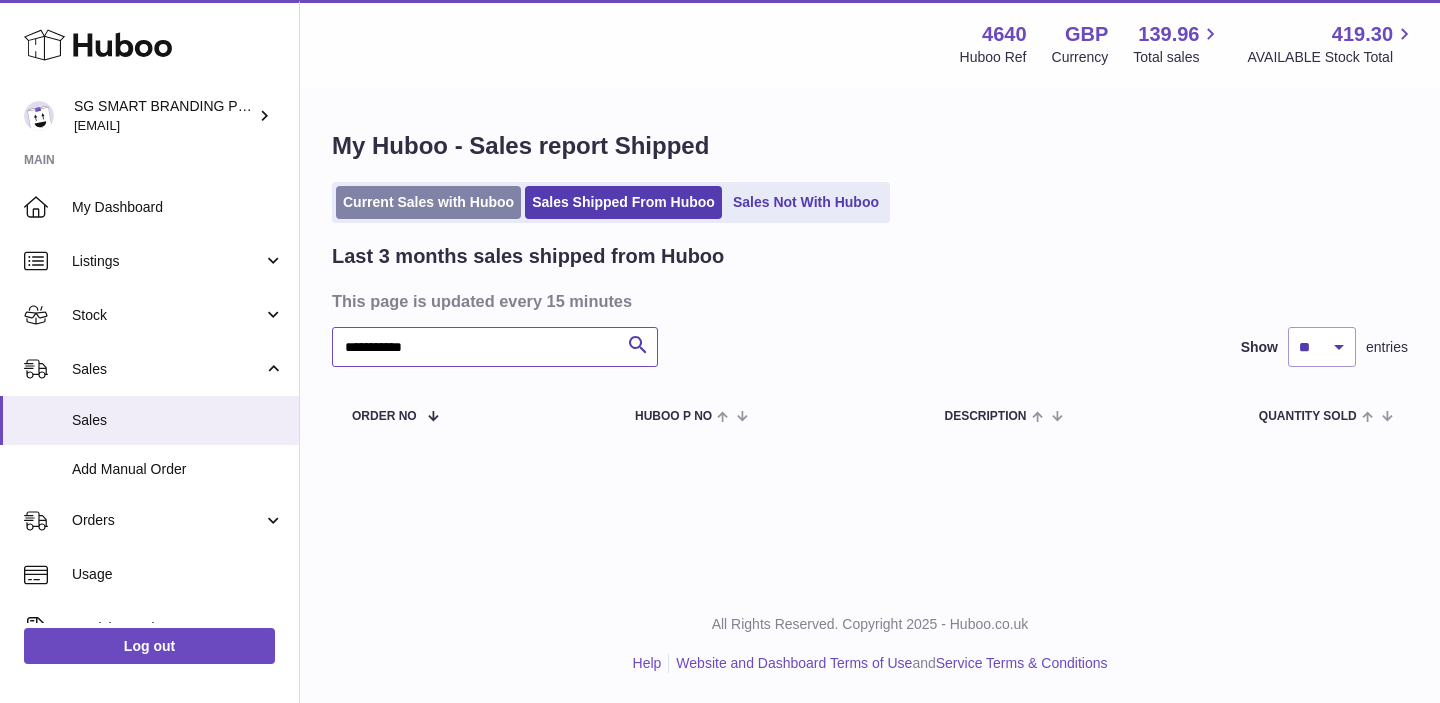 type on "**********" 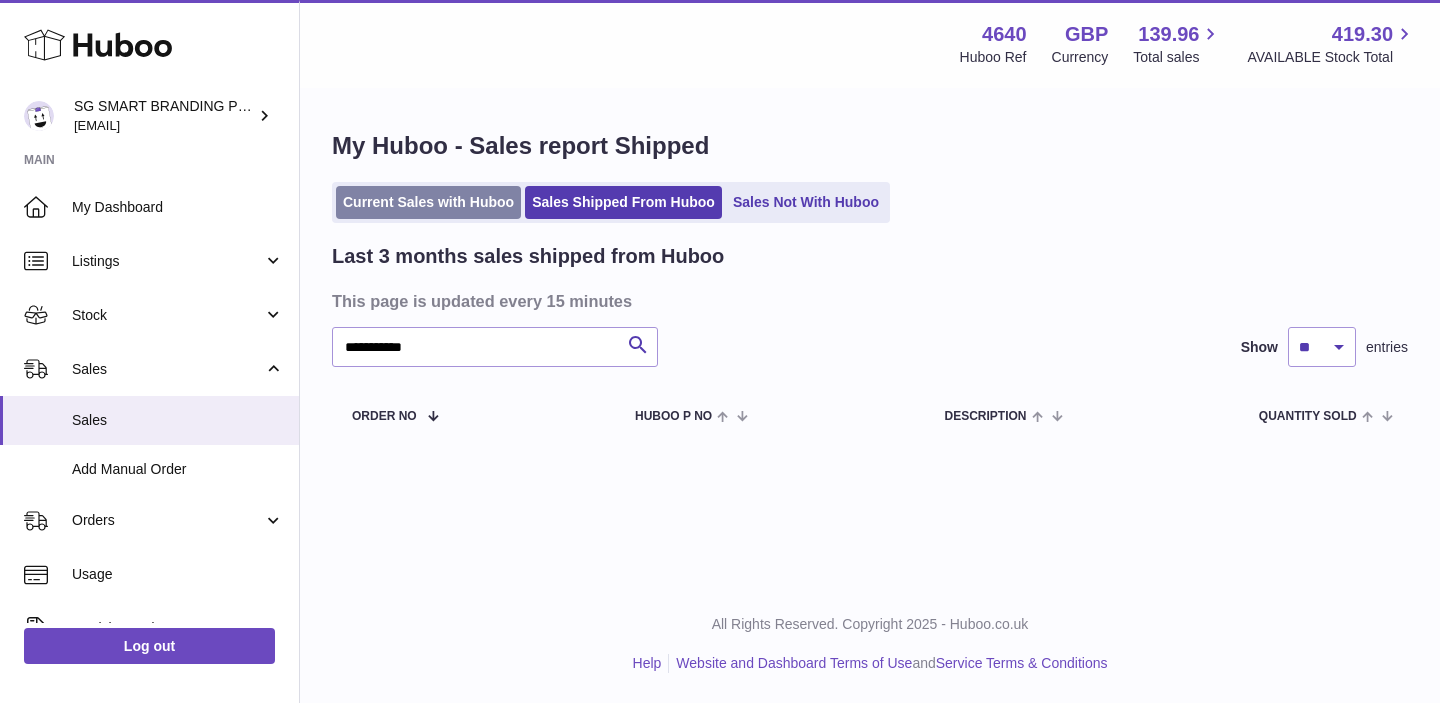 click on "Current Sales with Huboo" at bounding box center (428, 202) 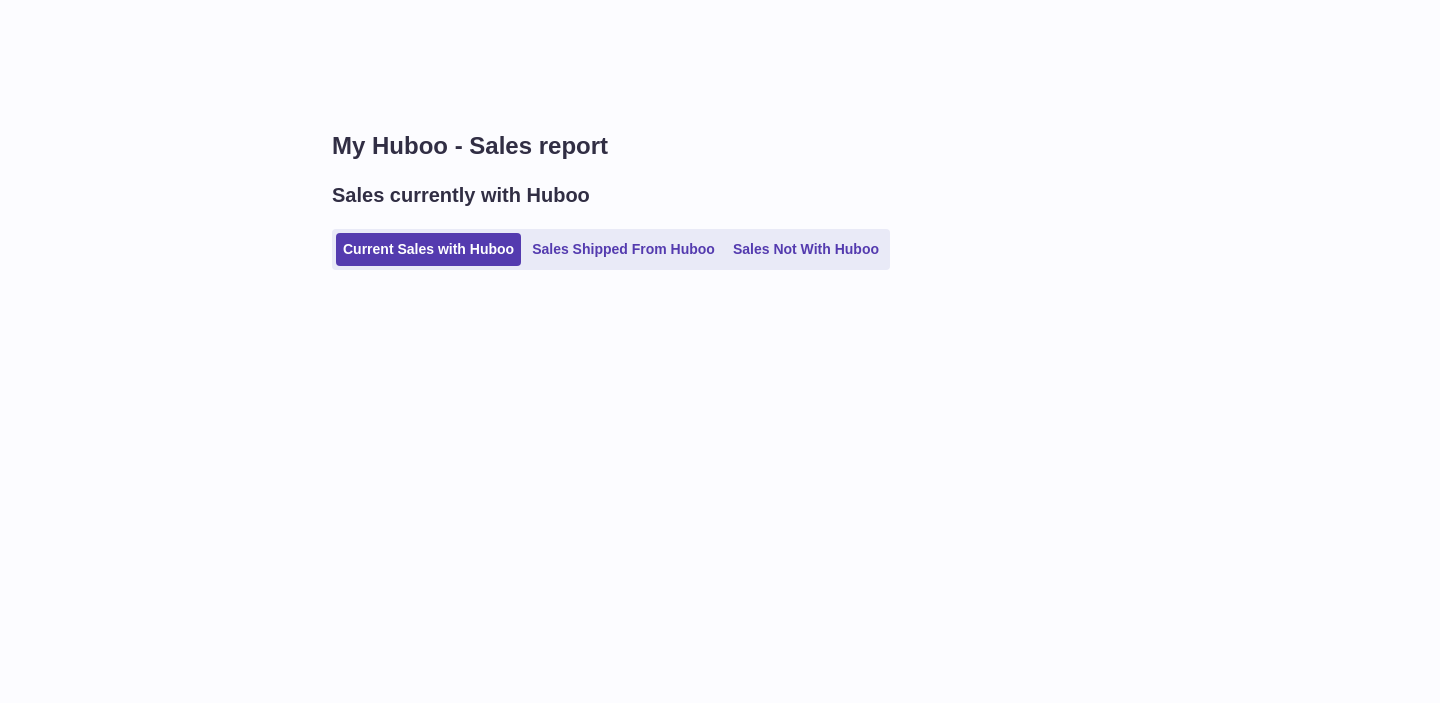 scroll, scrollTop: 0, scrollLeft: 0, axis: both 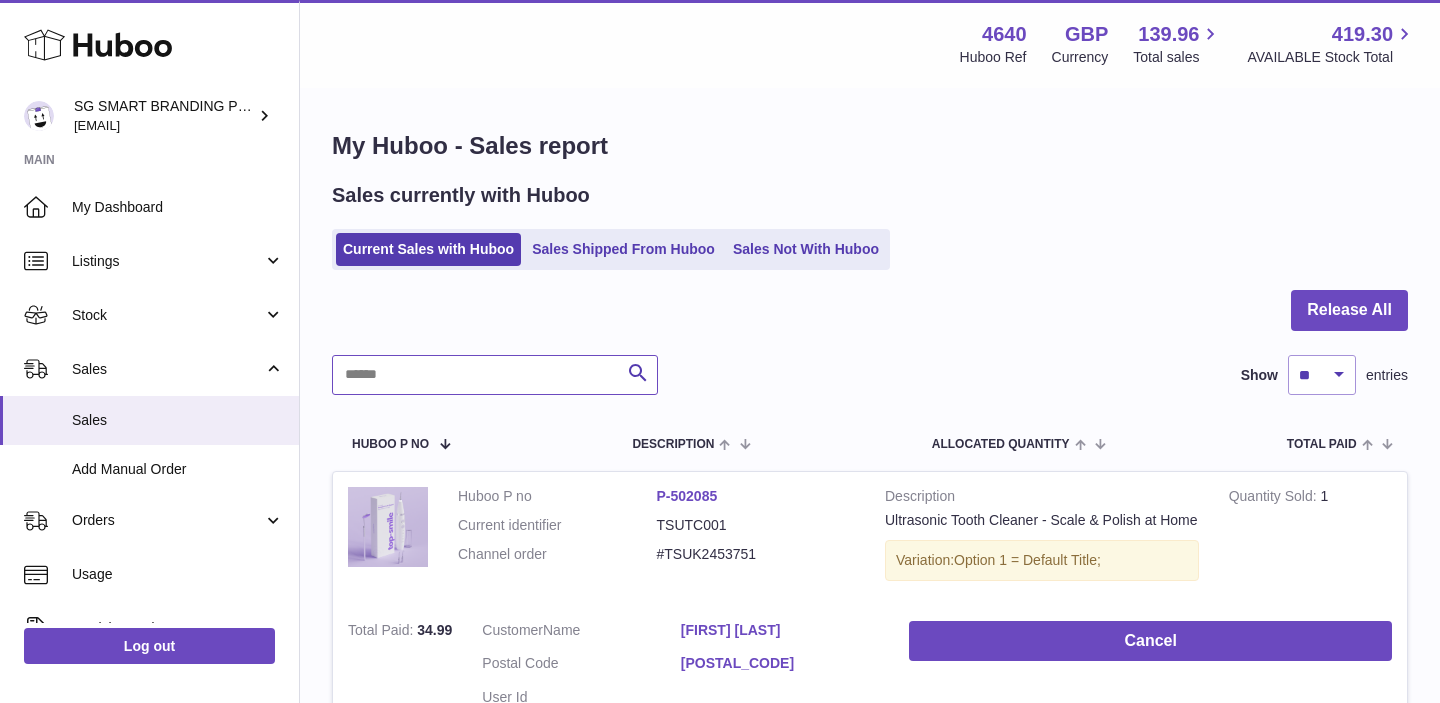 click at bounding box center (495, 375) 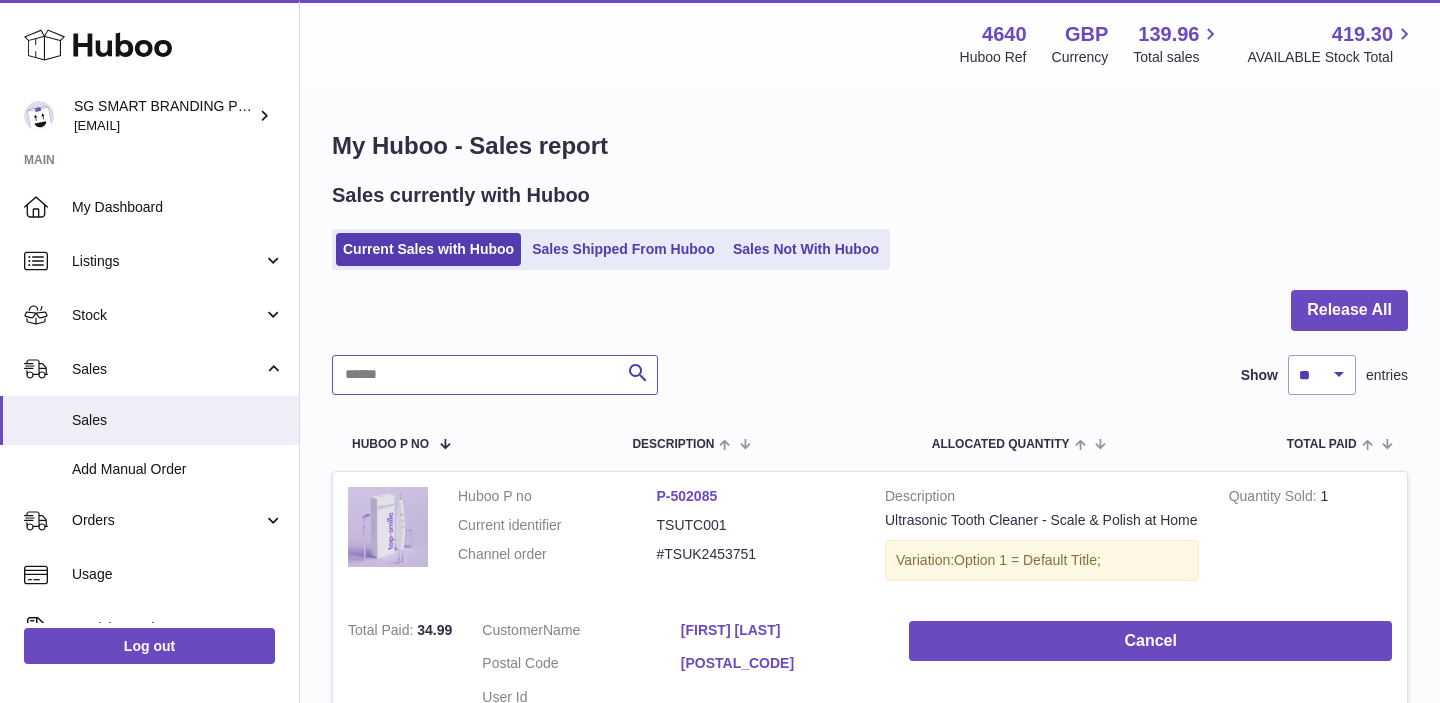paste on "**********" 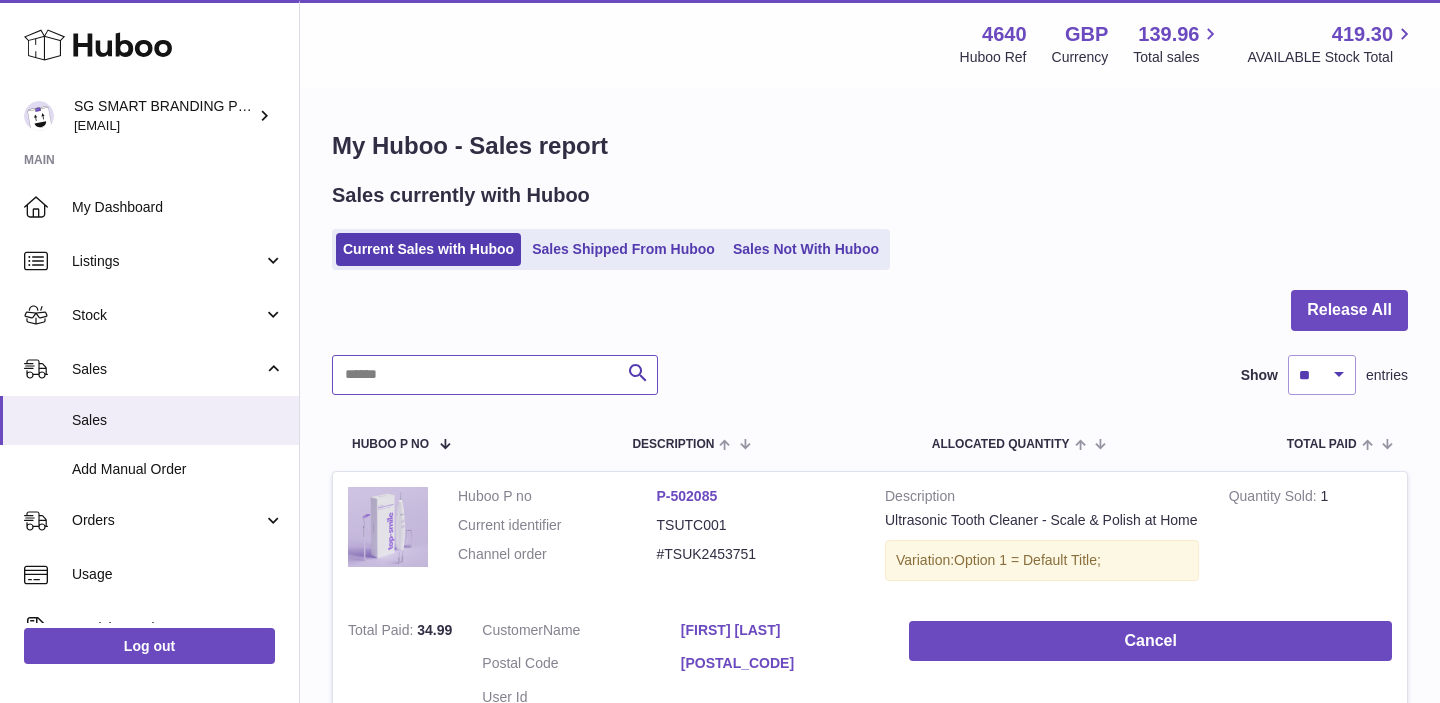 type on "**********" 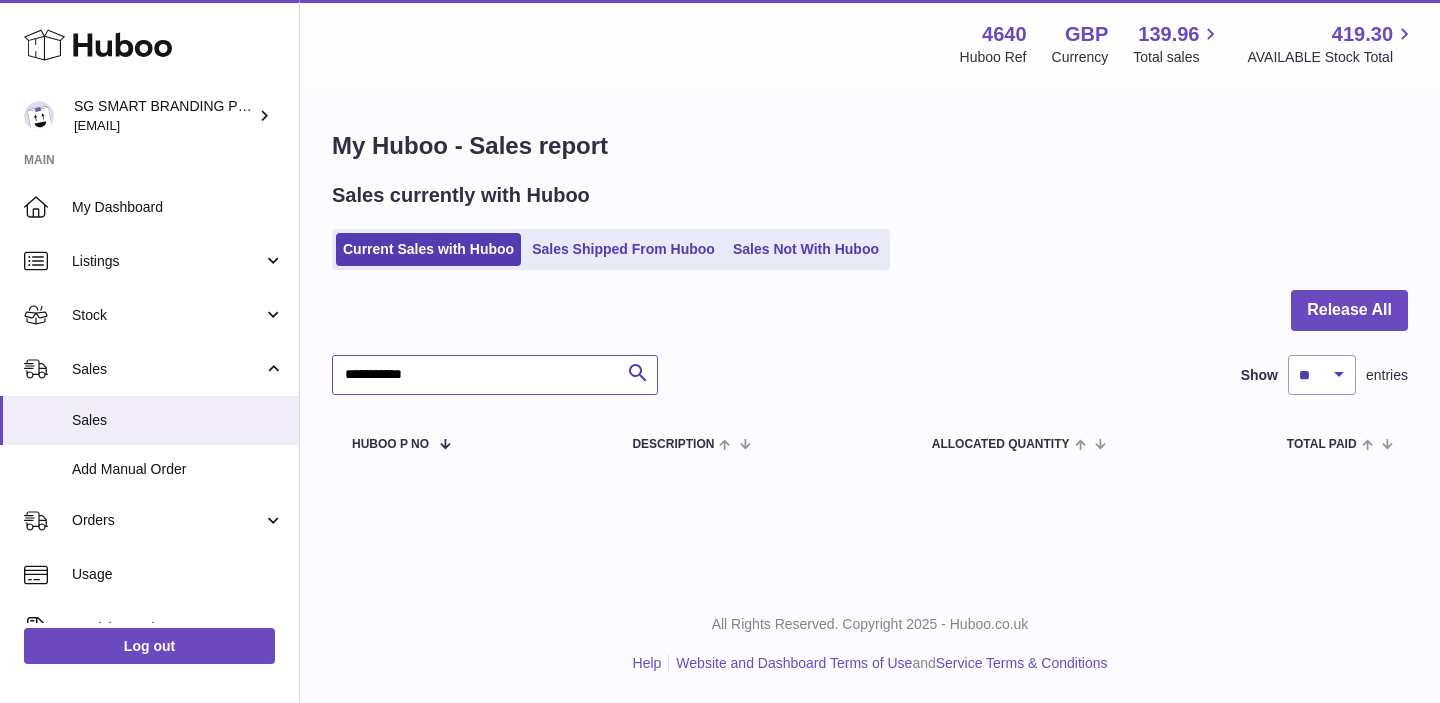 click on "**********" at bounding box center (495, 375) 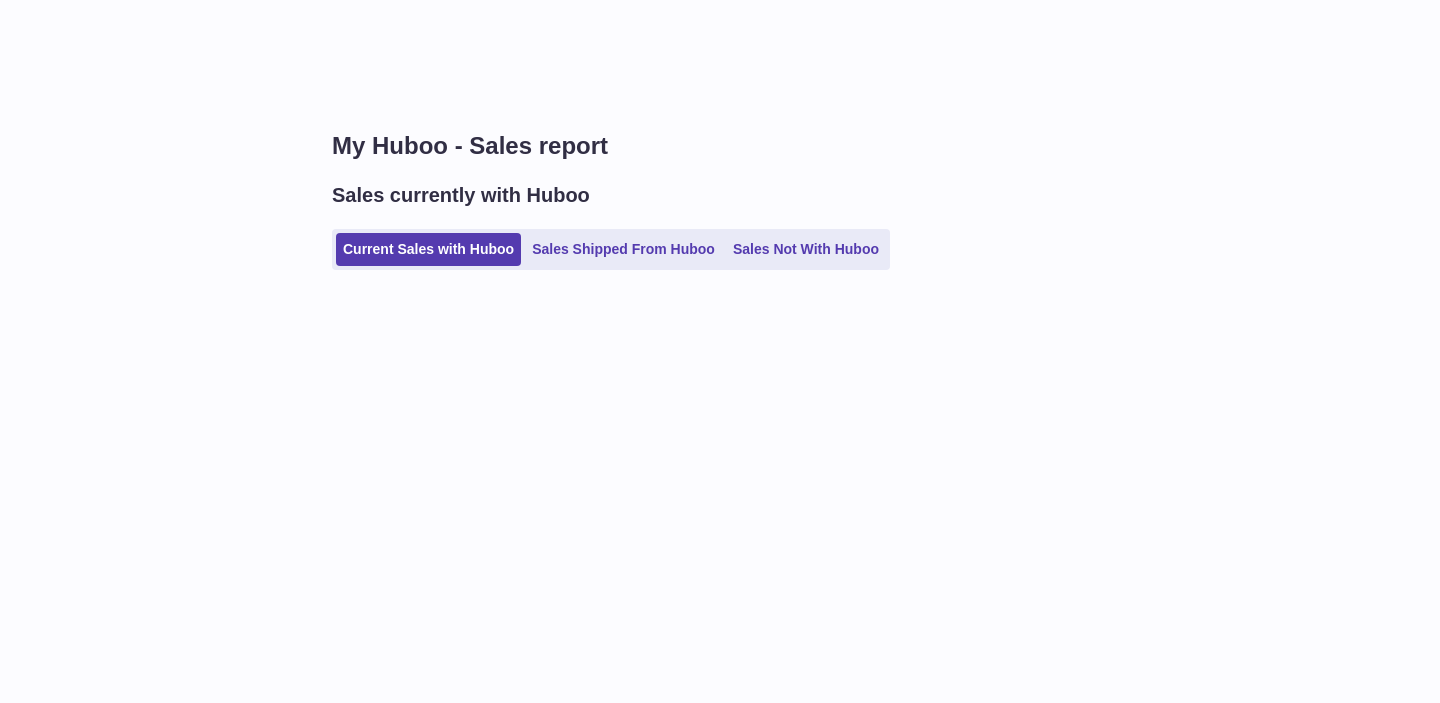 scroll, scrollTop: 0, scrollLeft: 0, axis: both 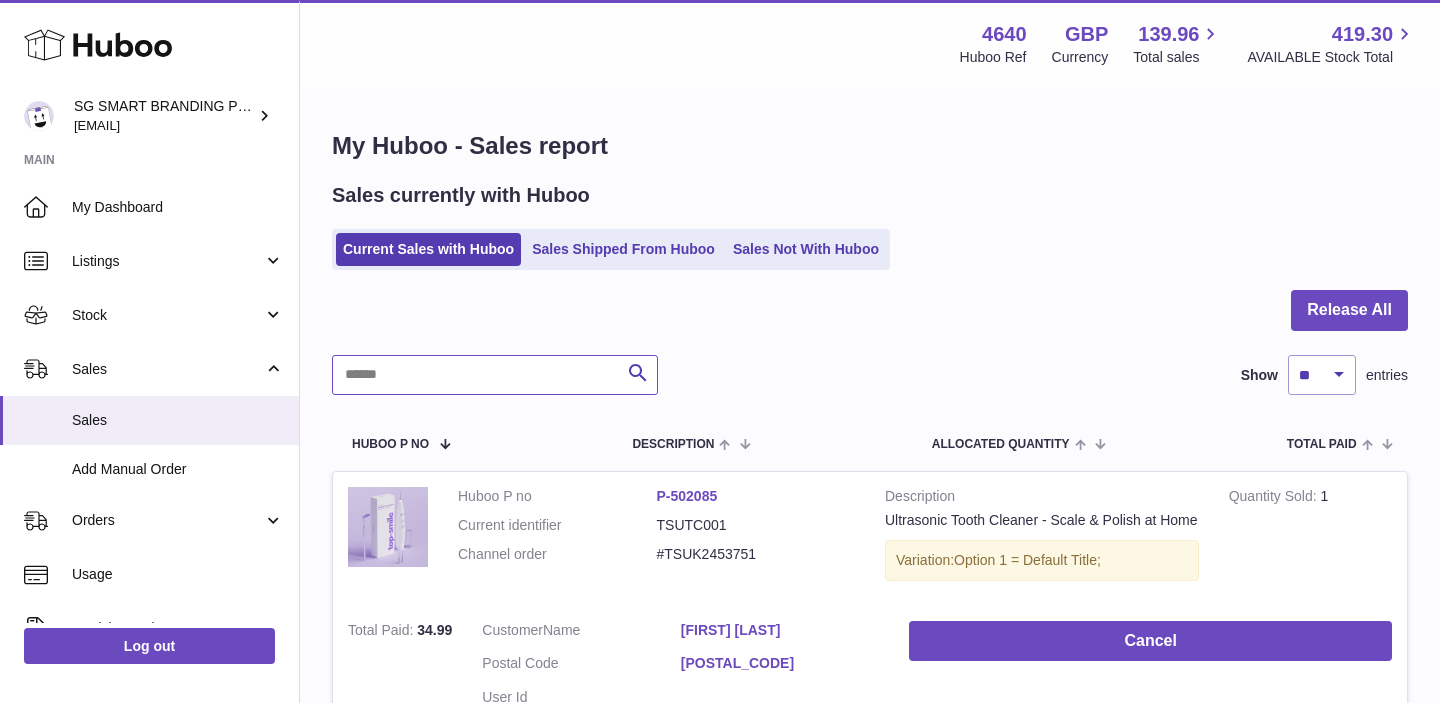 click at bounding box center (495, 375) 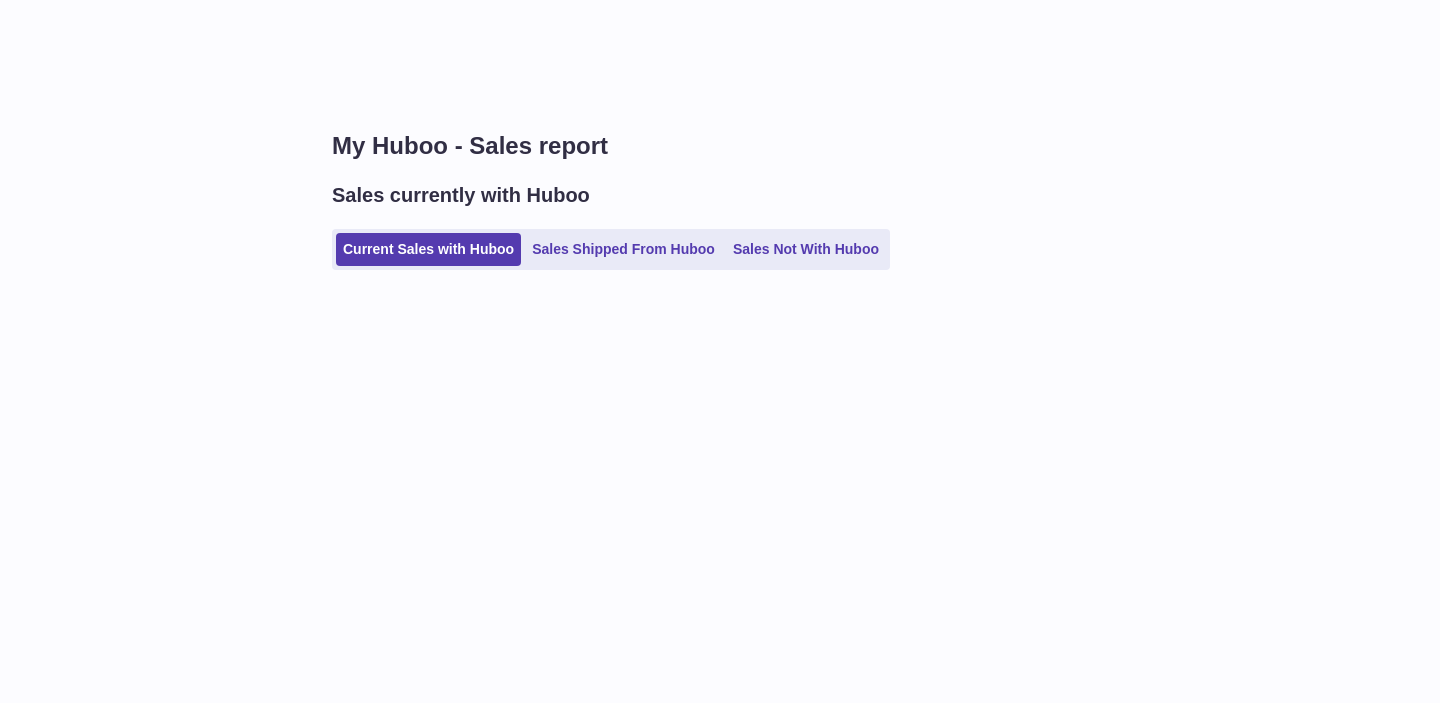 scroll, scrollTop: 0, scrollLeft: 0, axis: both 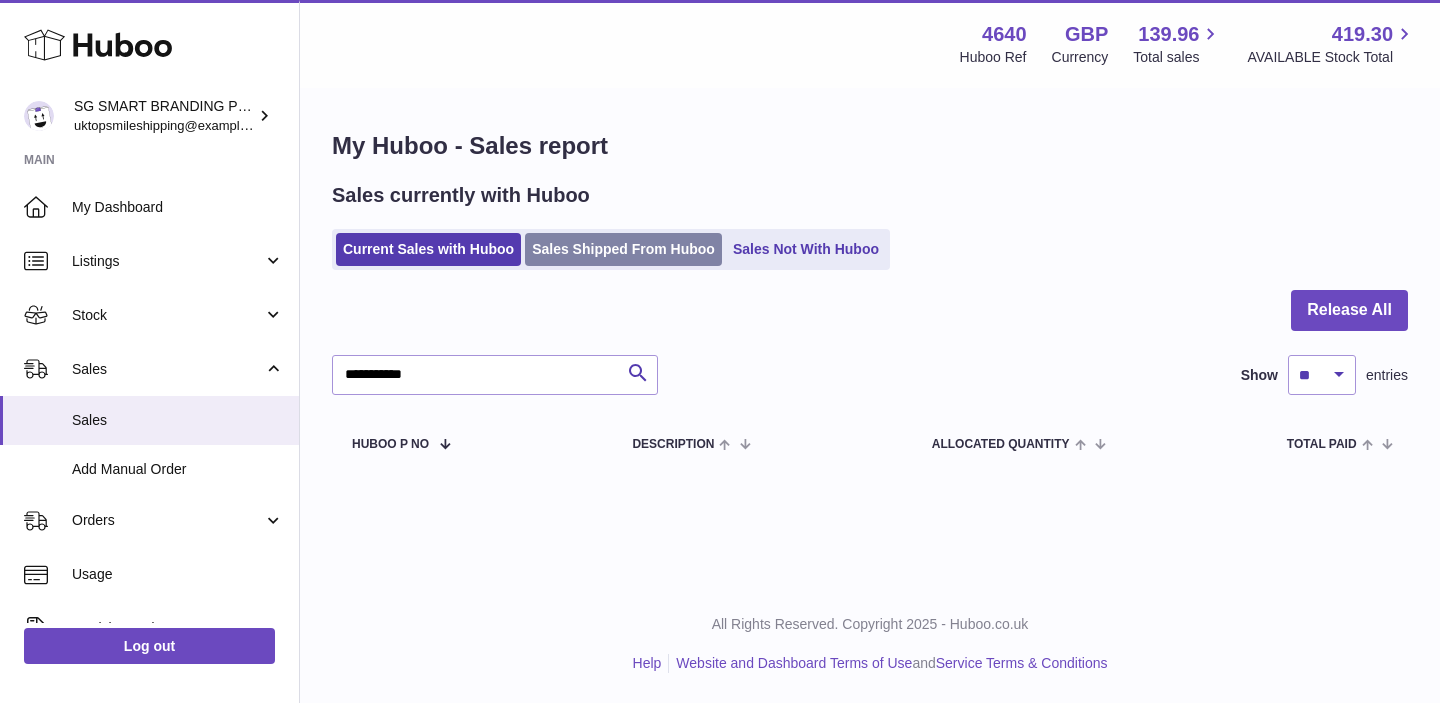 click on "Sales Shipped From Huboo" at bounding box center [623, 249] 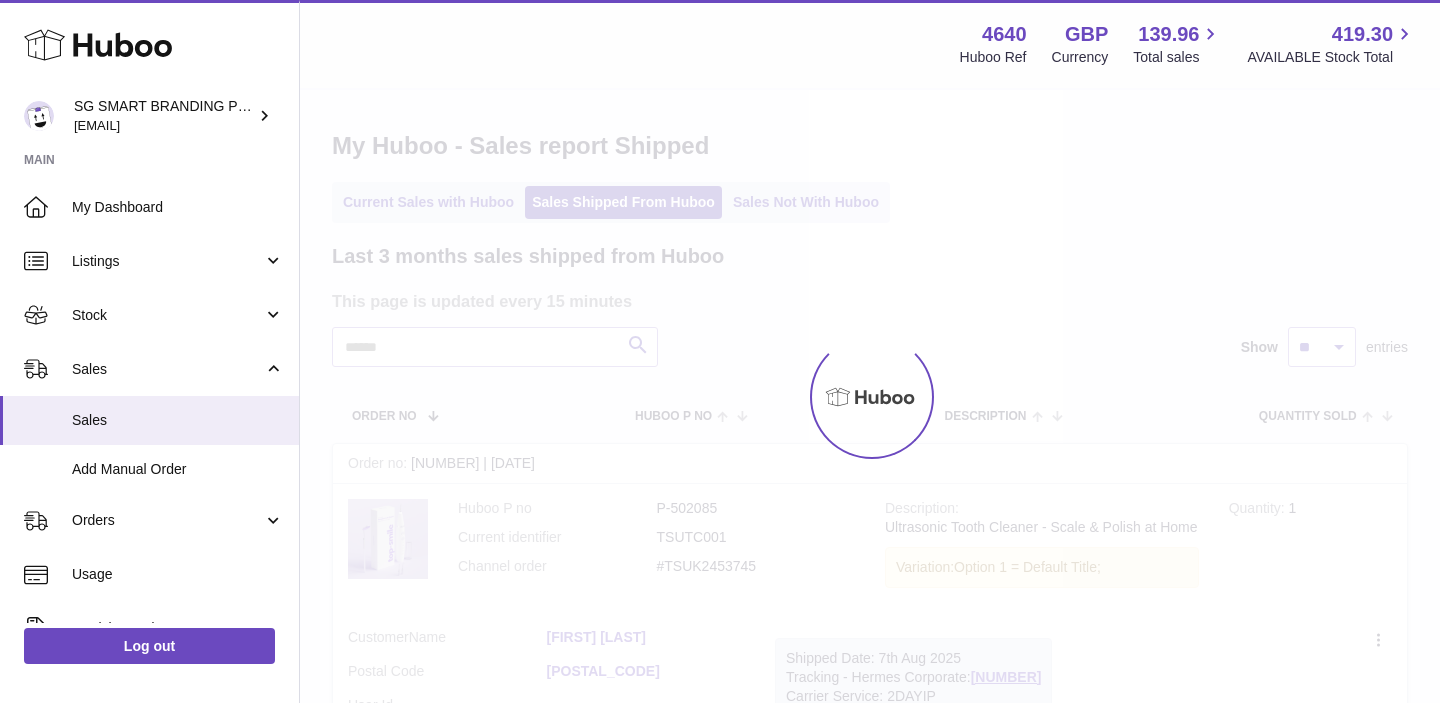 scroll, scrollTop: 0, scrollLeft: 0, axis: both 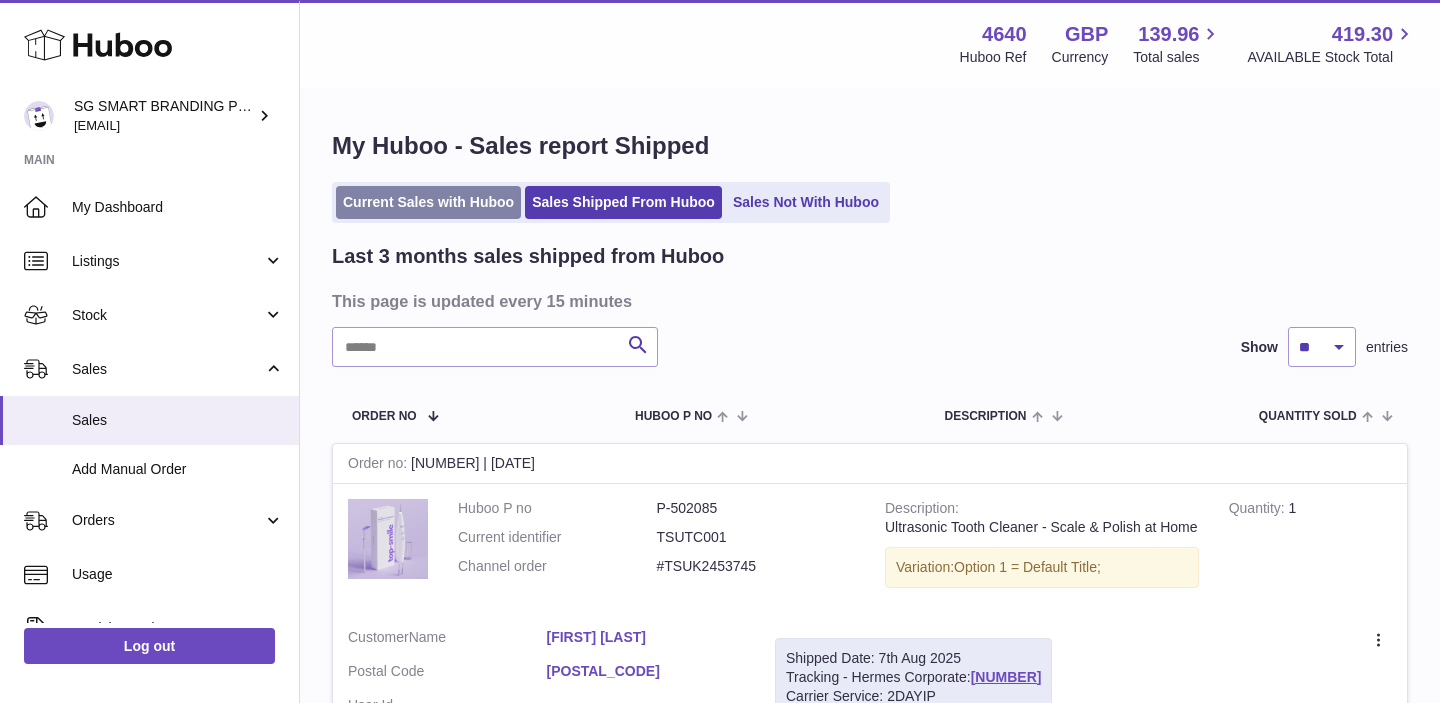 click on "Current Sales with Huboo" at bounding box center (428, 202) 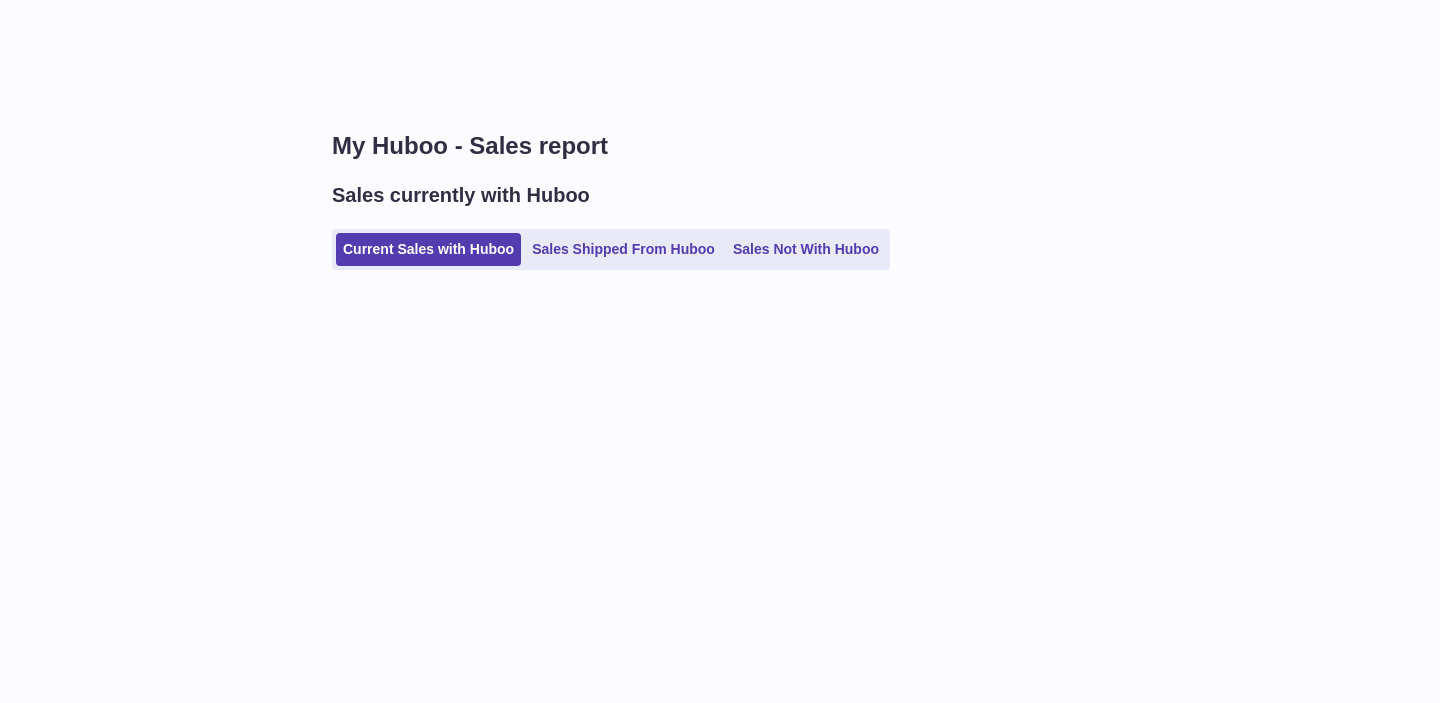 scroll, scrollTop: 0, scrollLeft: 0, axis: both 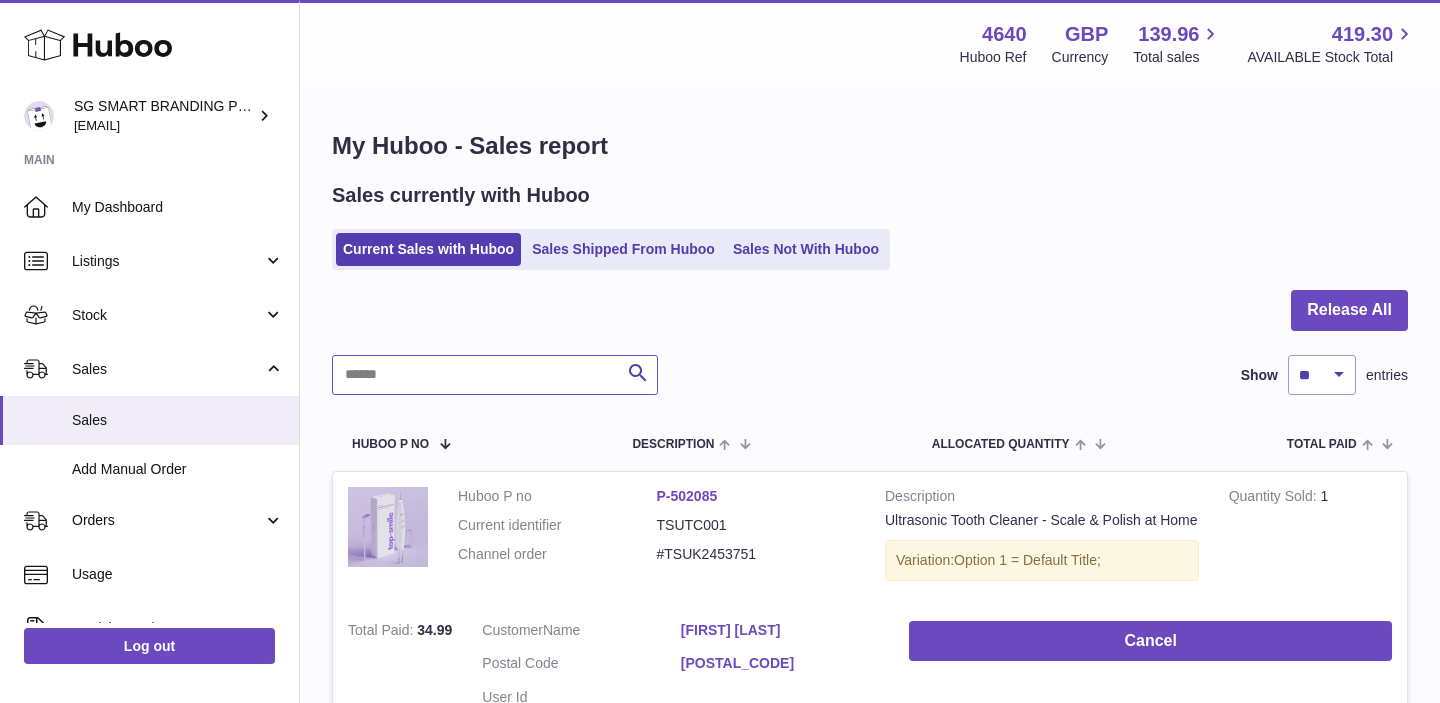 click at bounding box center (495, 375) 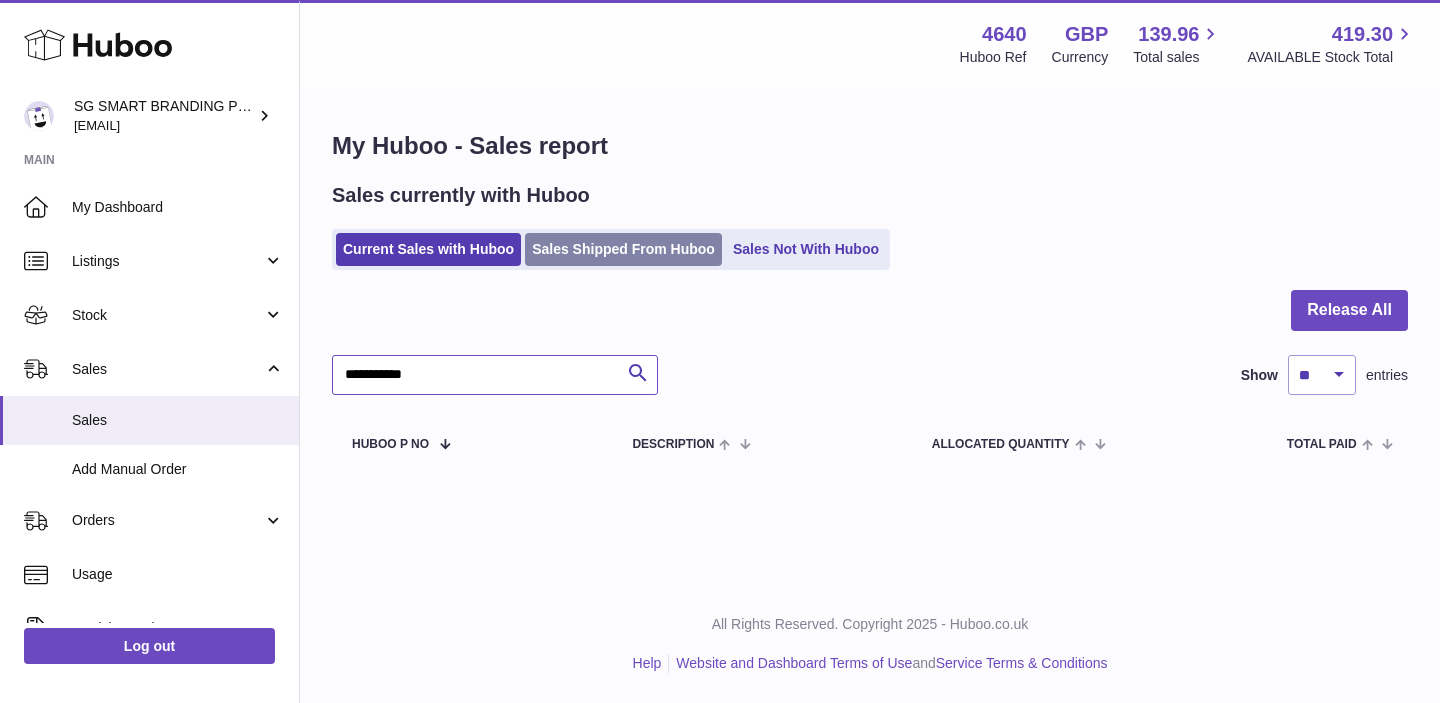 type on "**********" 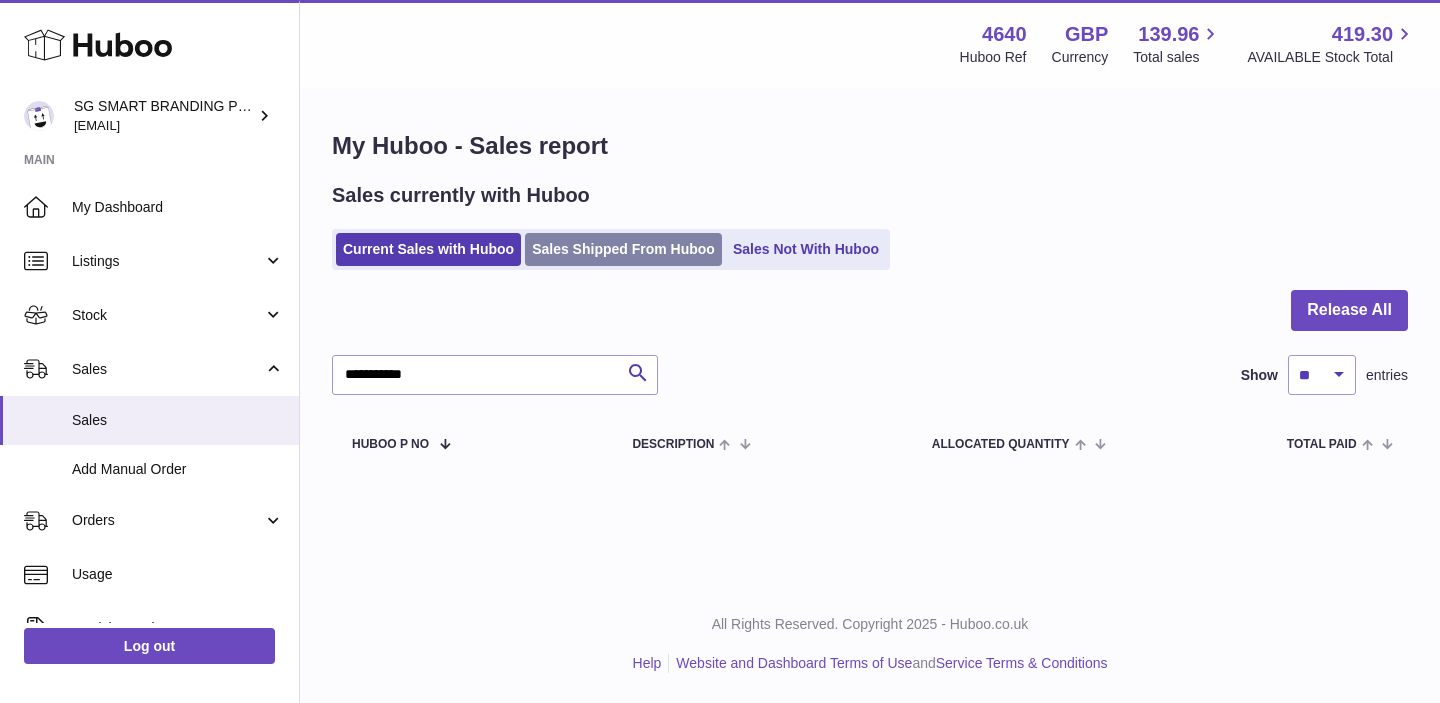 click on "Sales Shipped From Huboo" at bounding box center (623, 249) 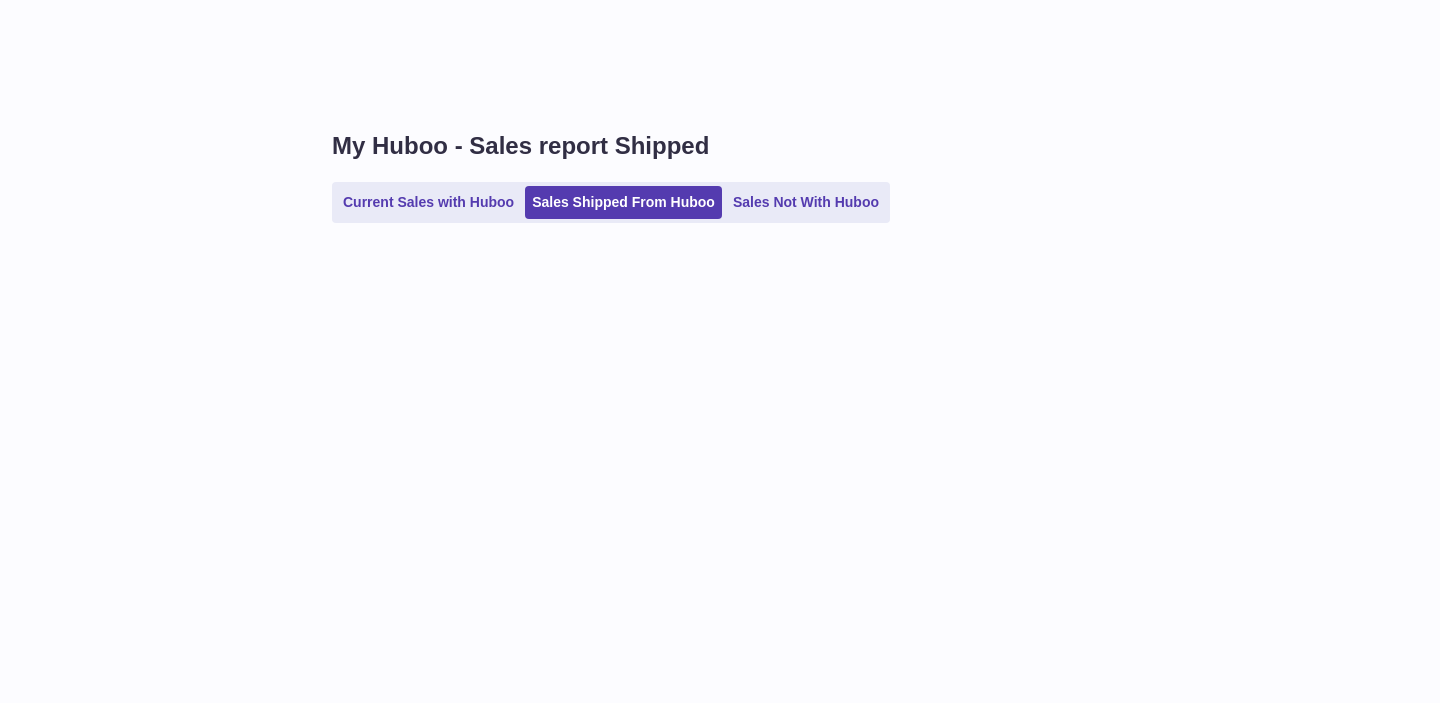 scroll, scrollTop: 0, scrollLeft: 0, axis: both 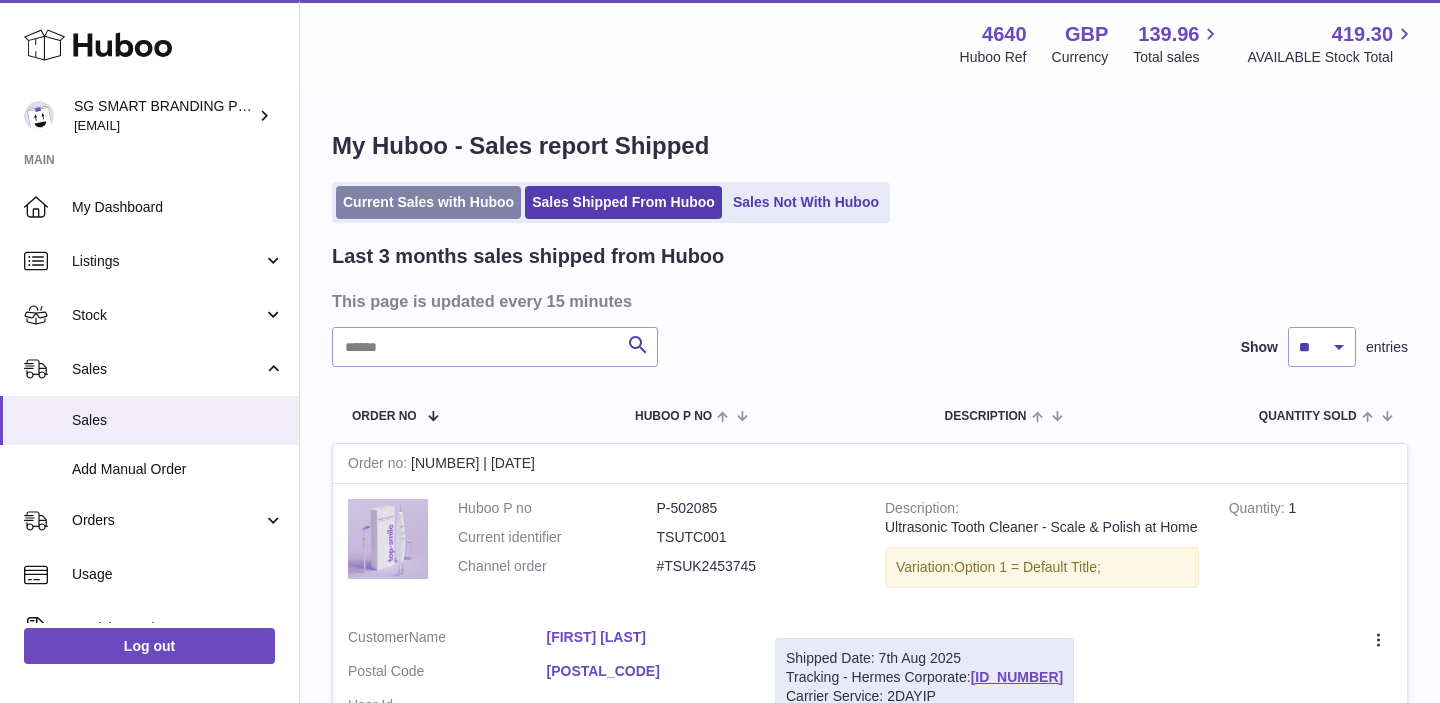 click on "Current Sales with Huboo" at bounding box center (428, 202) 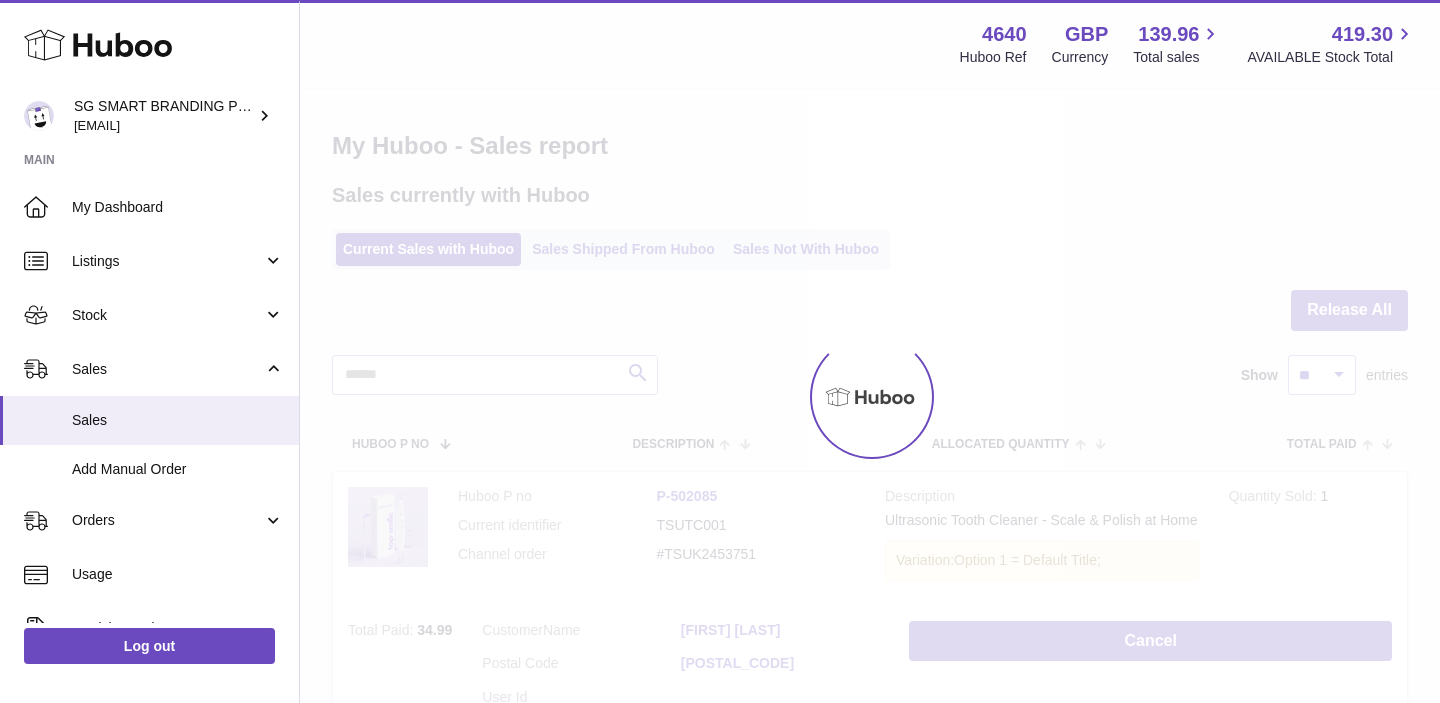 scroll, scrollTop: 0, scrollLeft: 0, axis: both 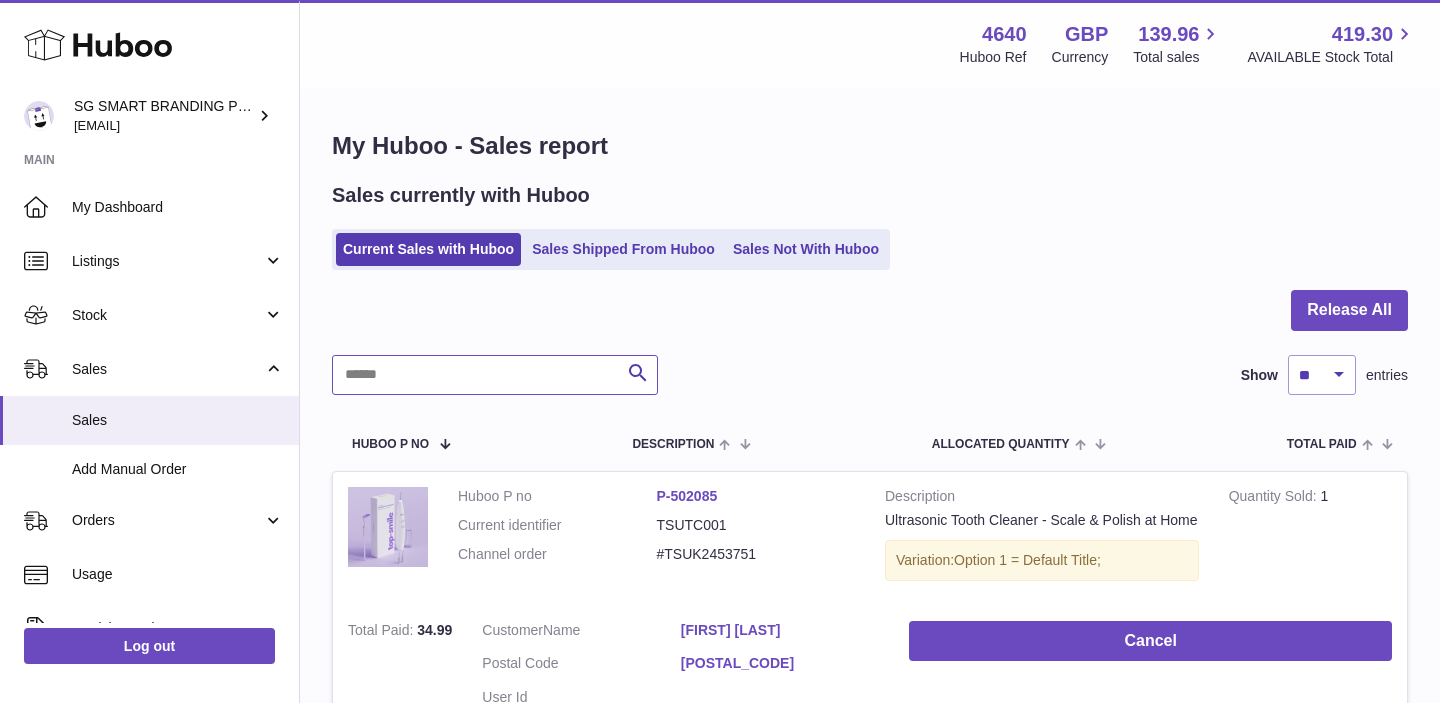 click at bounding box center [495, 375] 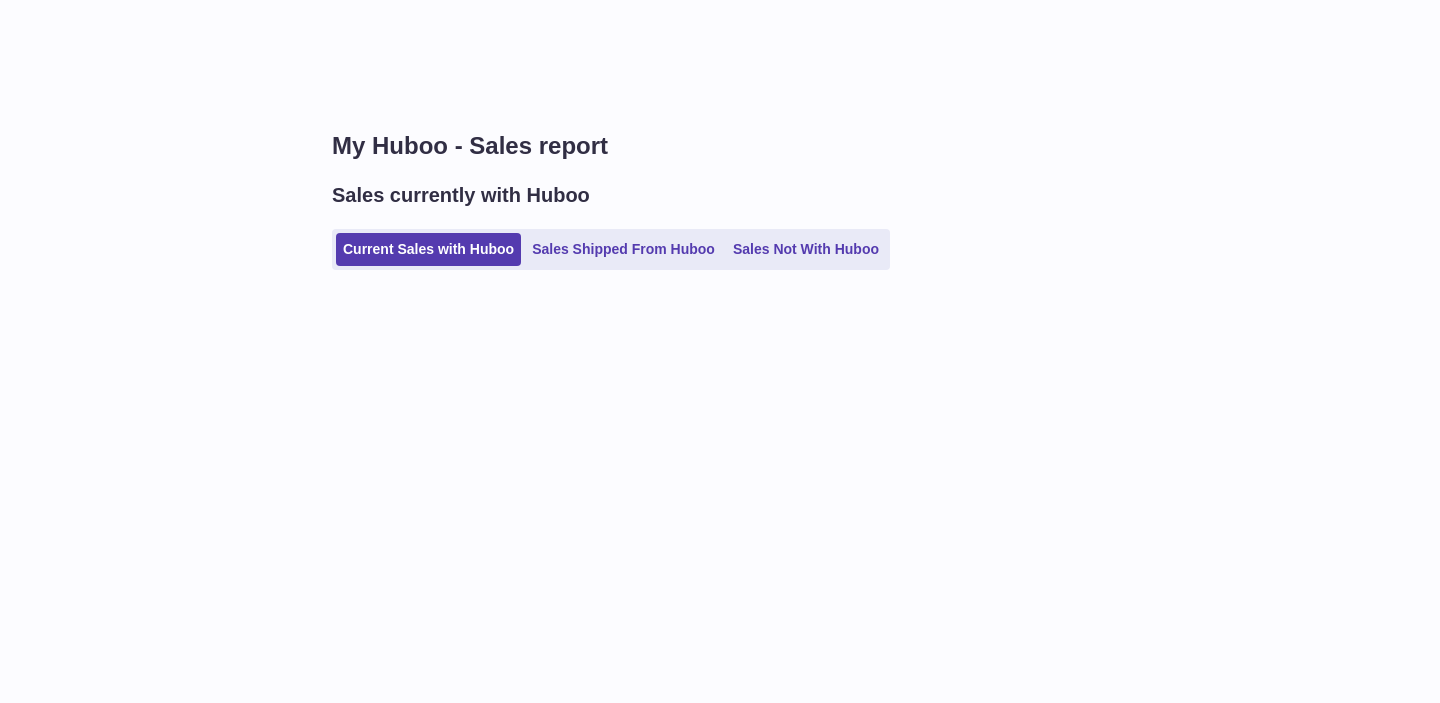 scroll, scrollTop: 0, scrollLeft: 0, axis: both 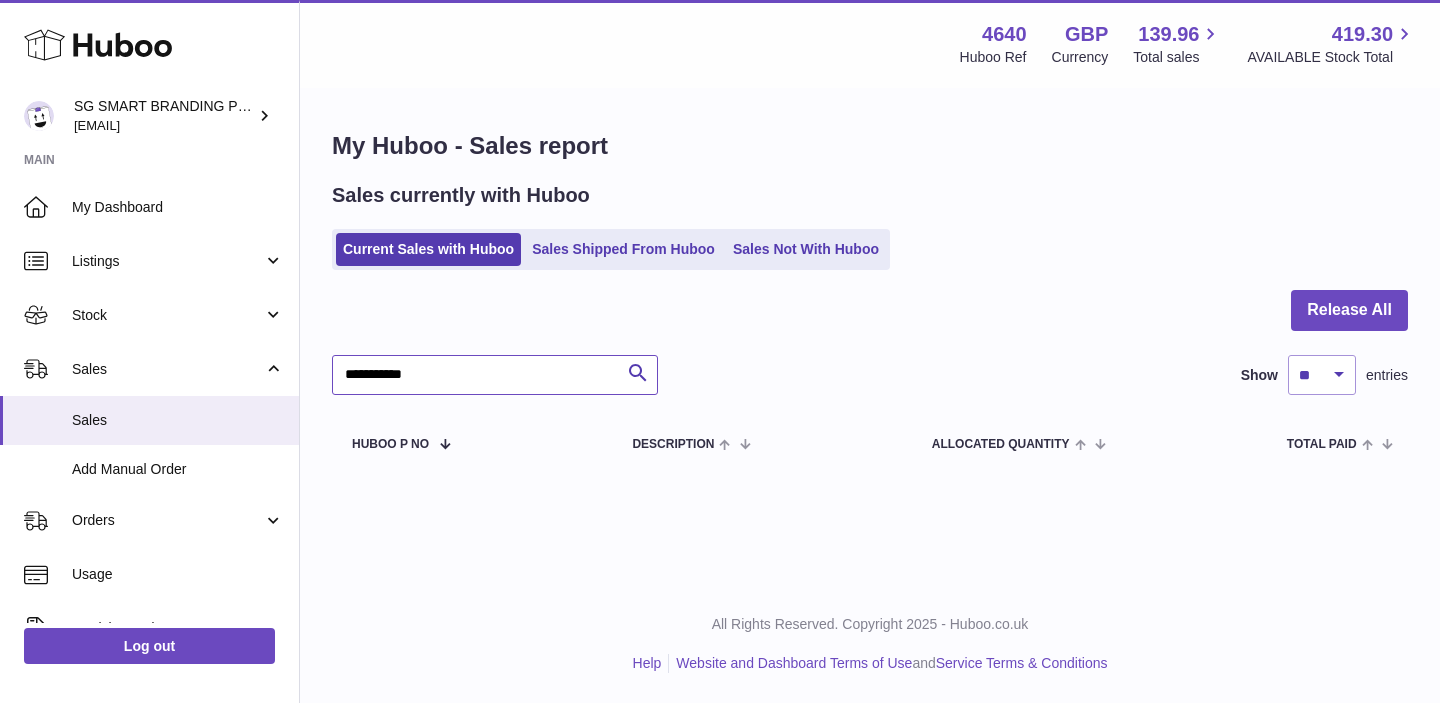 click on "**********" at bounding box center [495, 375] 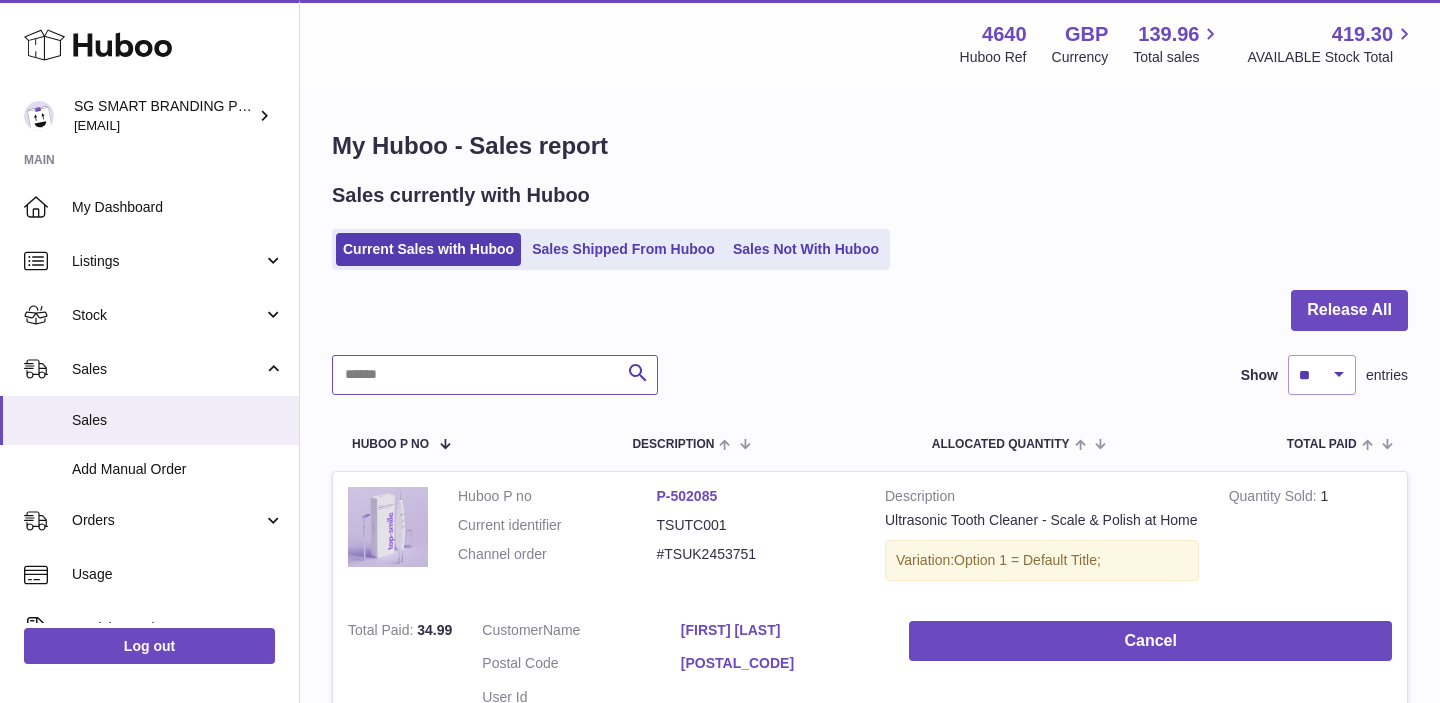 type on "**********" 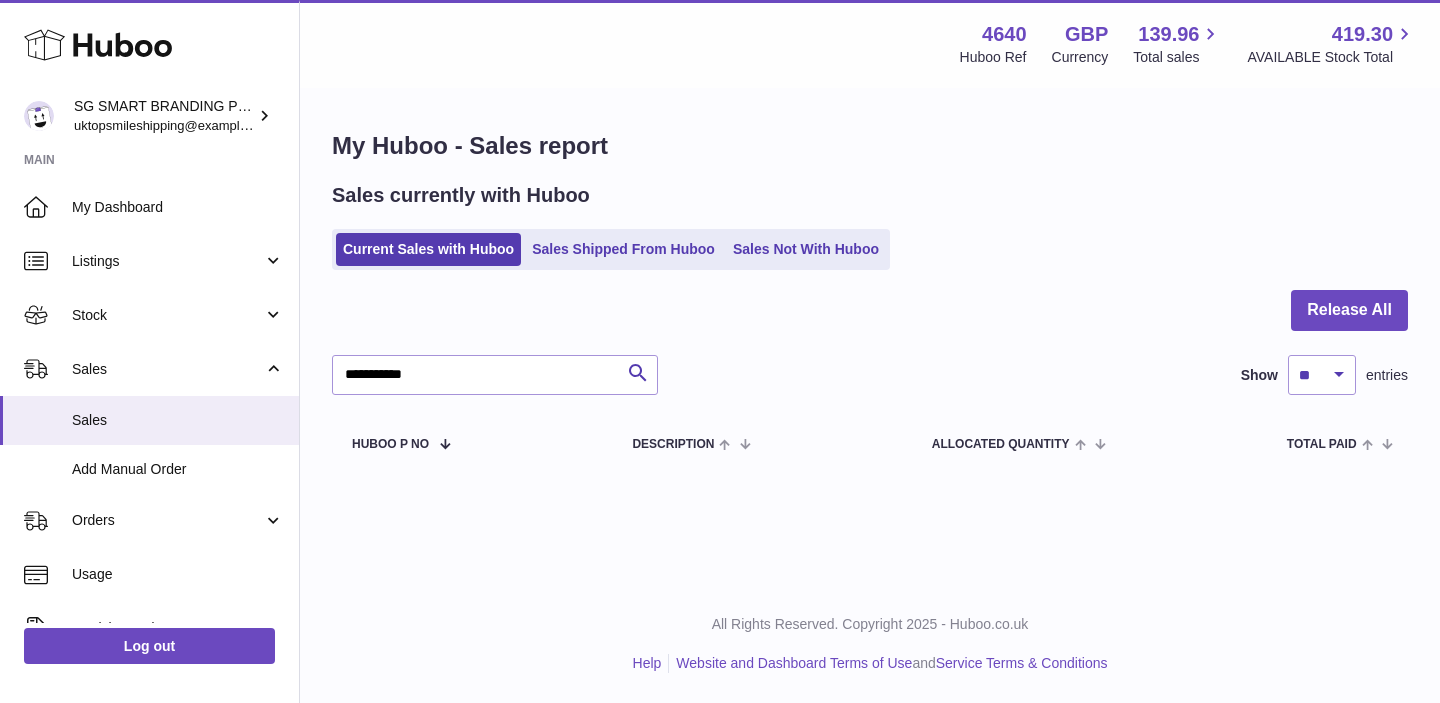 scroll, scrollTop: 0, scrollLeft: 0, axis: both 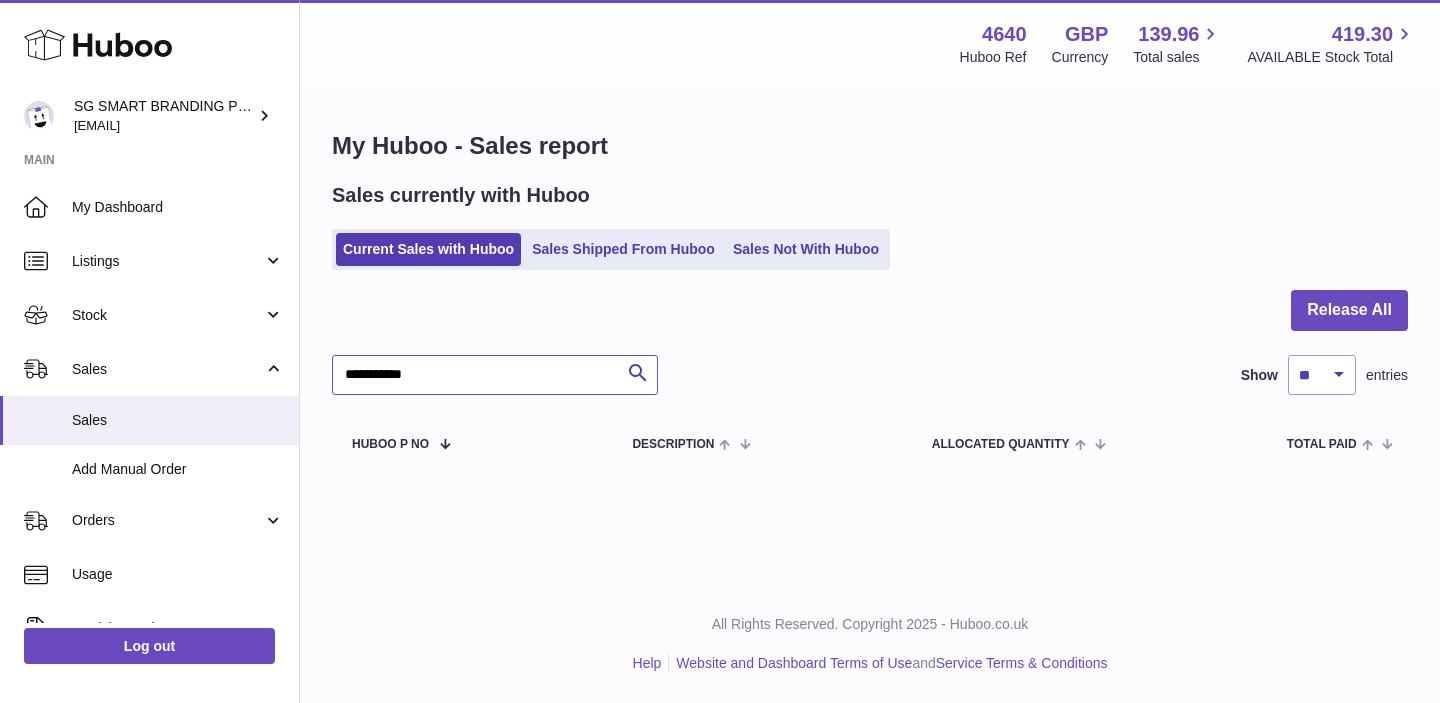 click on "**********" at bounding box center [495, 375] 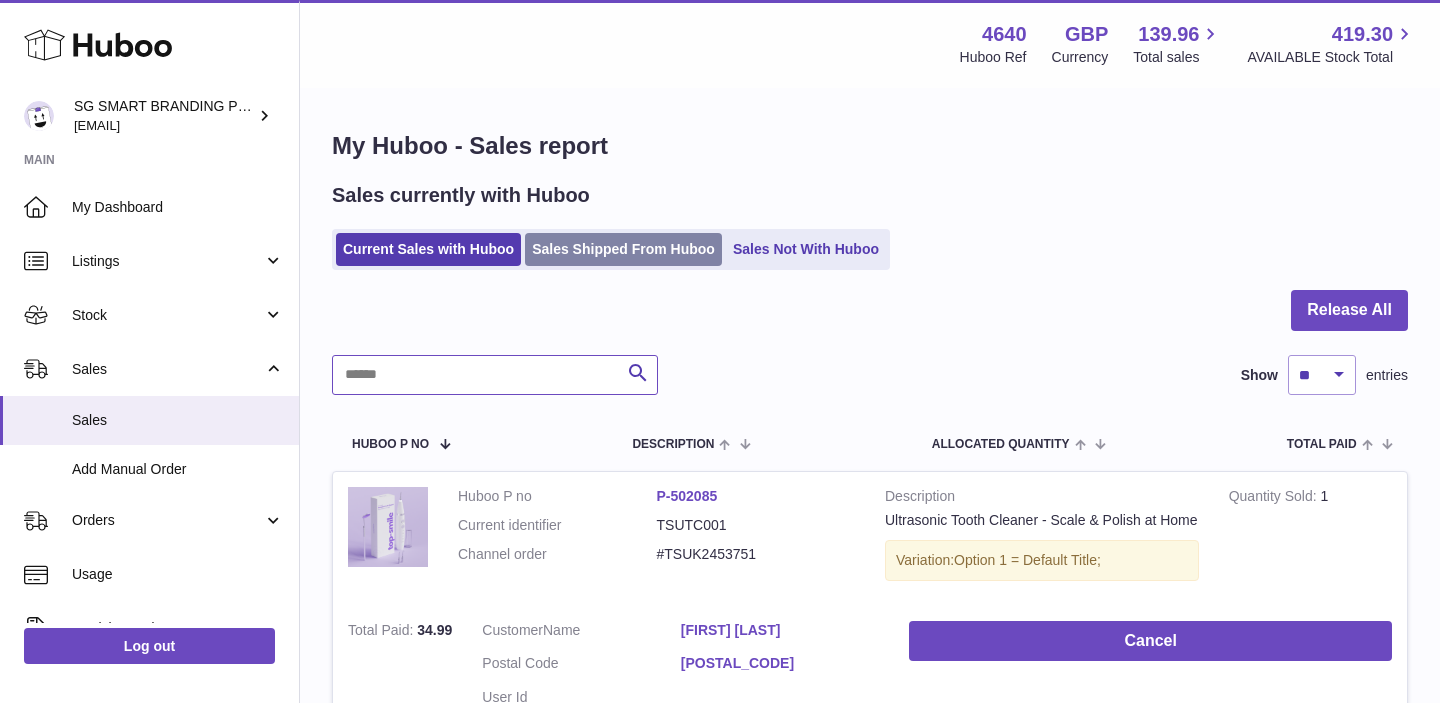 type 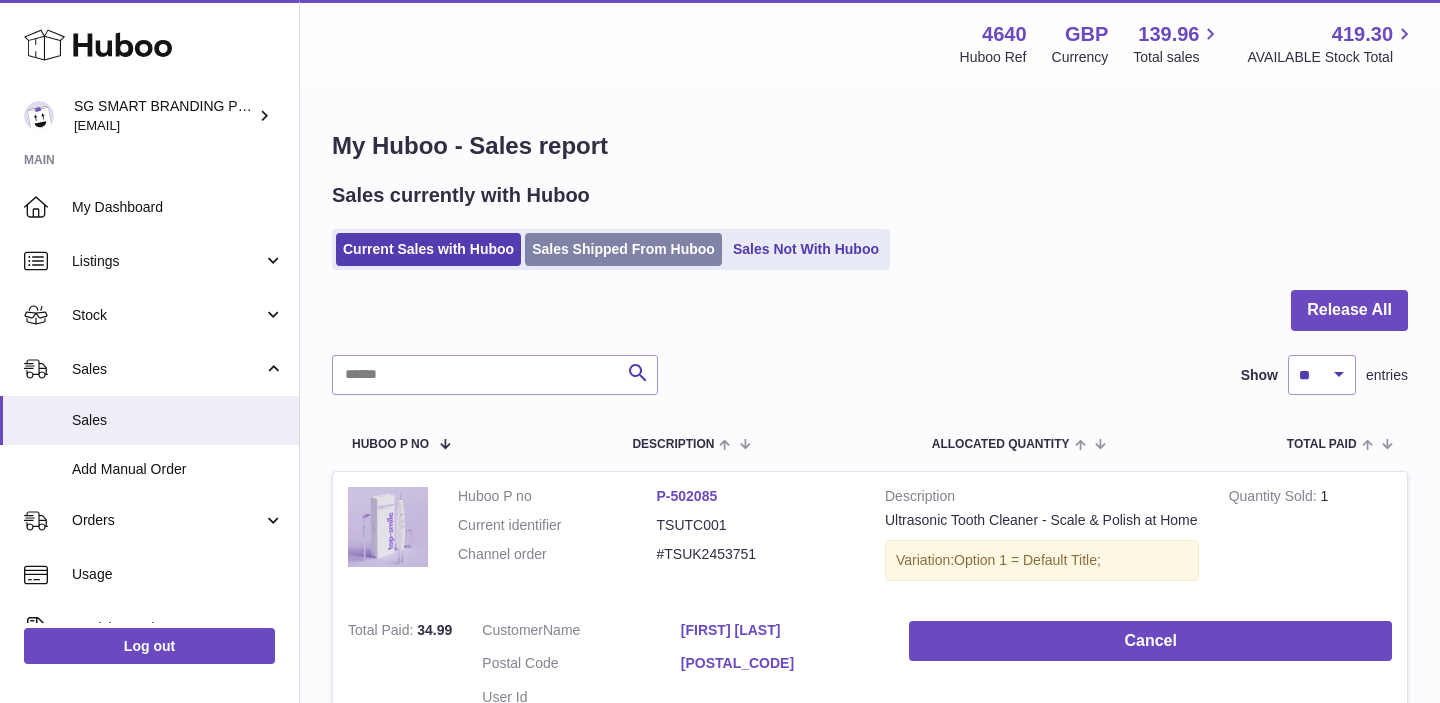 click on "Sales Shipped From Huboo" at bounding box center (623, 249) 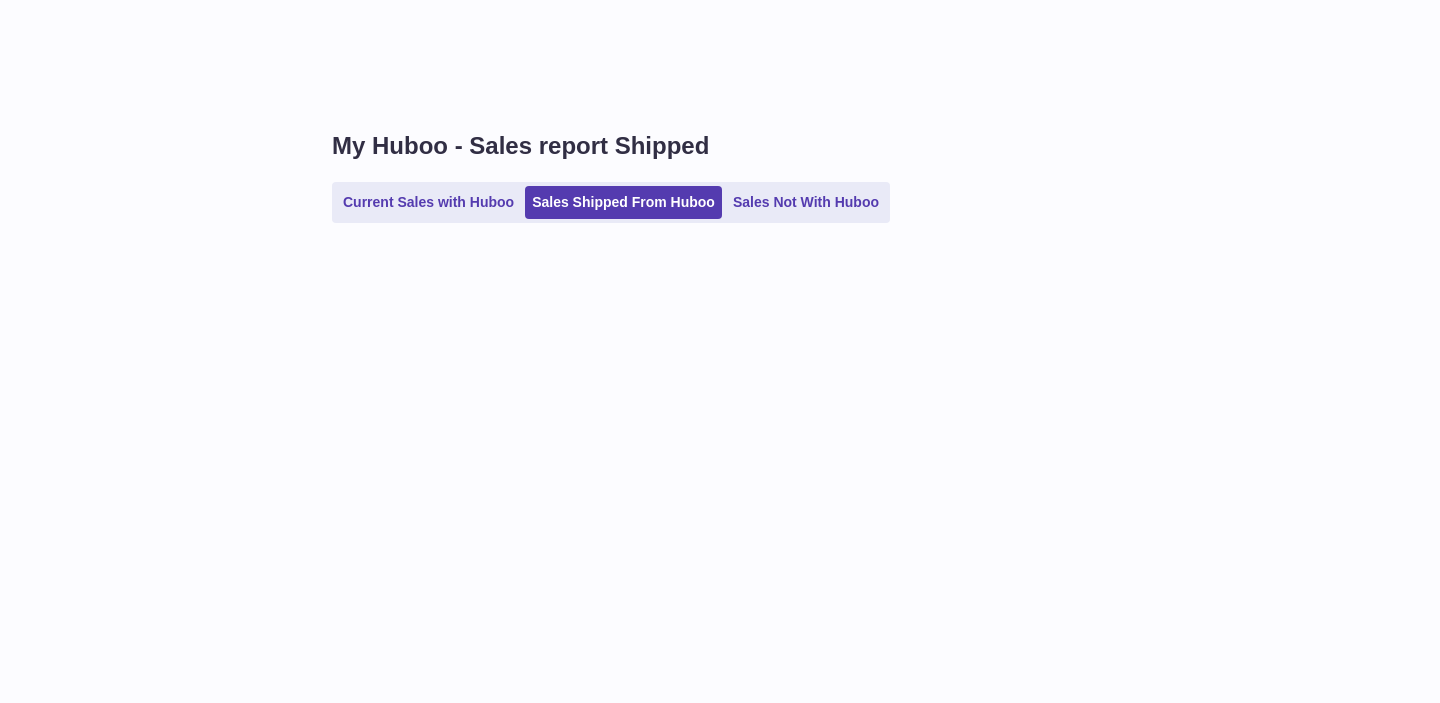 scroll, scrollTop: 0, scrollLeft: 0, axis: both 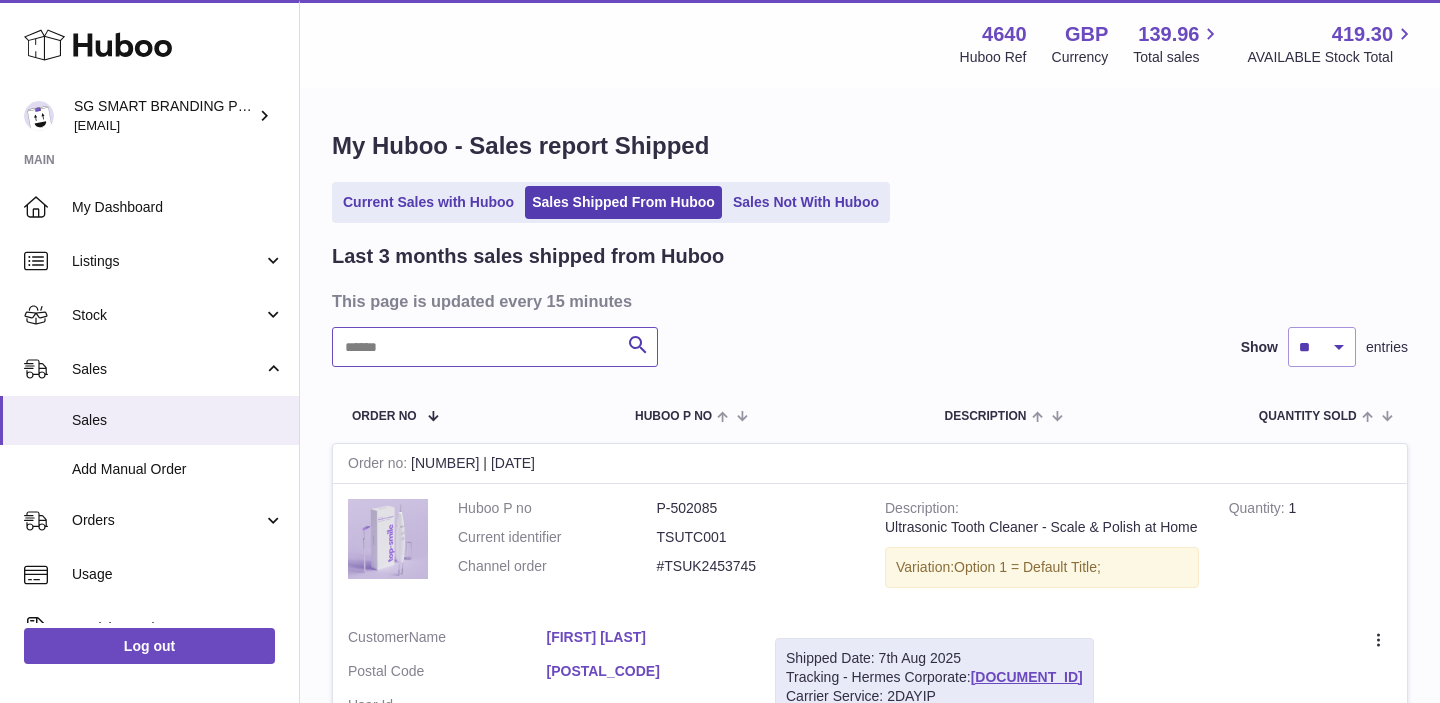 click at bounding box center [495, 347] 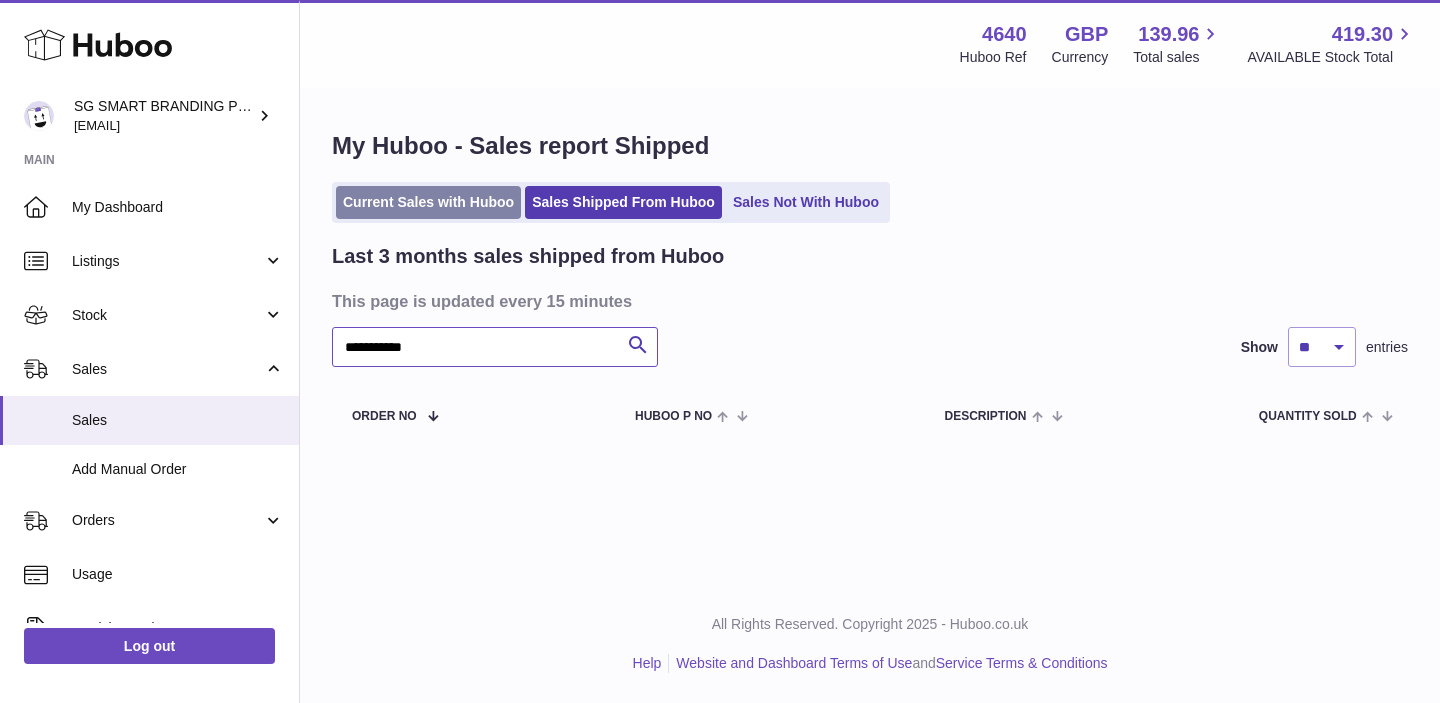 type on "**********" 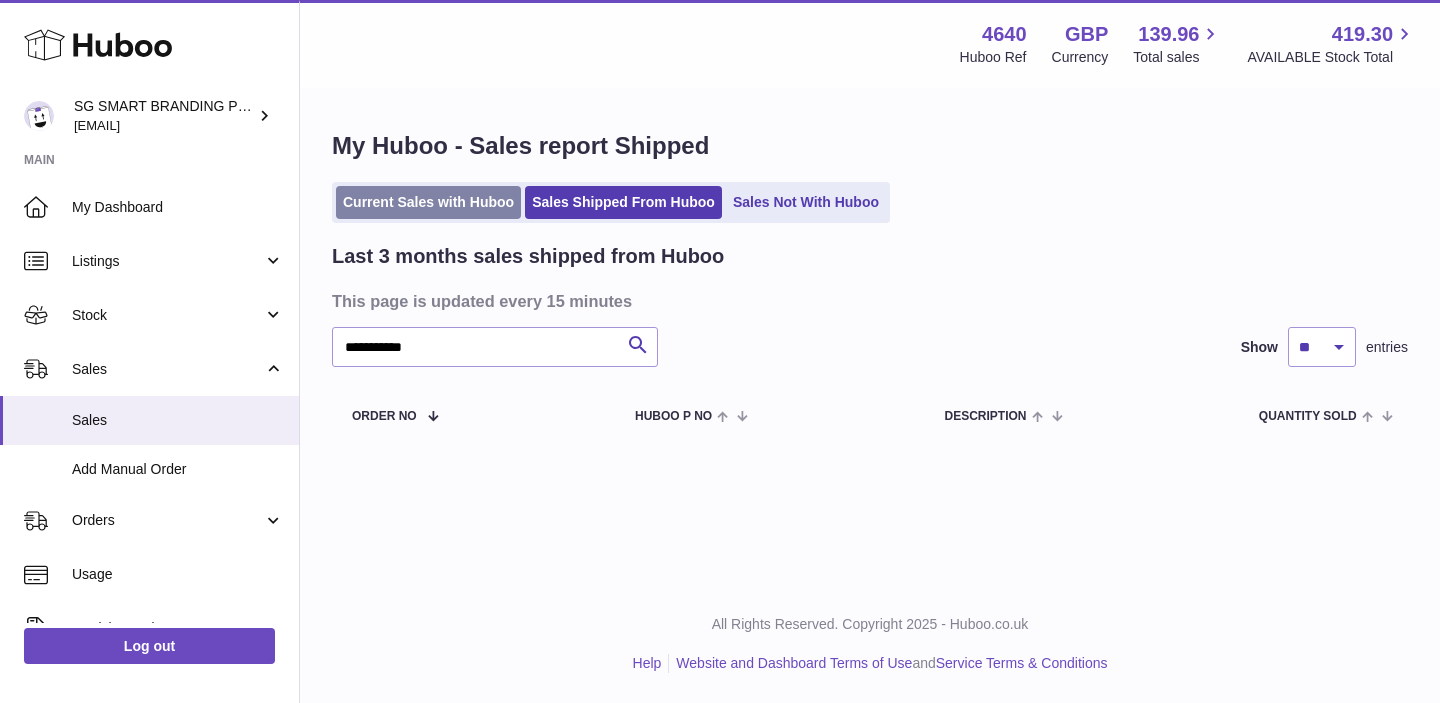 click on "Current Sales with Huboo" at bounding box center [428, 202] 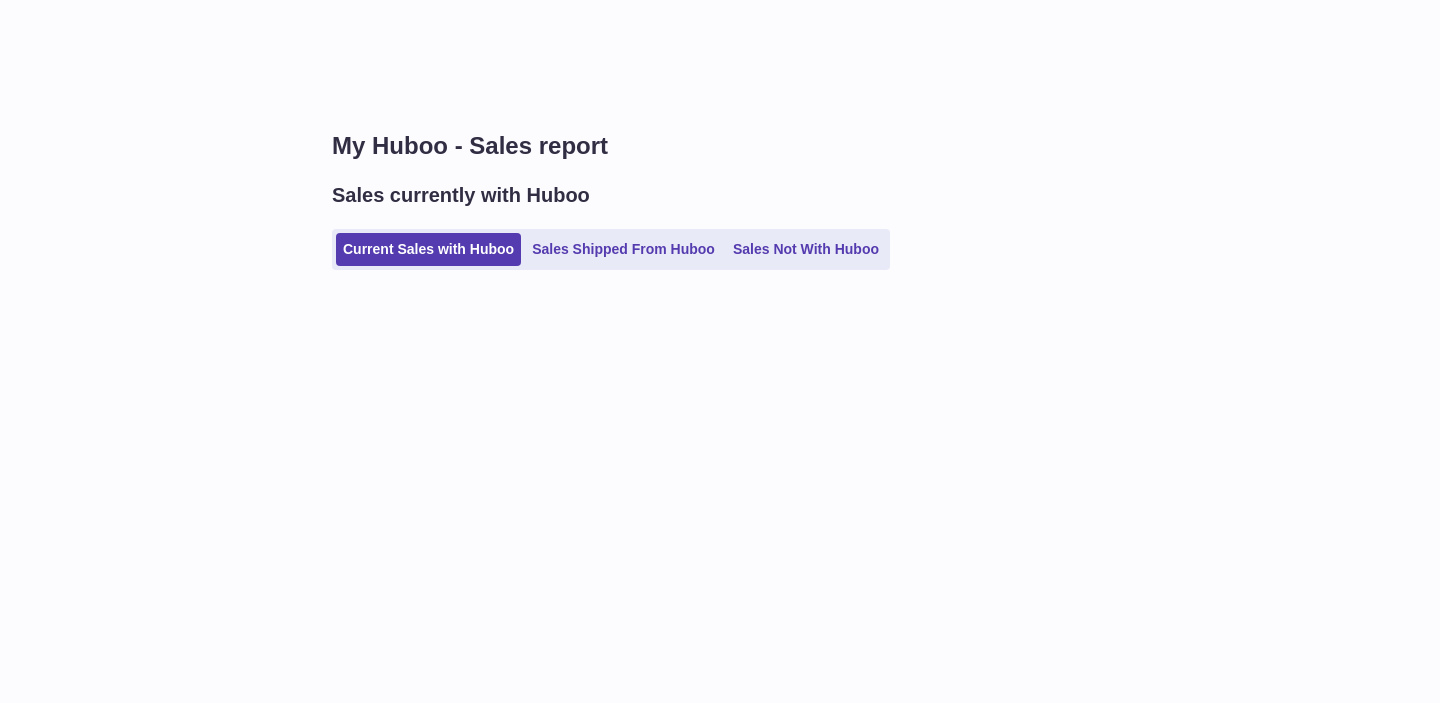 scroll, scrollTop: 0, scrollLeft: 0, axis: both 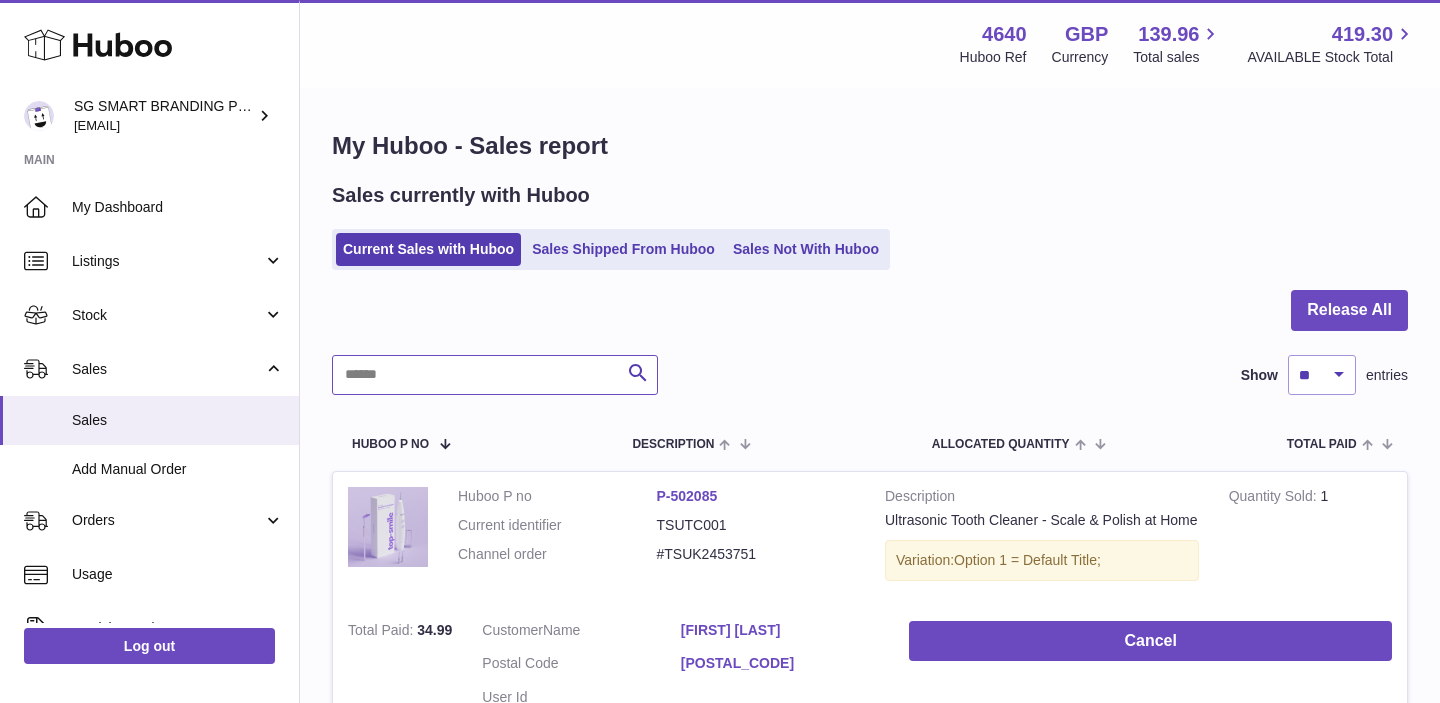 click at bounding box center [495, 375] 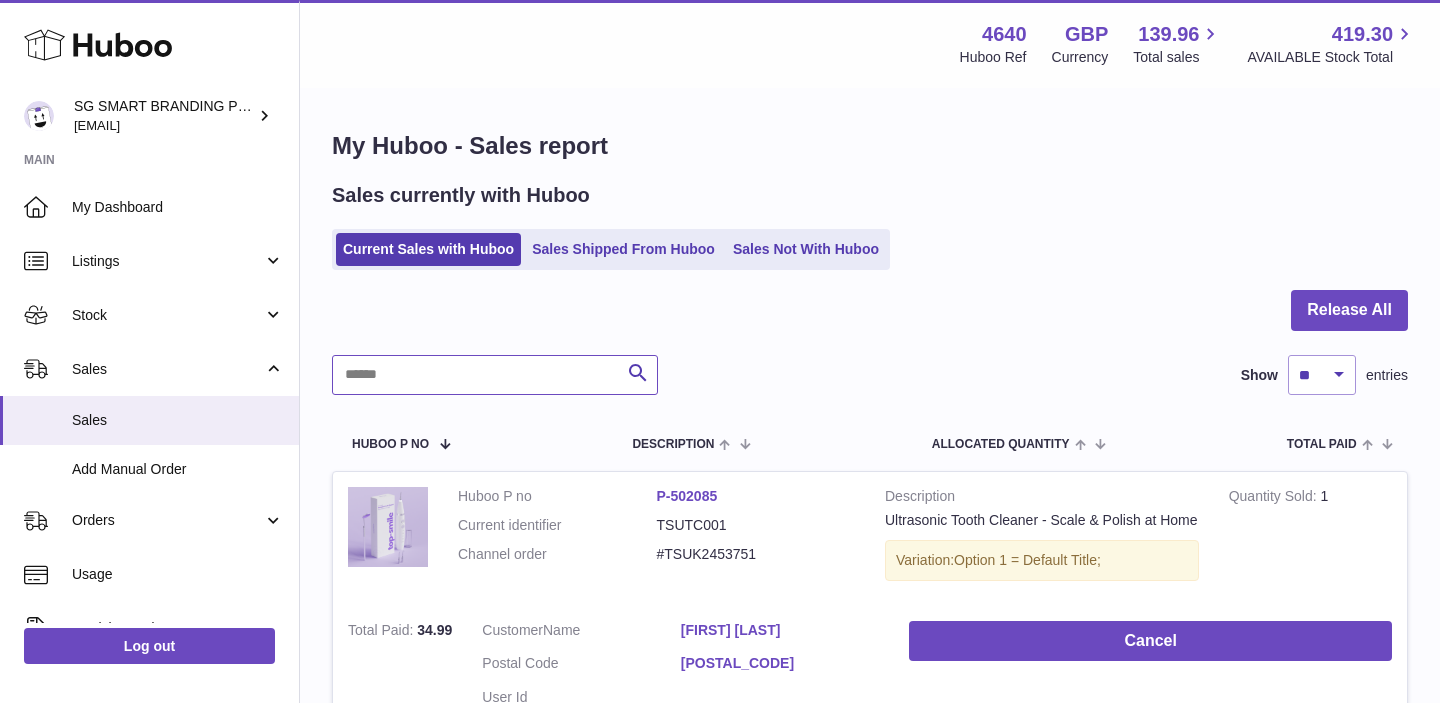 paste on "**********" 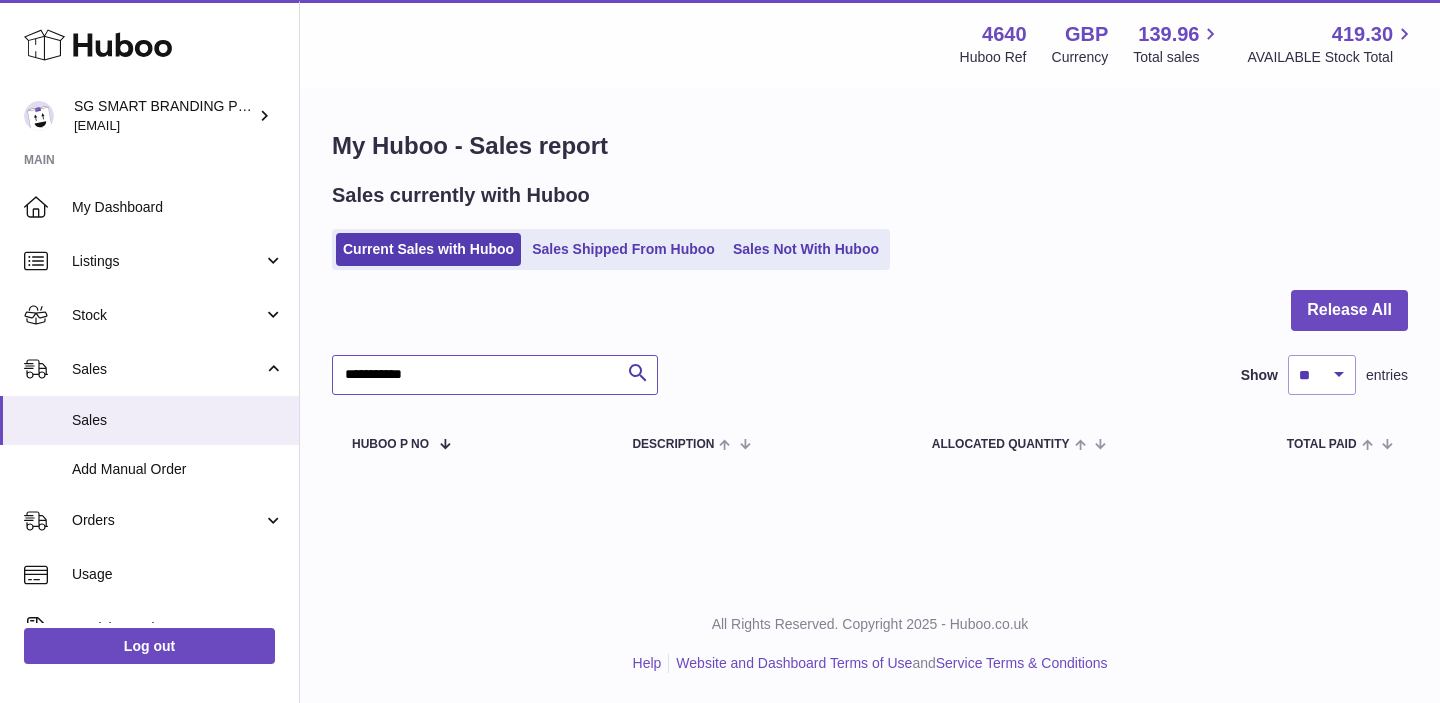 type on "**********" 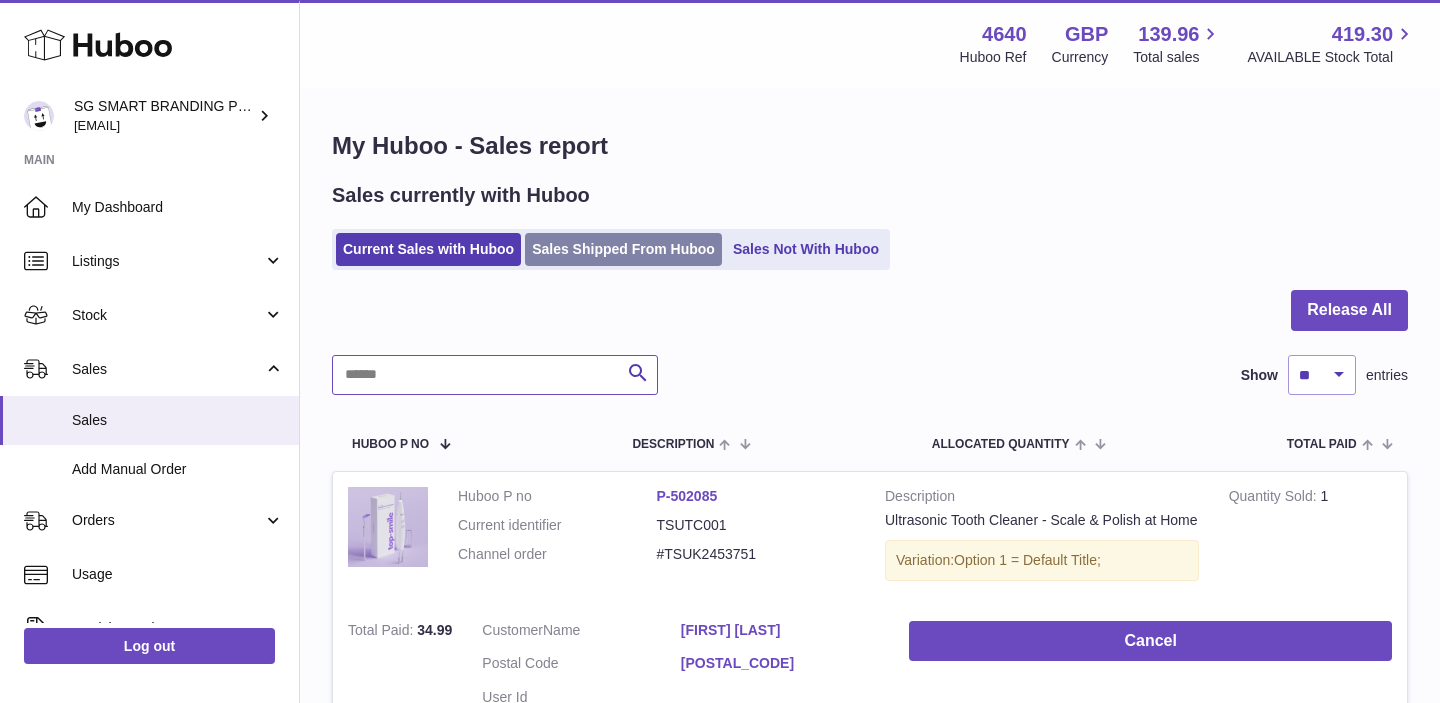 type 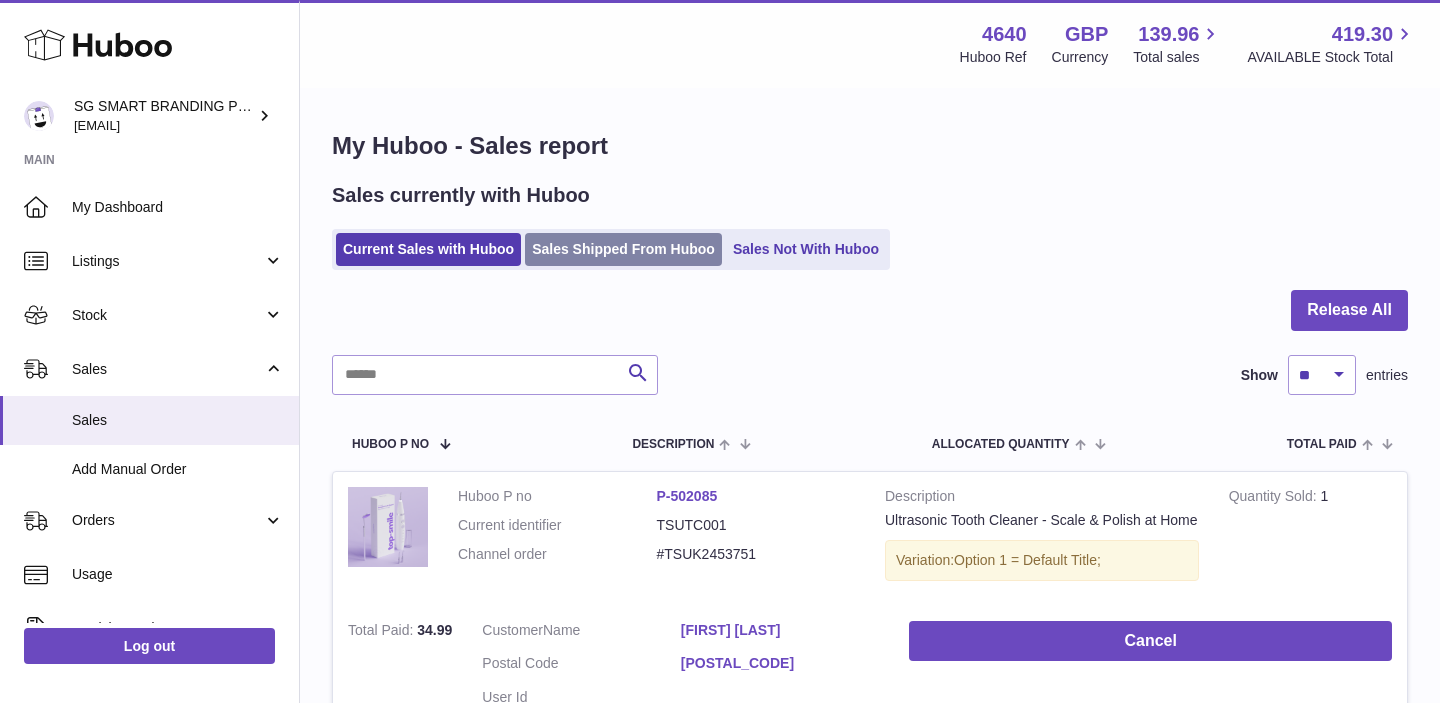 click on "Sales Shipped From Huboo" at bounding box center (623, 249) 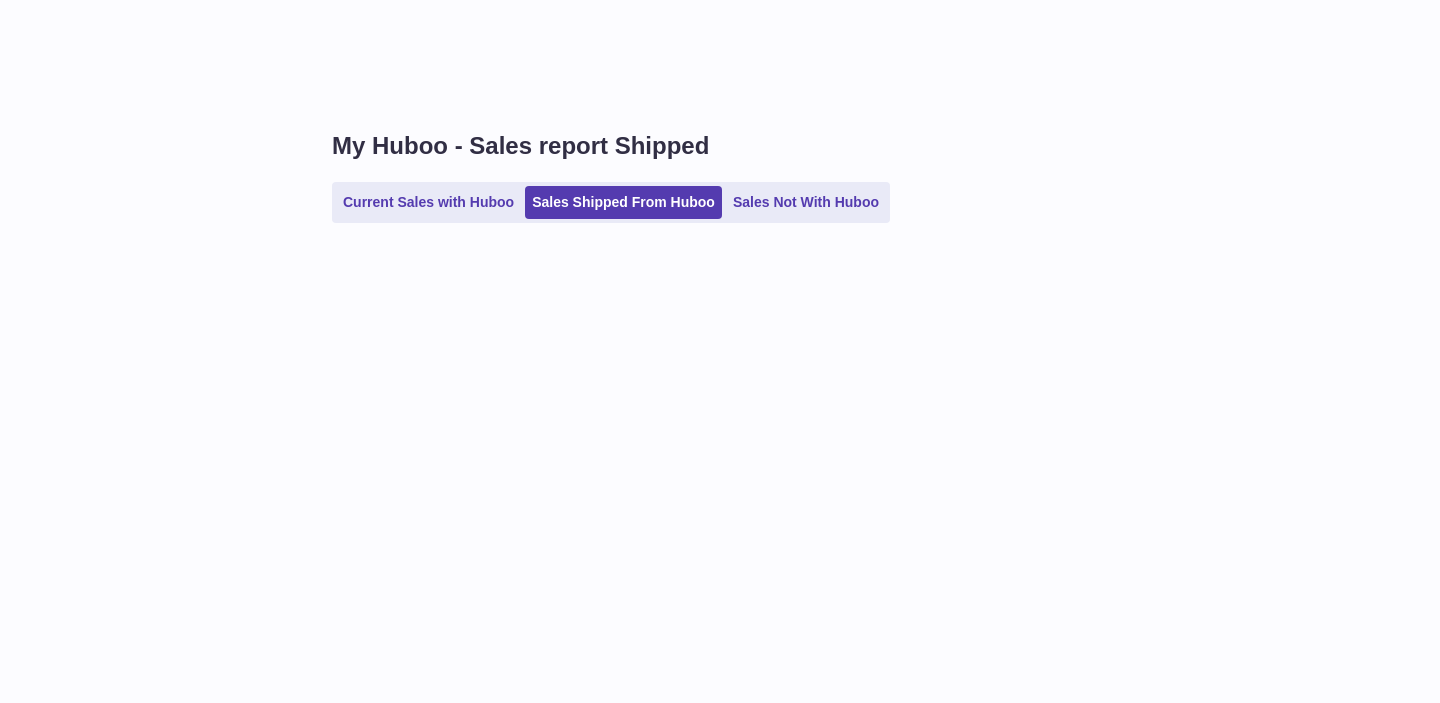 scroll, scrollTop: 0, scrollLeft: 0, axis: both 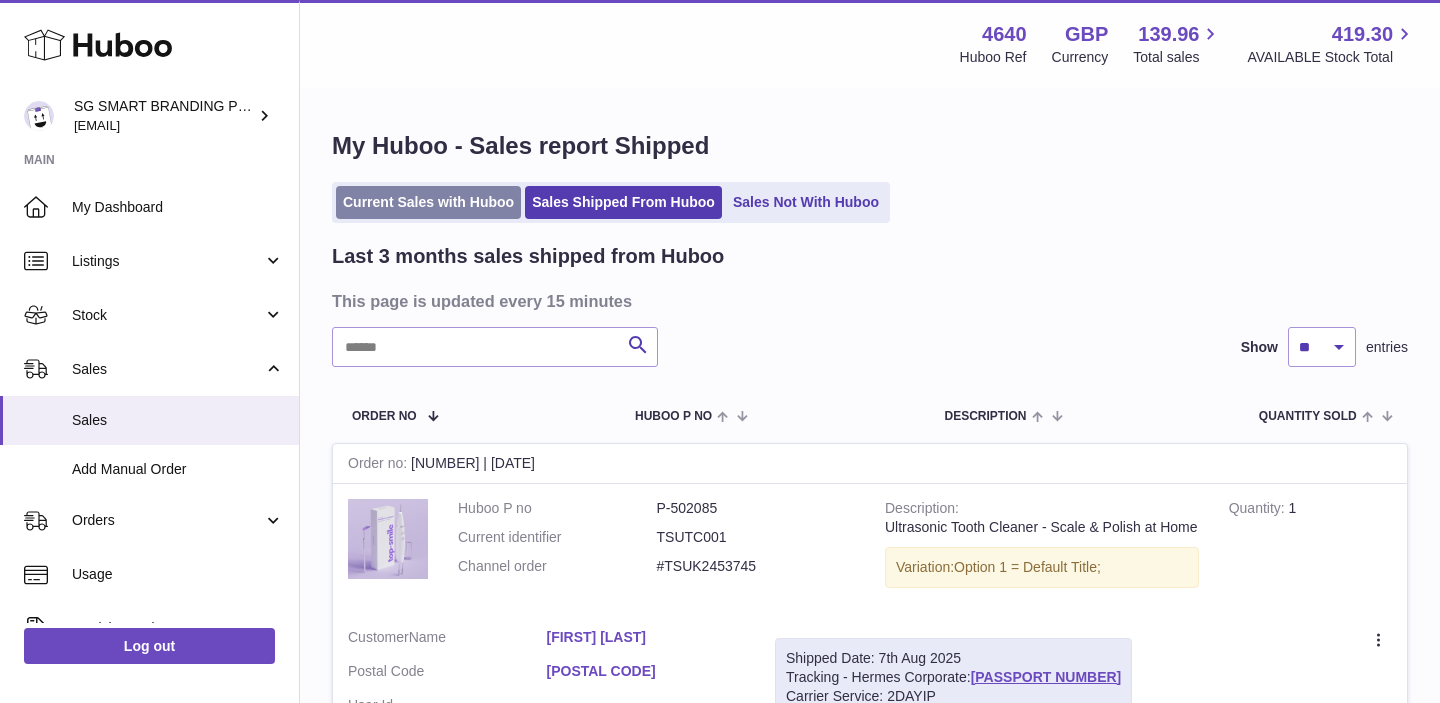 click on "Current Sales with Huboo" at bounding box center [428, 202] 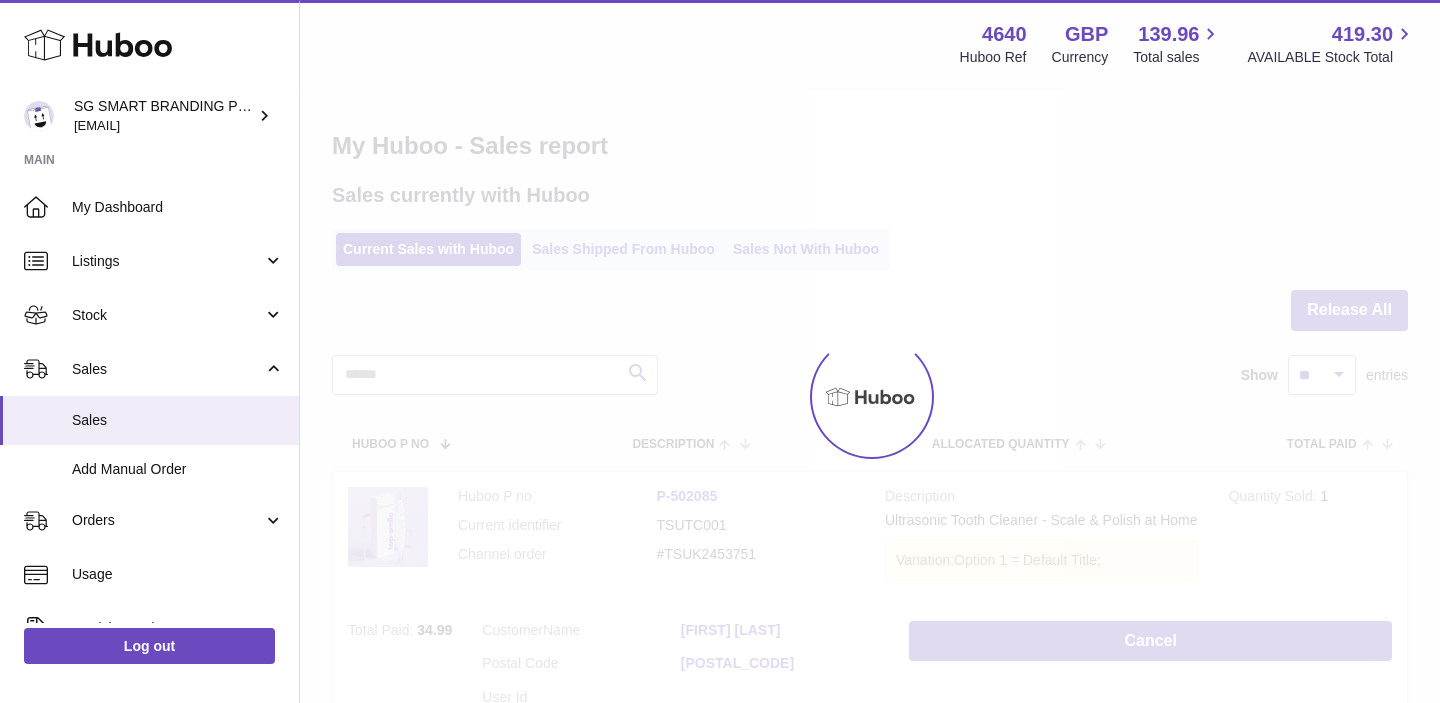 scroll, scrollTop: 0, scrollLeft: 0, axis: both 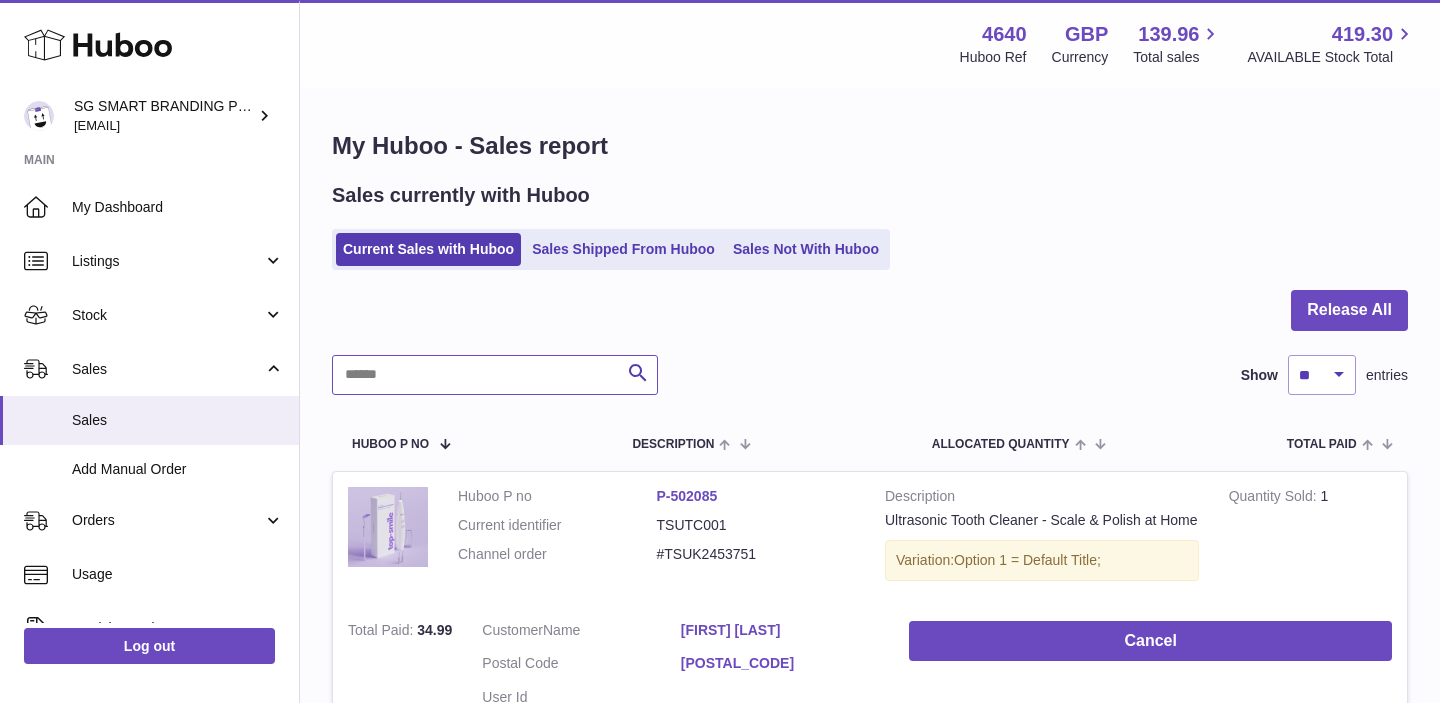 click at bounding box center (495, 375) 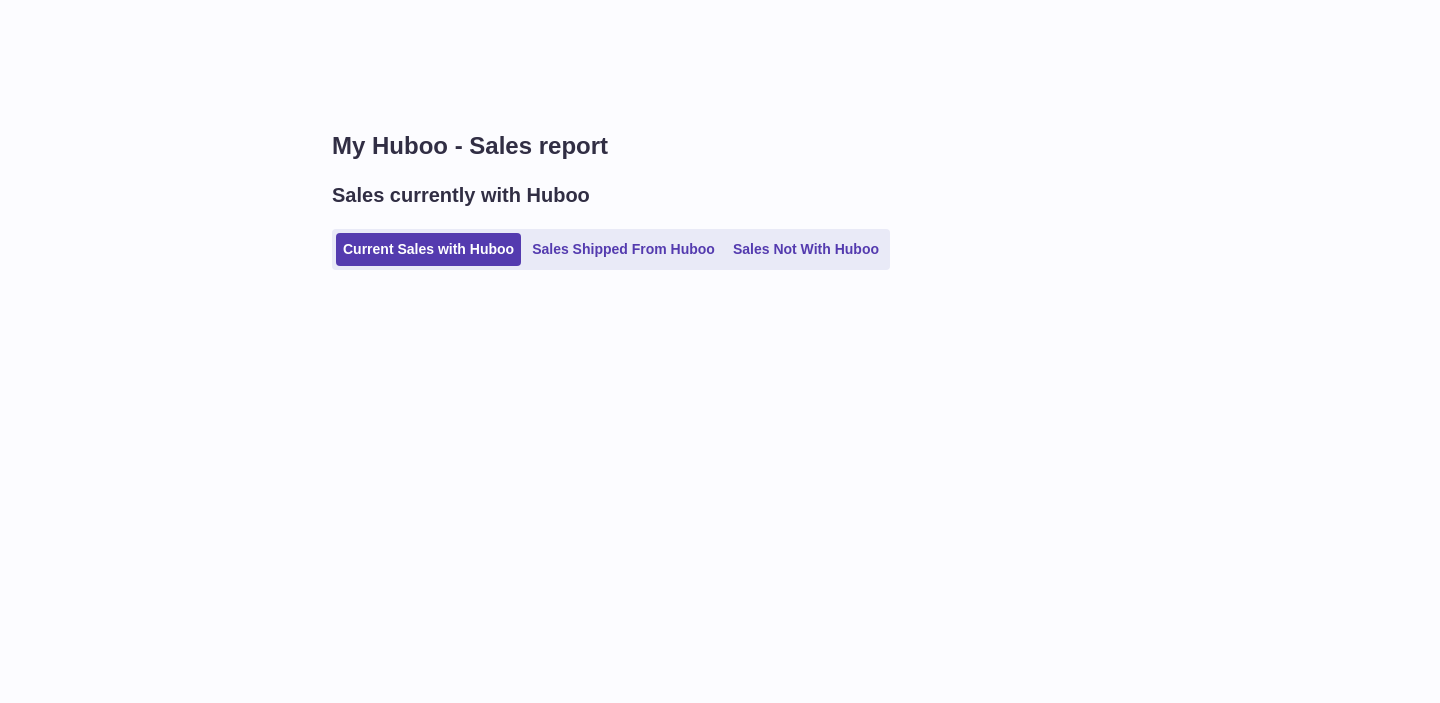 scroll, scrollTop: 0, scrollLeft: 0, axis: both 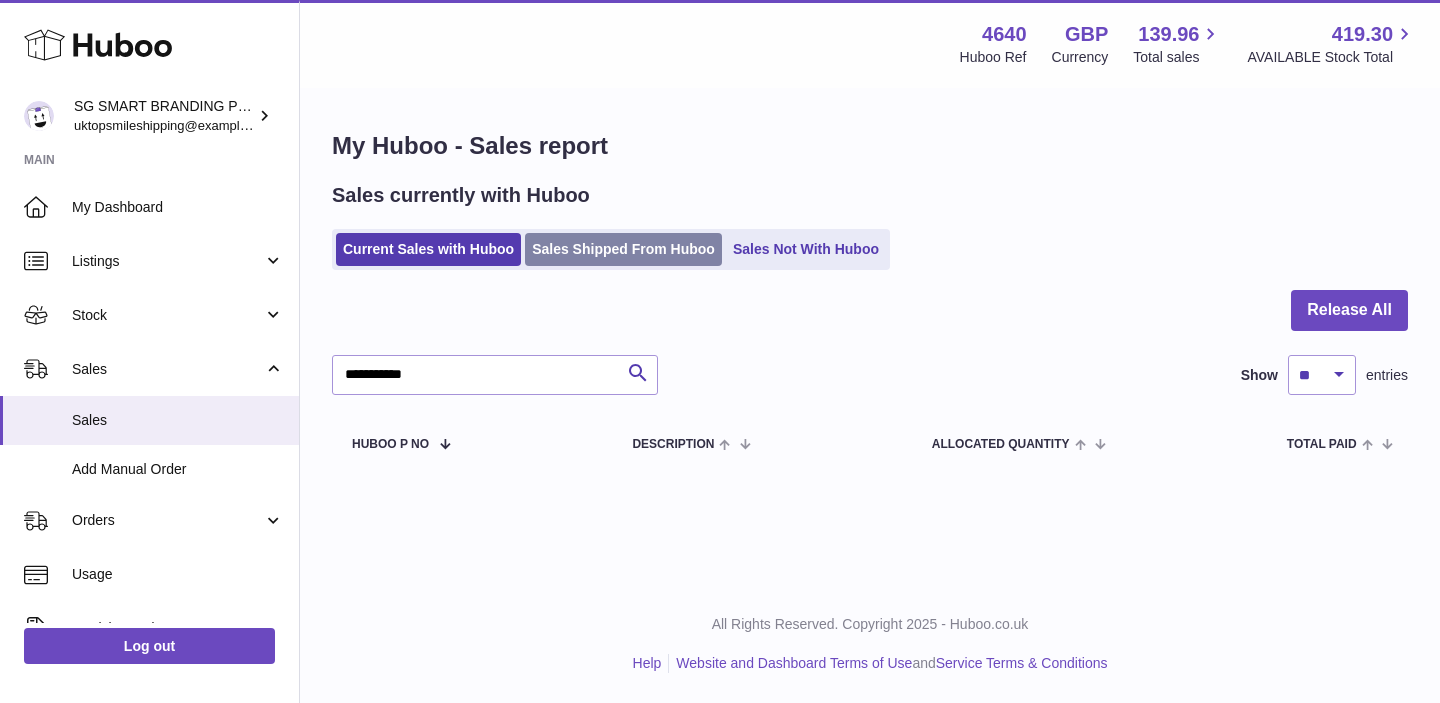 click on "Sales Shipped From Huboo" at bounding box center (623, 249) 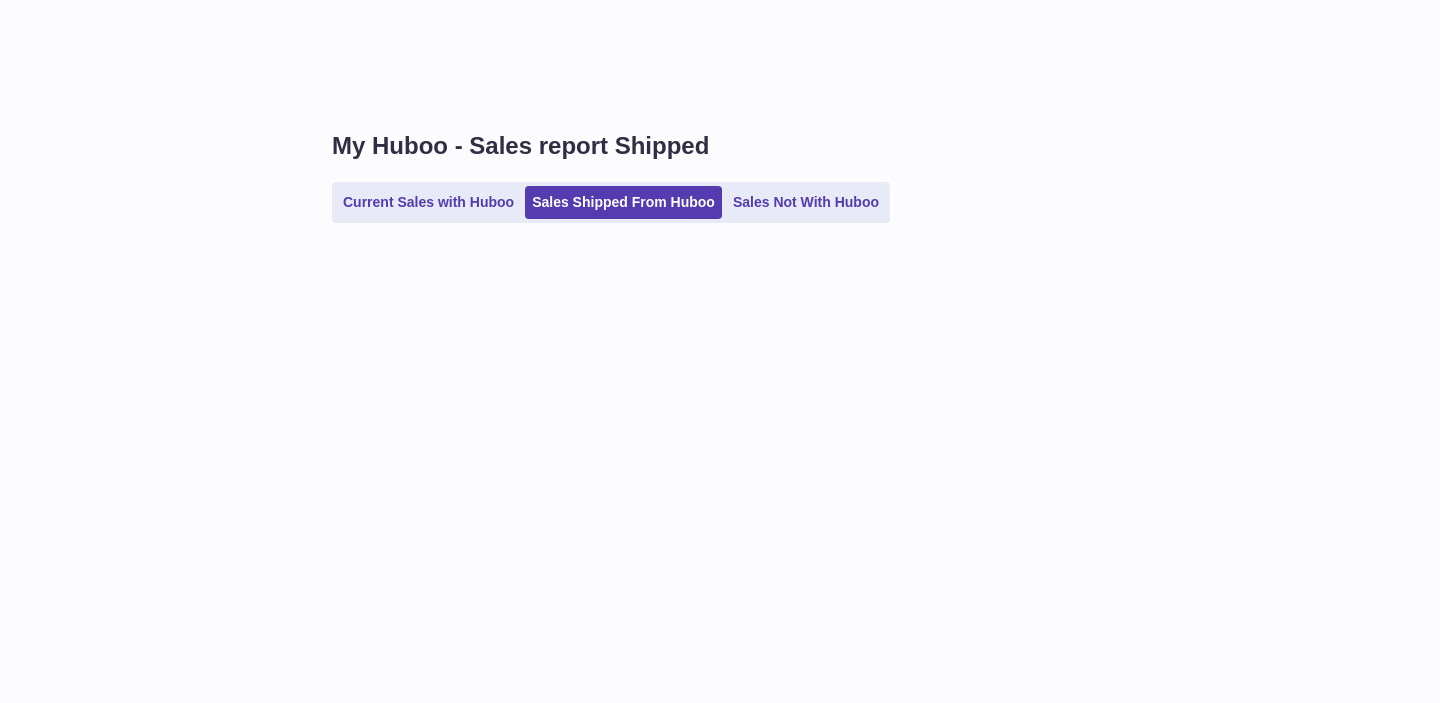 scroll, scrollTop: 0, scrollLeft: 0, axis: both 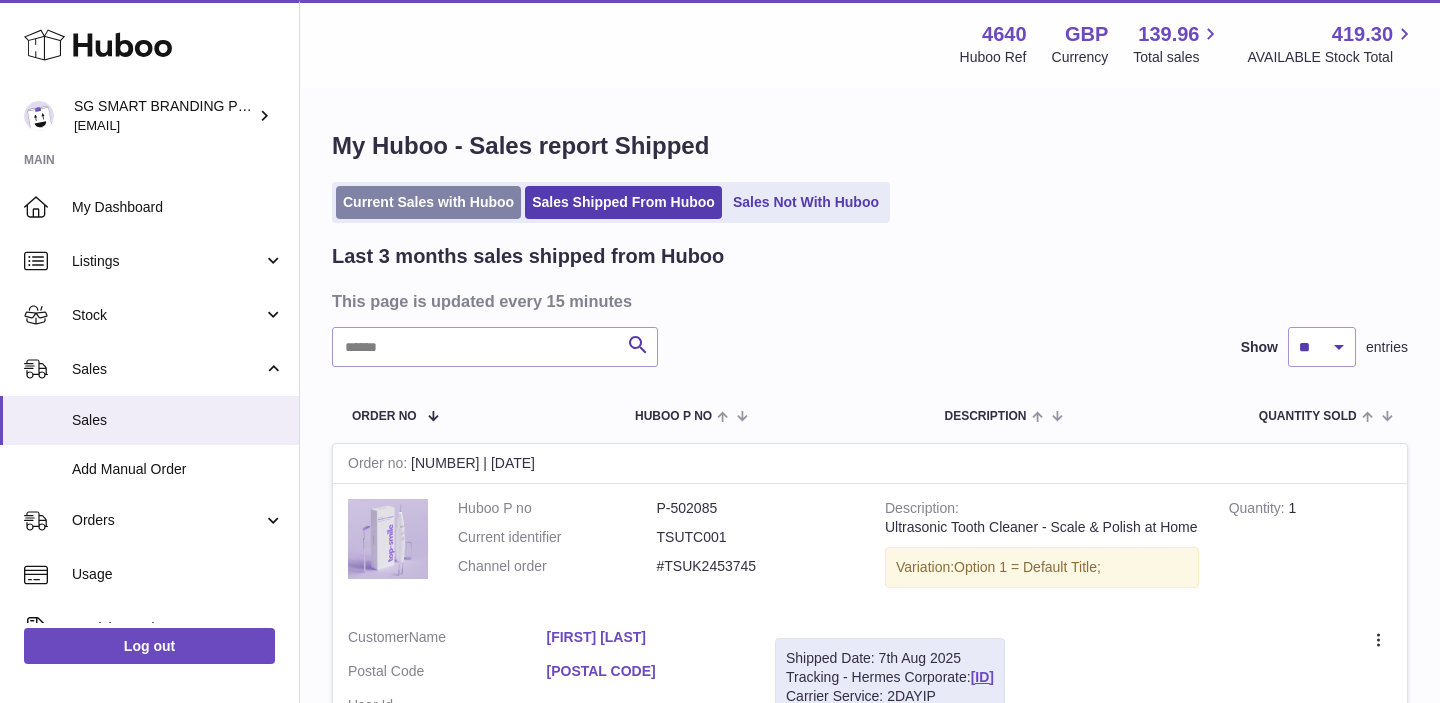 click on "Current Sales with Huboo" at bounding box center [428, 202] 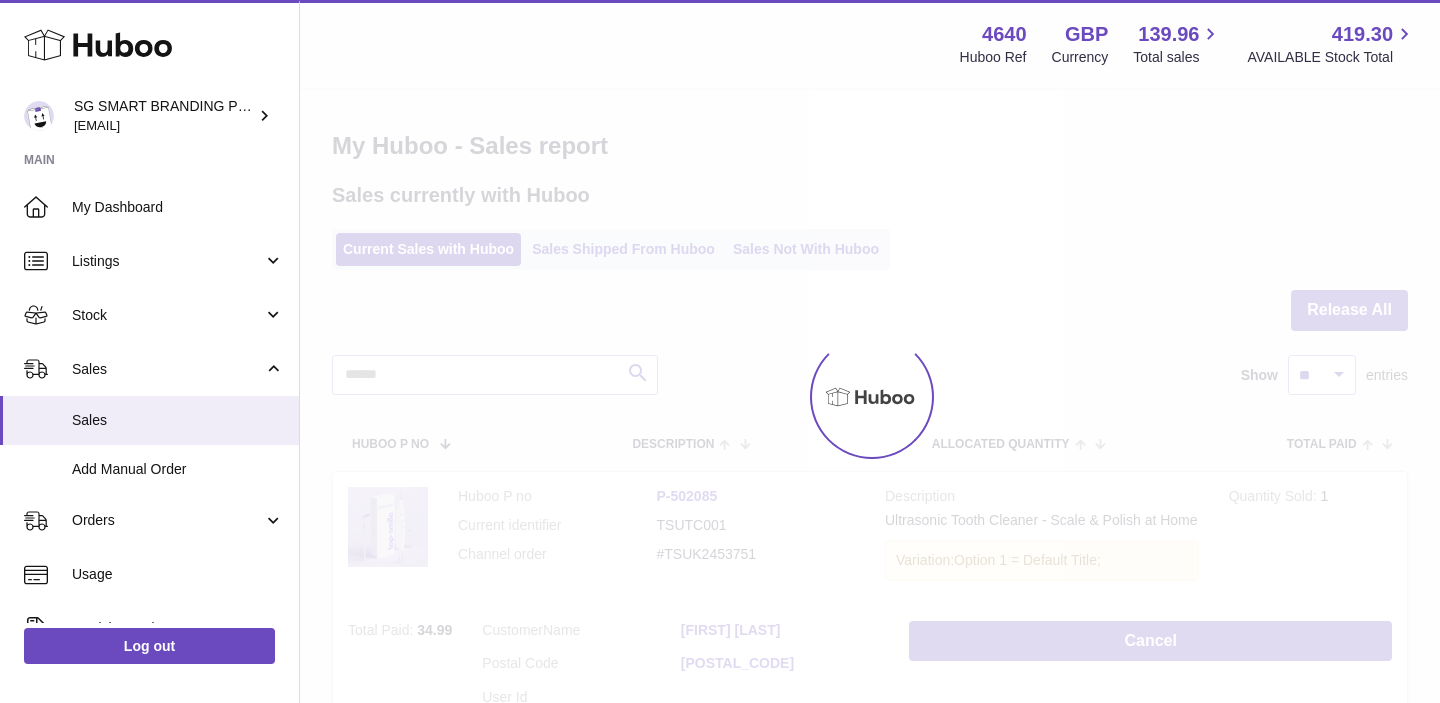 scroll, scrollTop: 0, scrollLeft: 0, axis: both 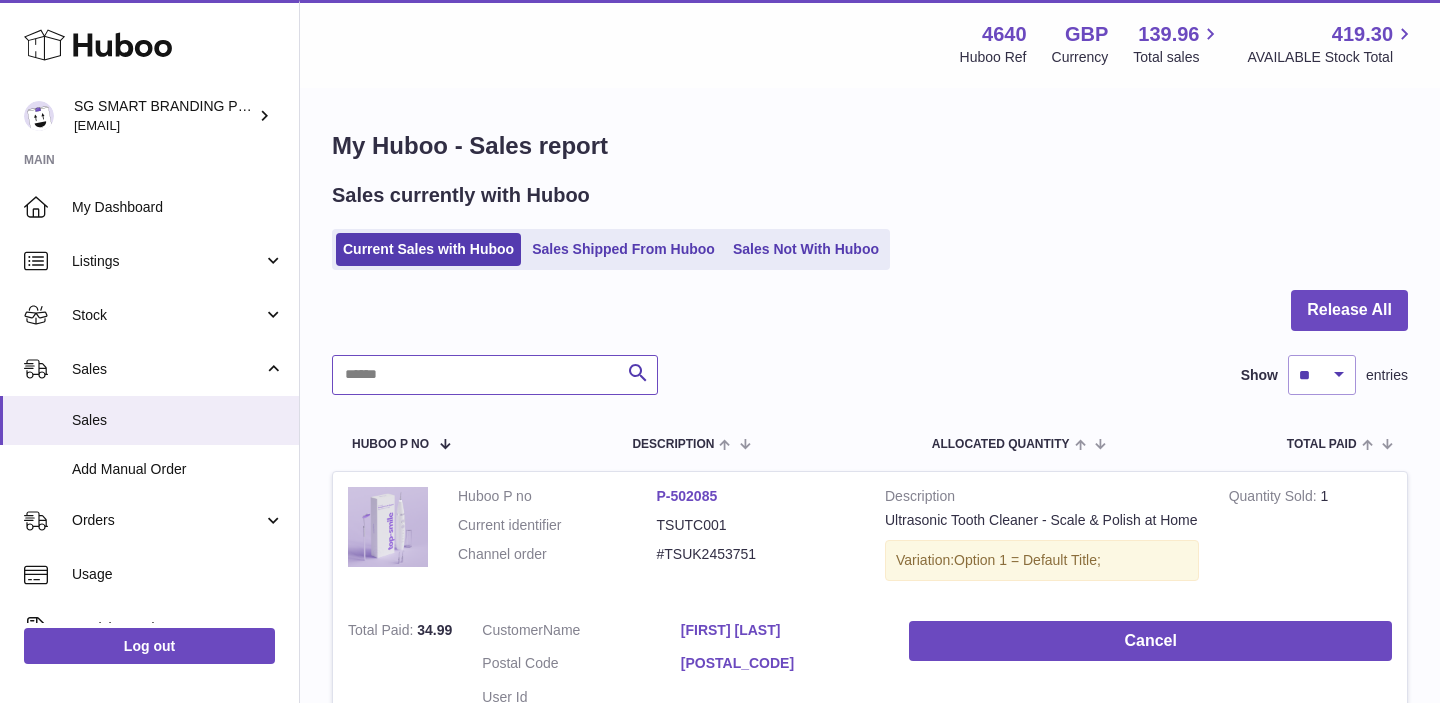 click at bounding box center [495, 375] 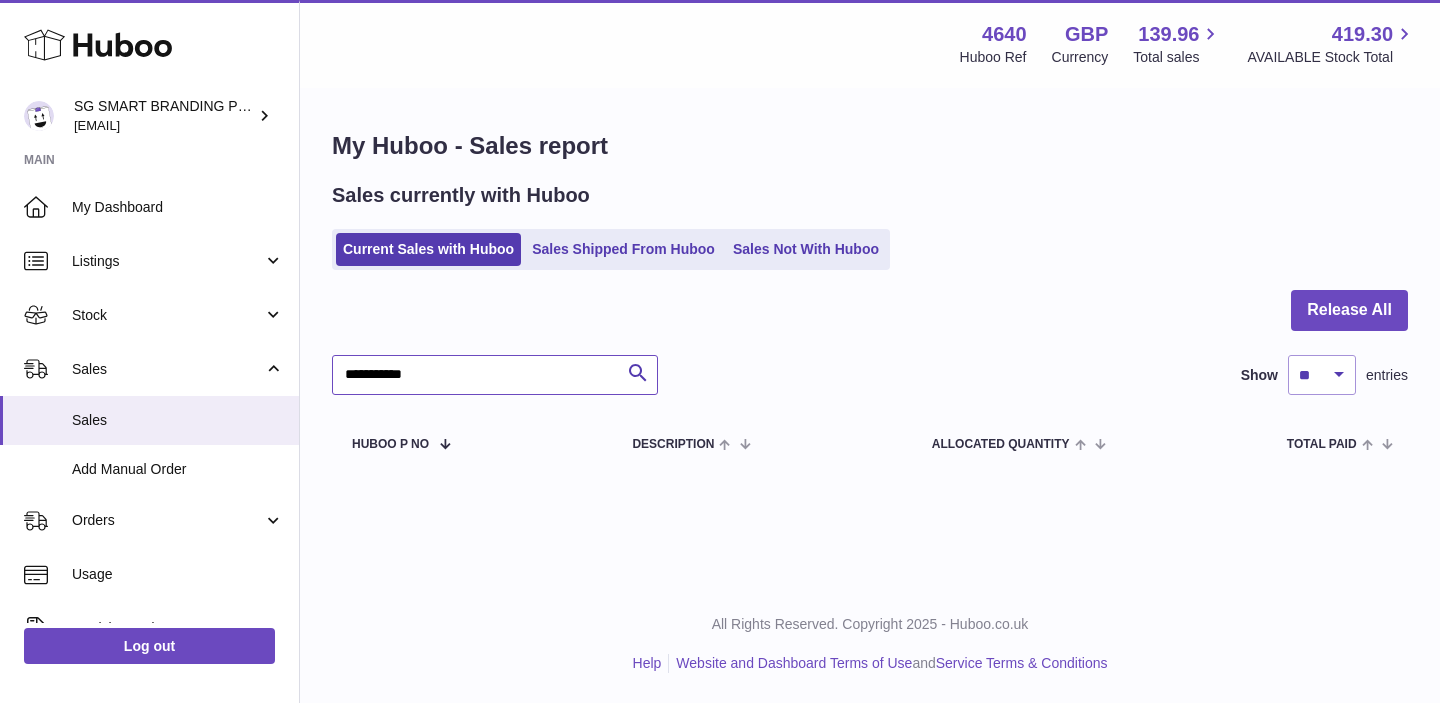 click on "**********" at bounding box center (495, 375) 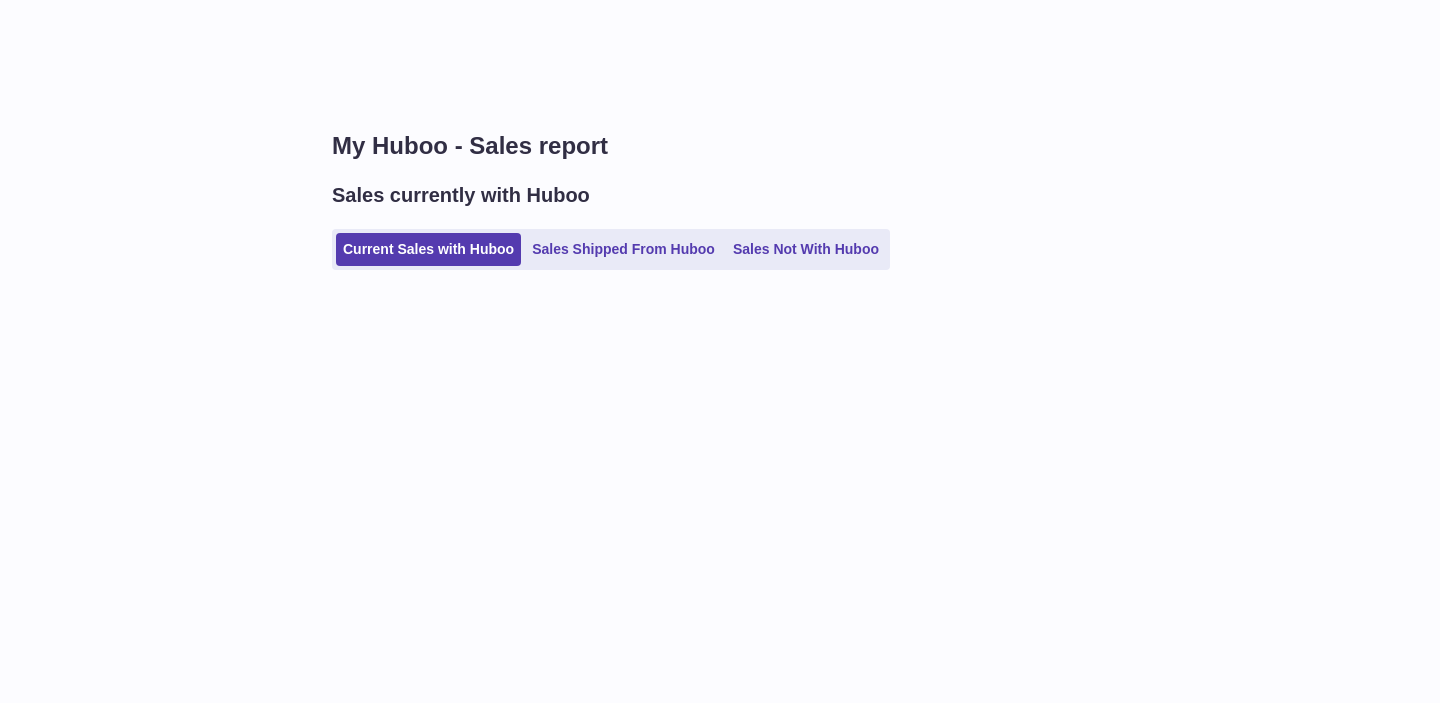 scroll, scrollTop: 0, scrollLeft: 0, axis: both 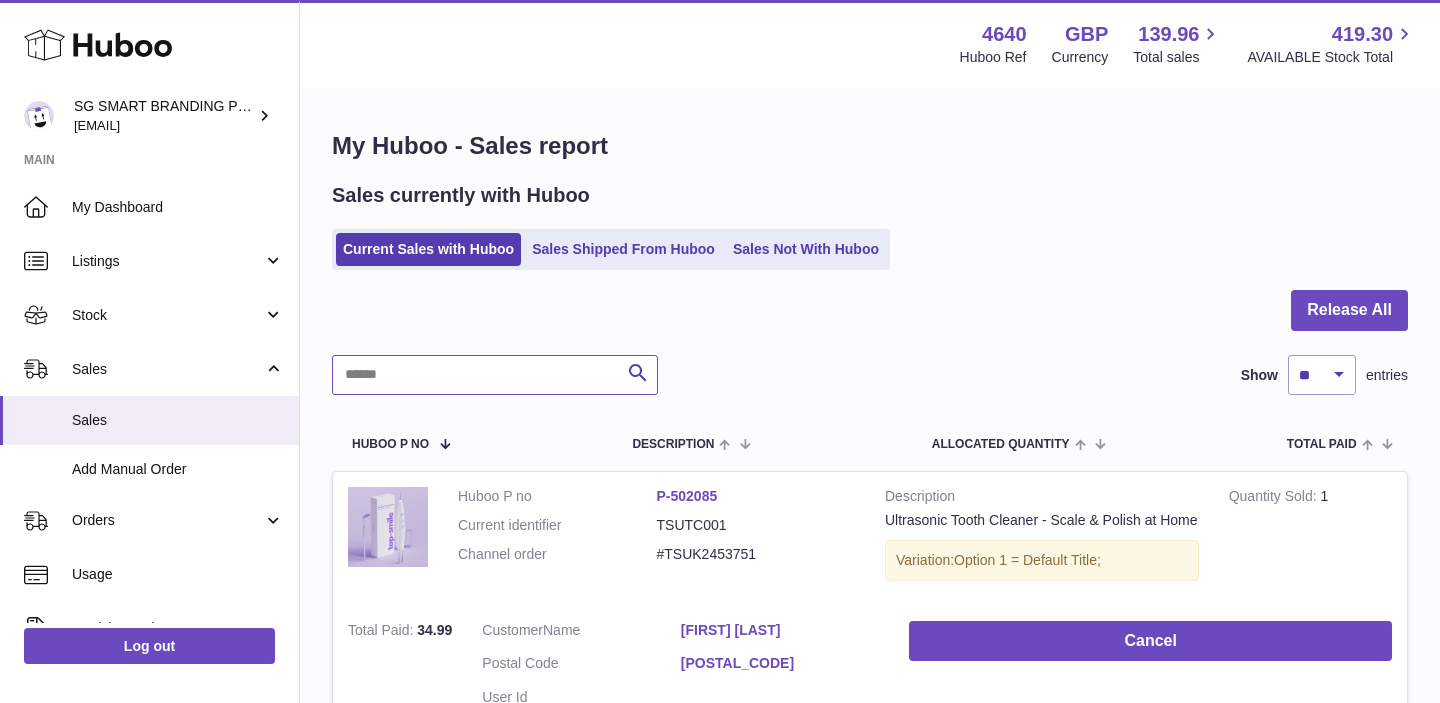 click at bounding box center [495, 375] 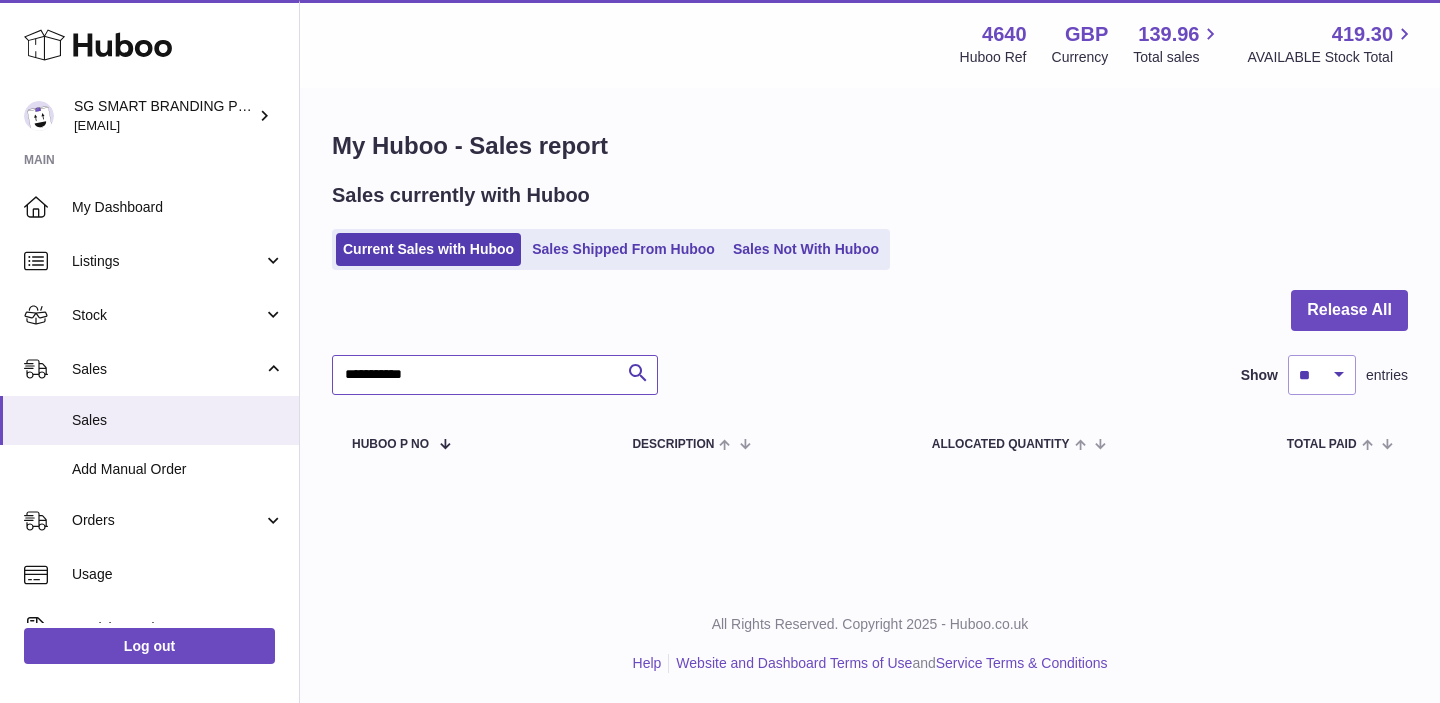 type on "**********" 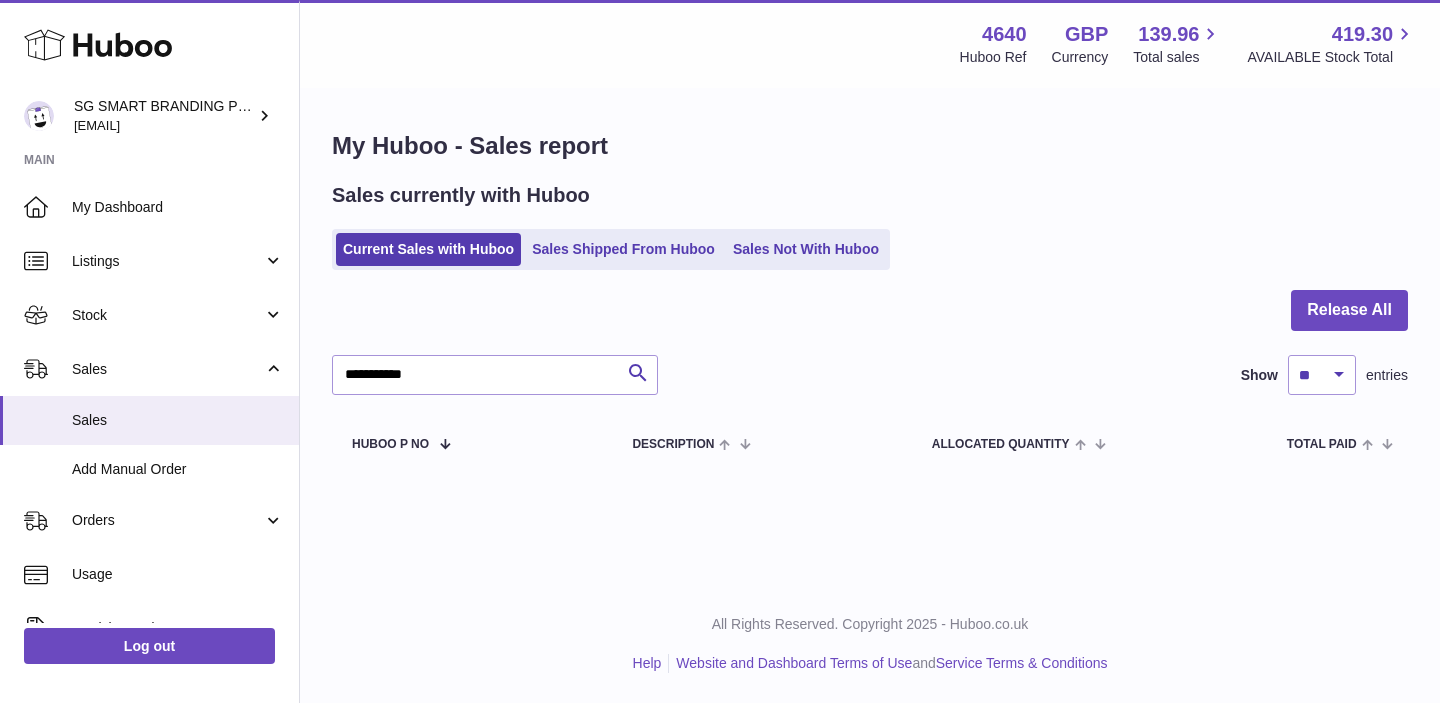 click on "**********" at bounding box center (870, 300) 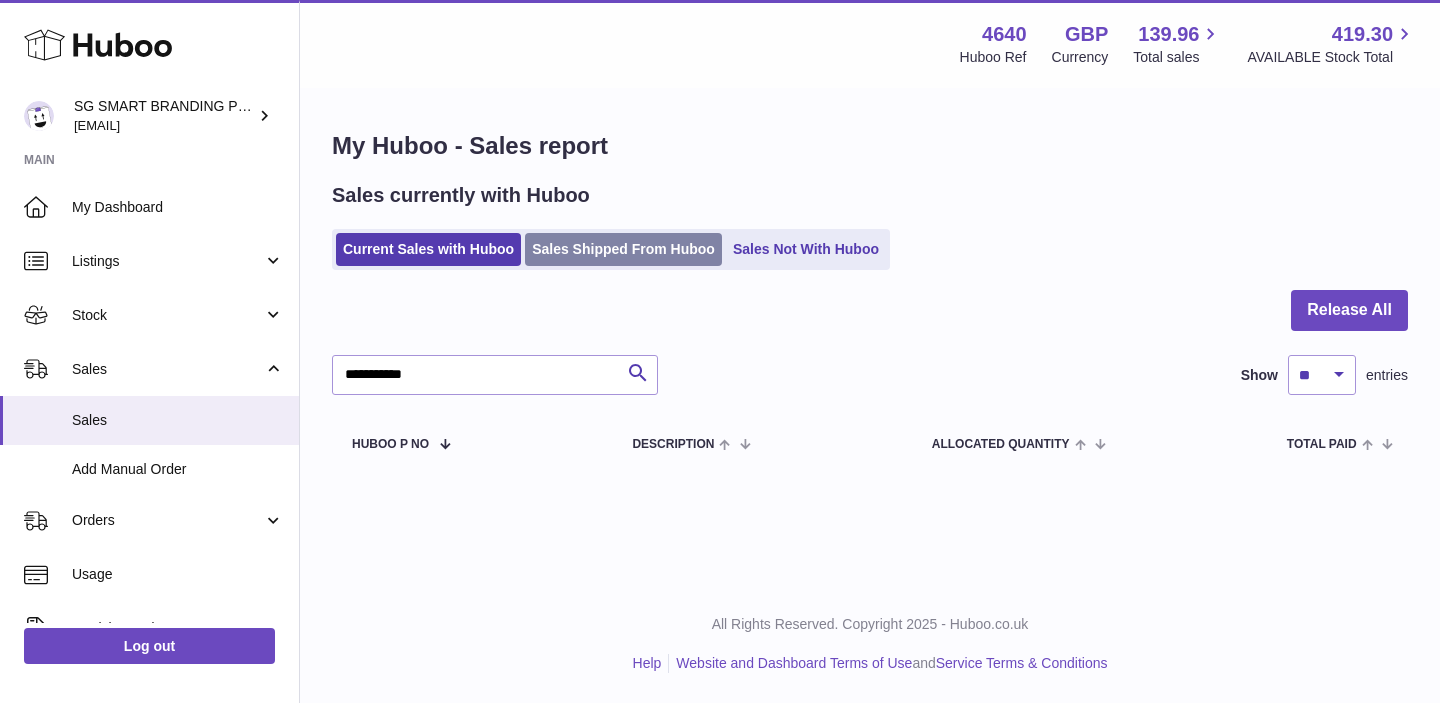 click on "Sales Shipped From Huboo" at bounding box center [623, 249] 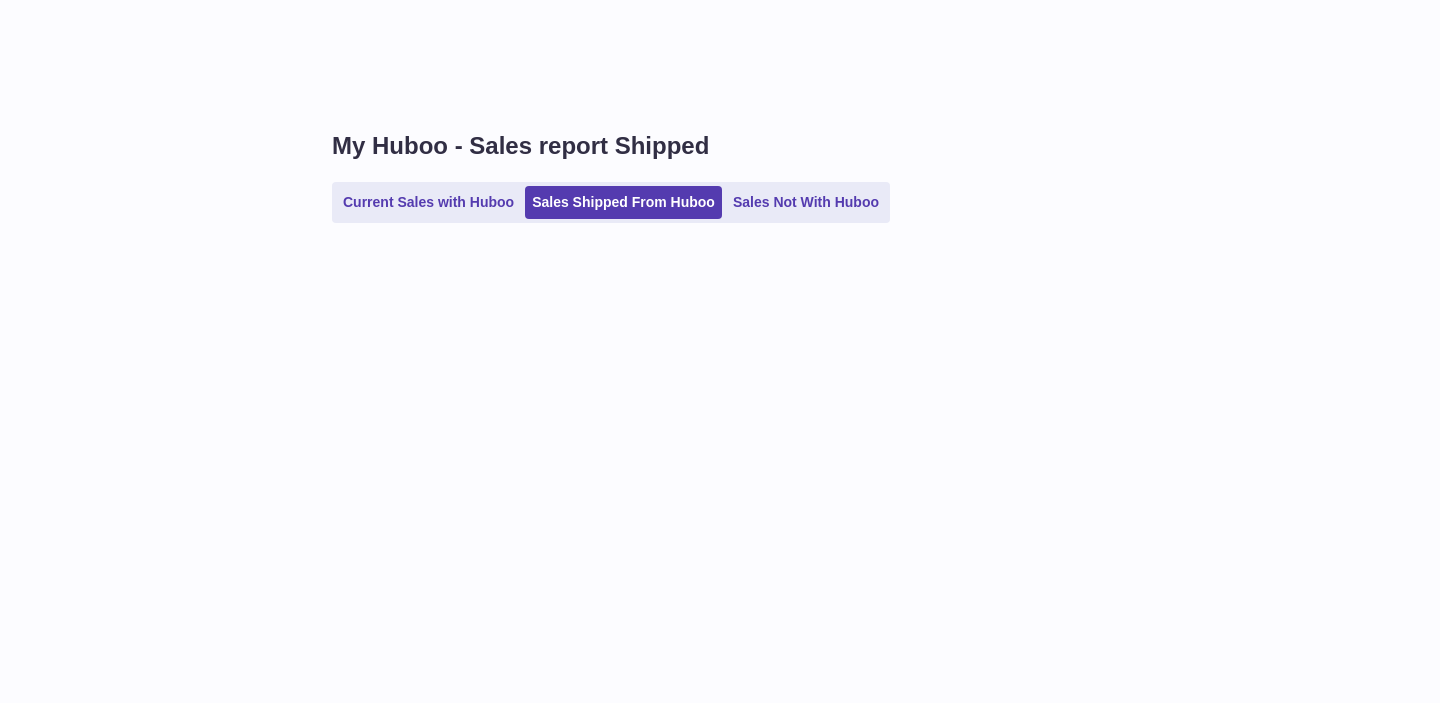 scroll, scrollTop: 0, scrollLeft: 0, axis: both 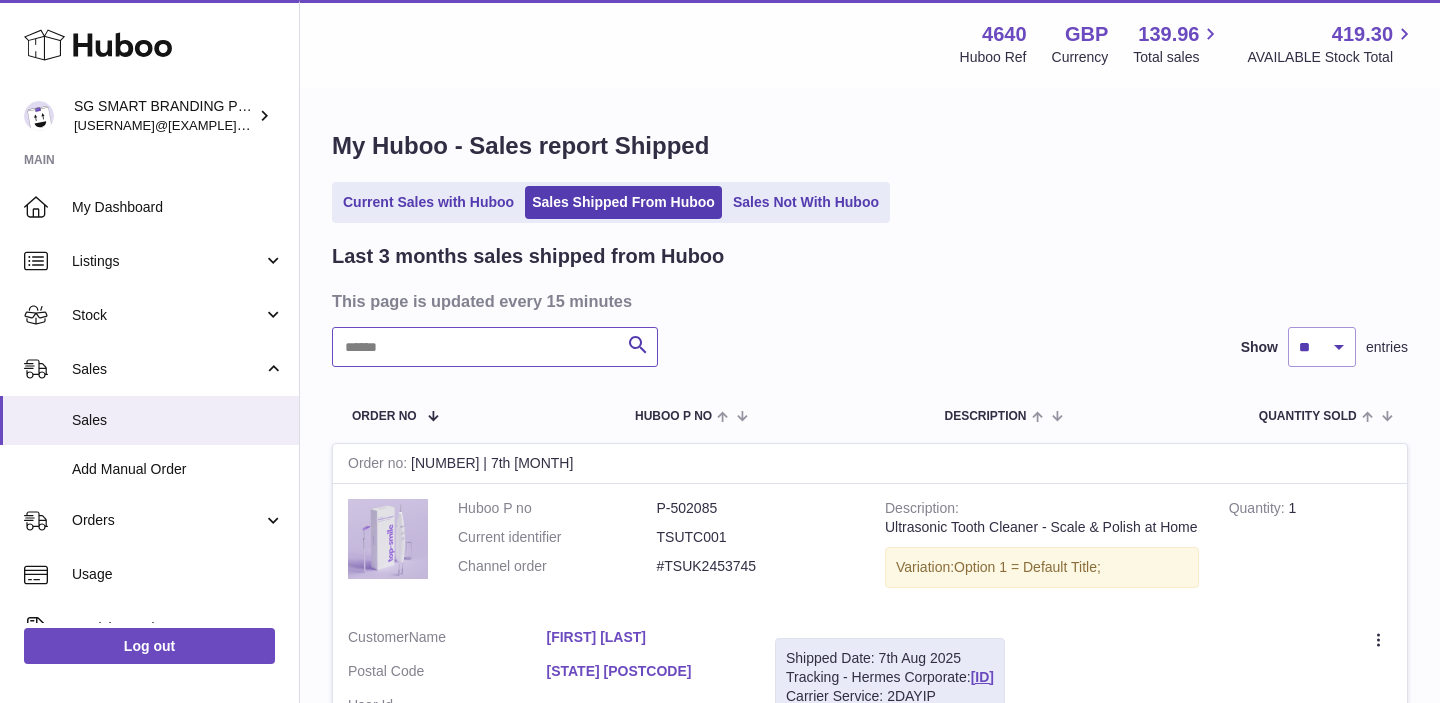 click at bounding box center (495, 347) 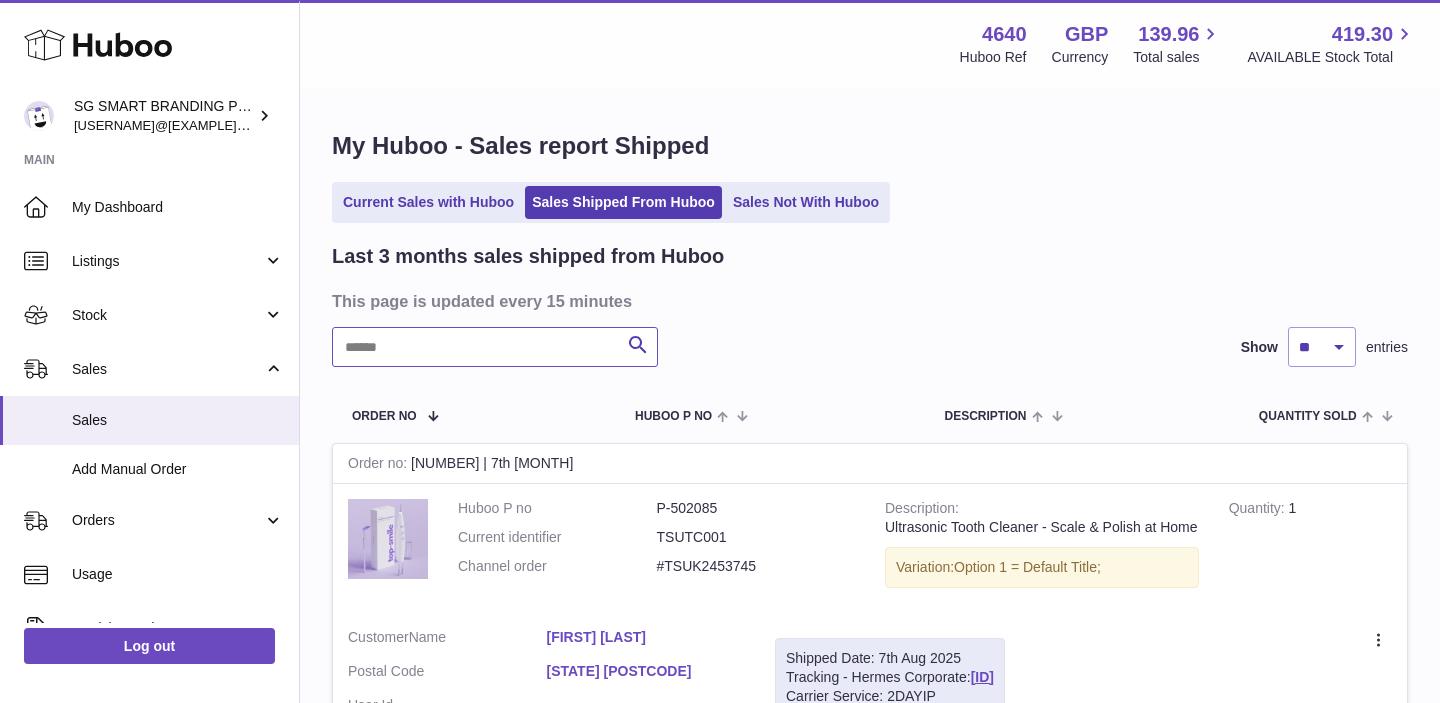 paste on "**********" 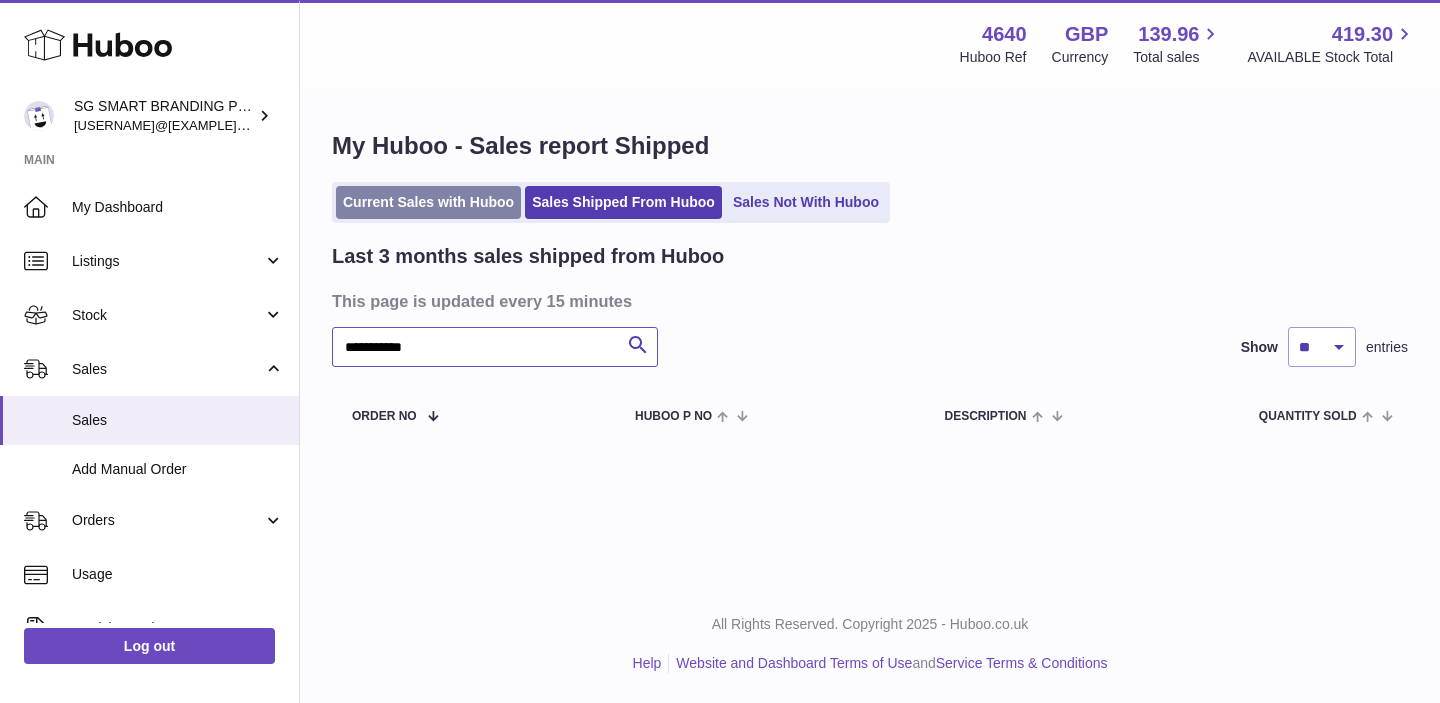 type on "**********" 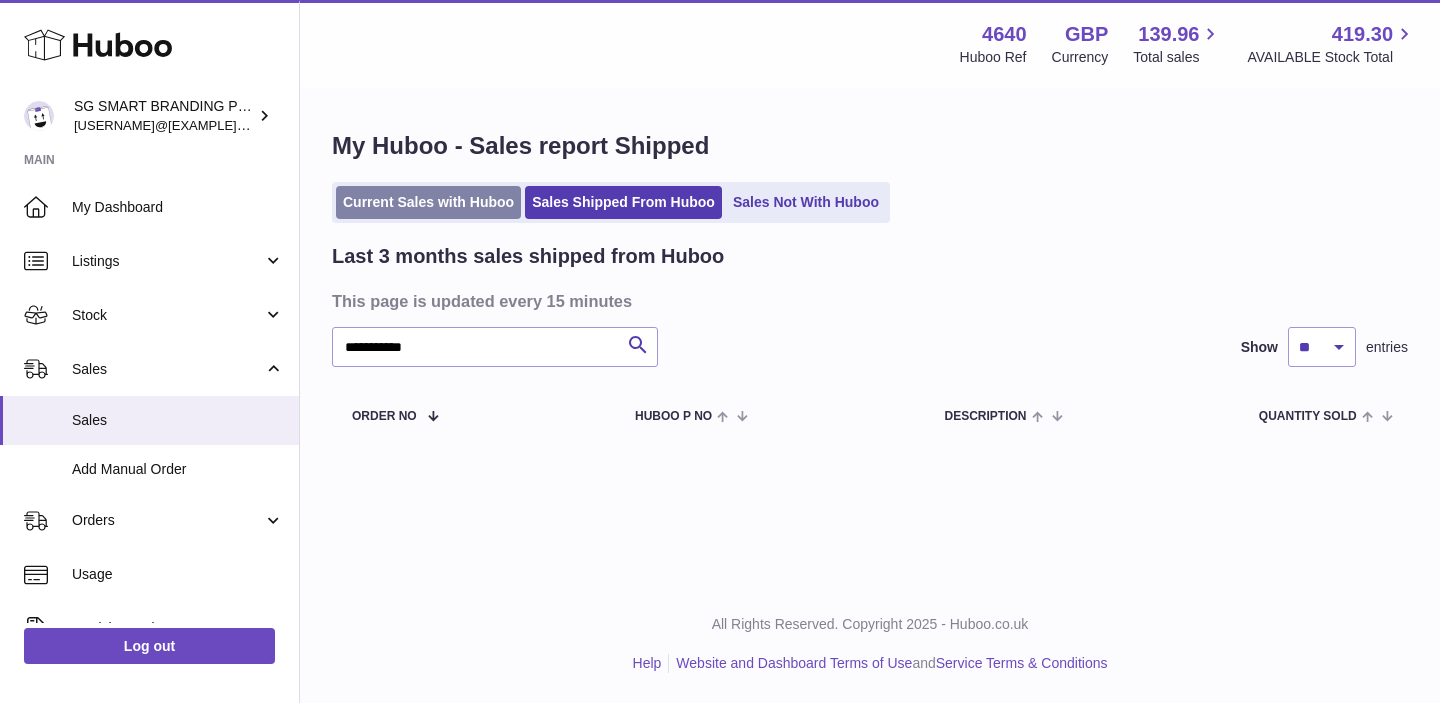 click on "Current Sales with Huboo" at bounding box center (428, 202) 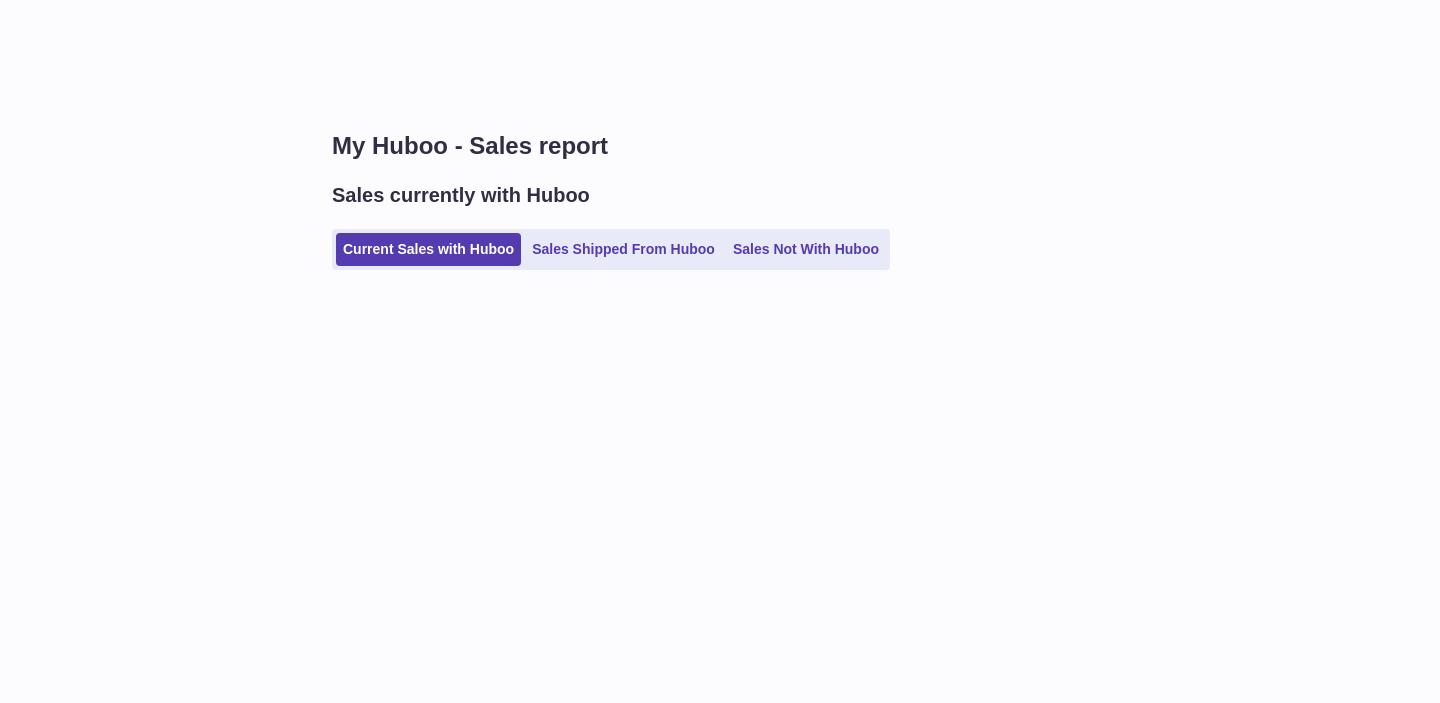 scroll, scrollTop: 0, scrollLeft: 0, axis: both 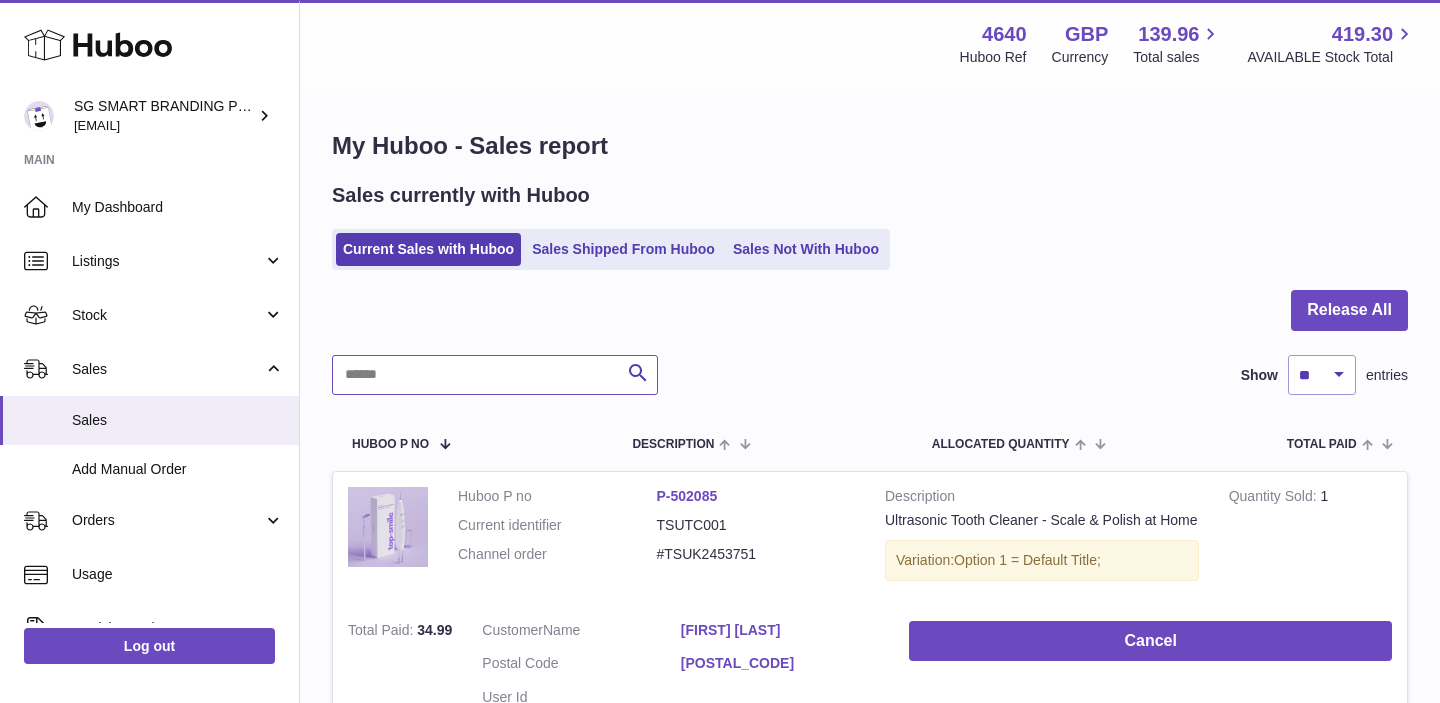 click at bounding box center [495, 375] 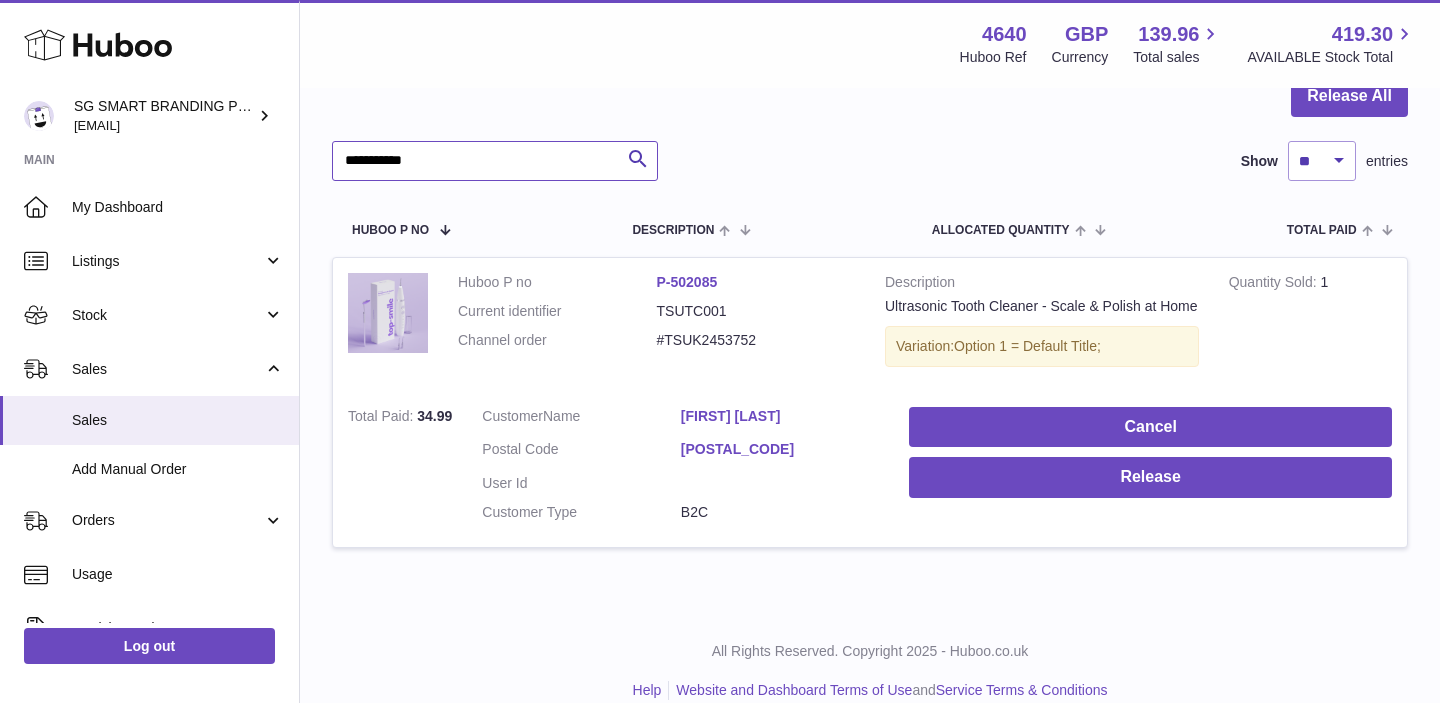 scroll, scrollTop: 212, scrollLeft: 0, axis: vertical 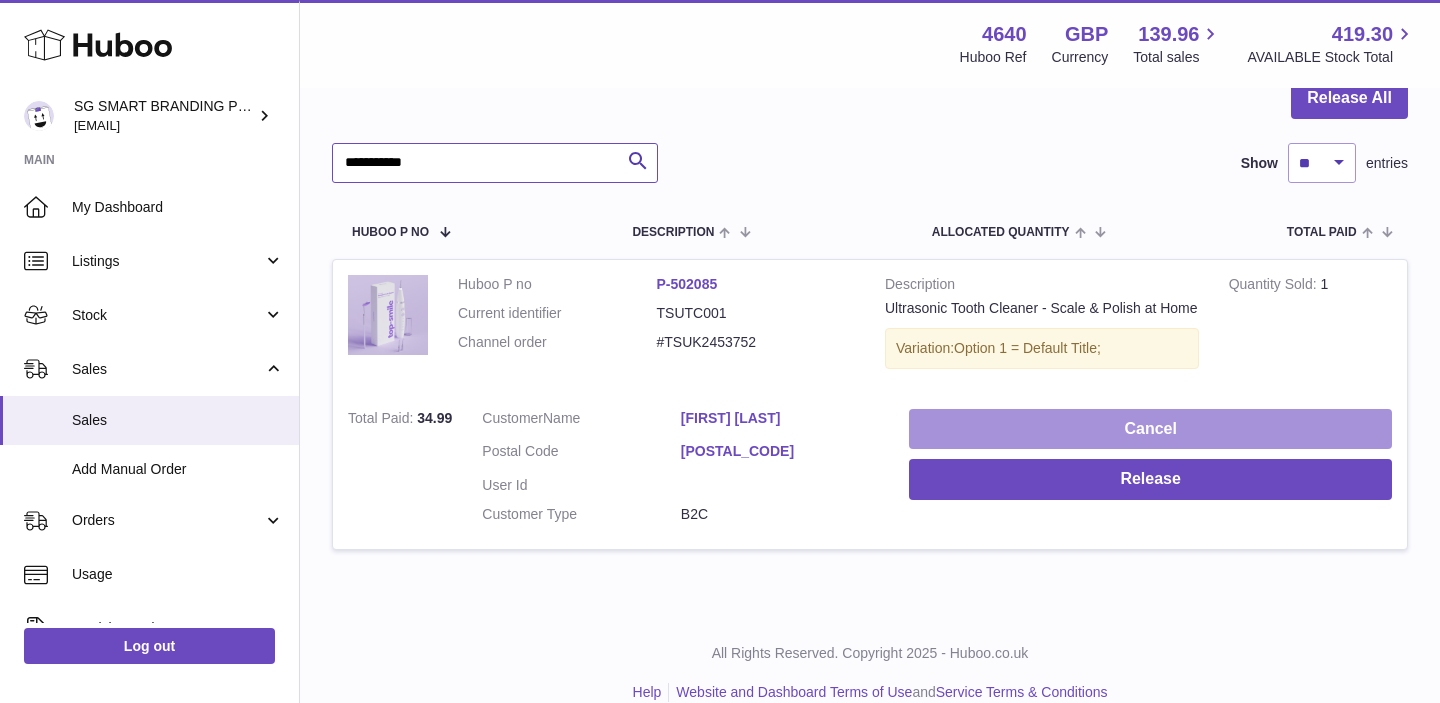 type on "**********" 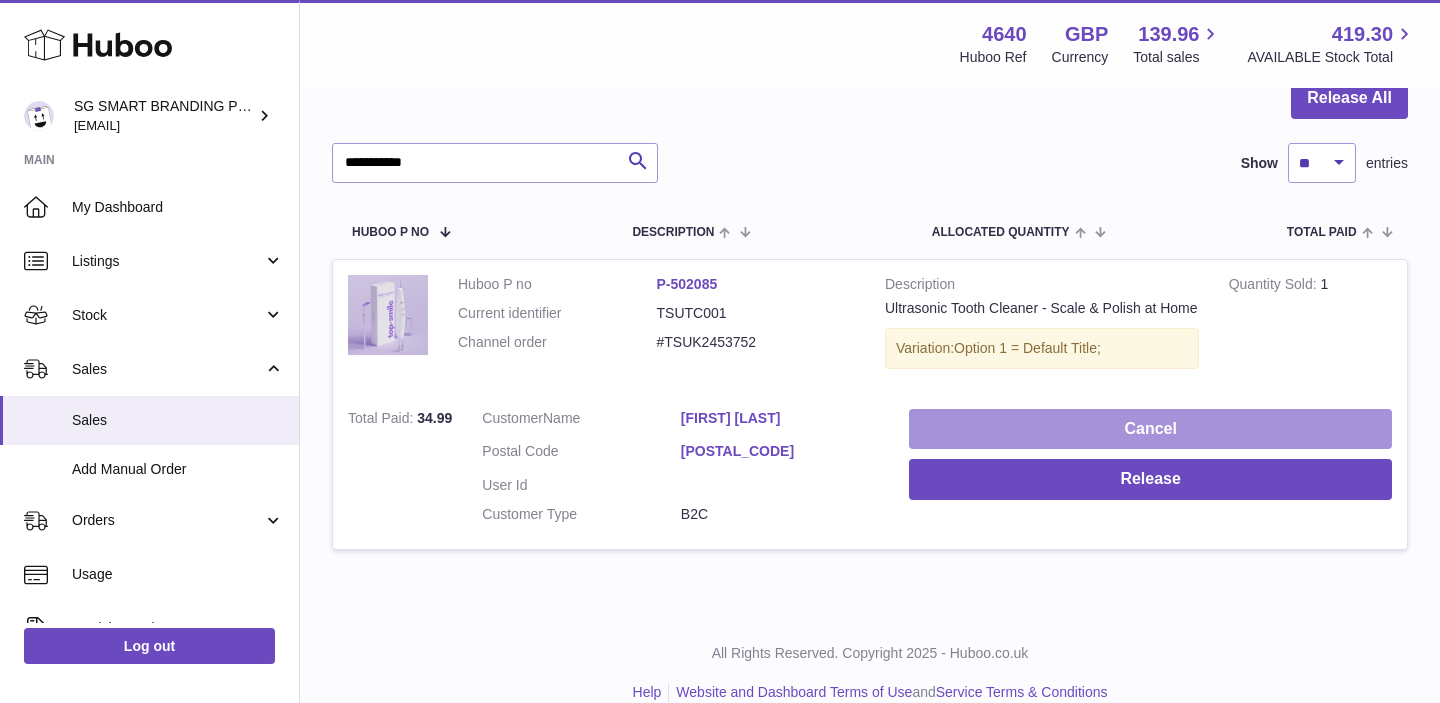 click on "Cancel" at bounding box center (1150, 429) 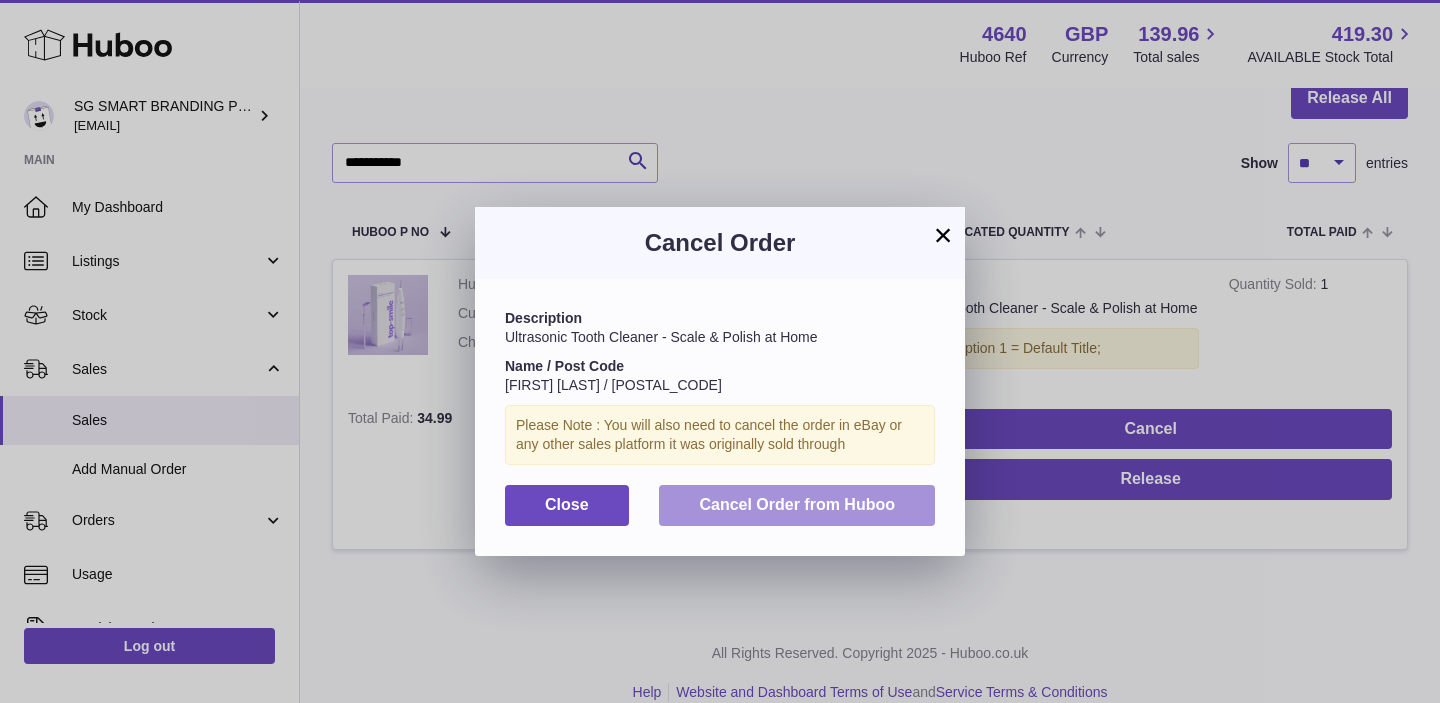 click on "Cancel Order from Huboo" at bounding box center (797, 504) 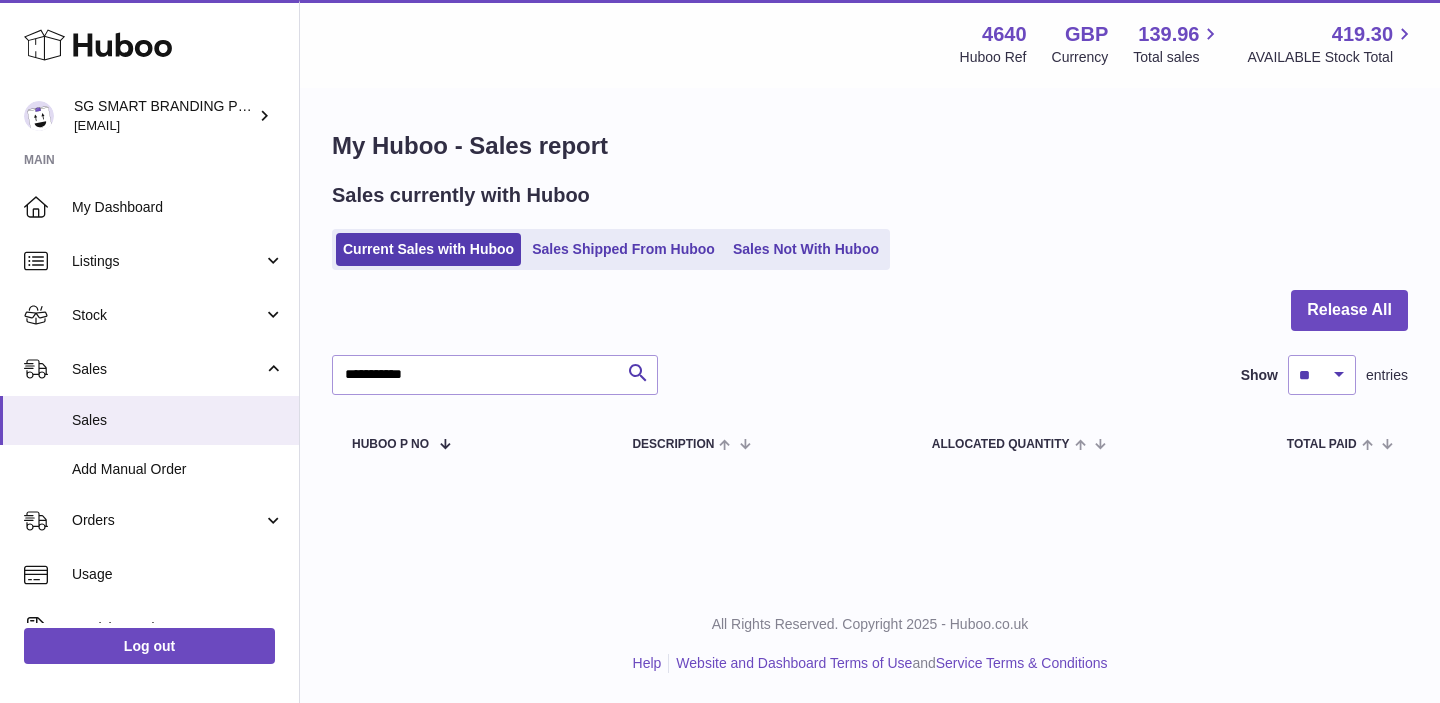 scroll, scrollTop: 0, scrollLeft: 0, axis: both 